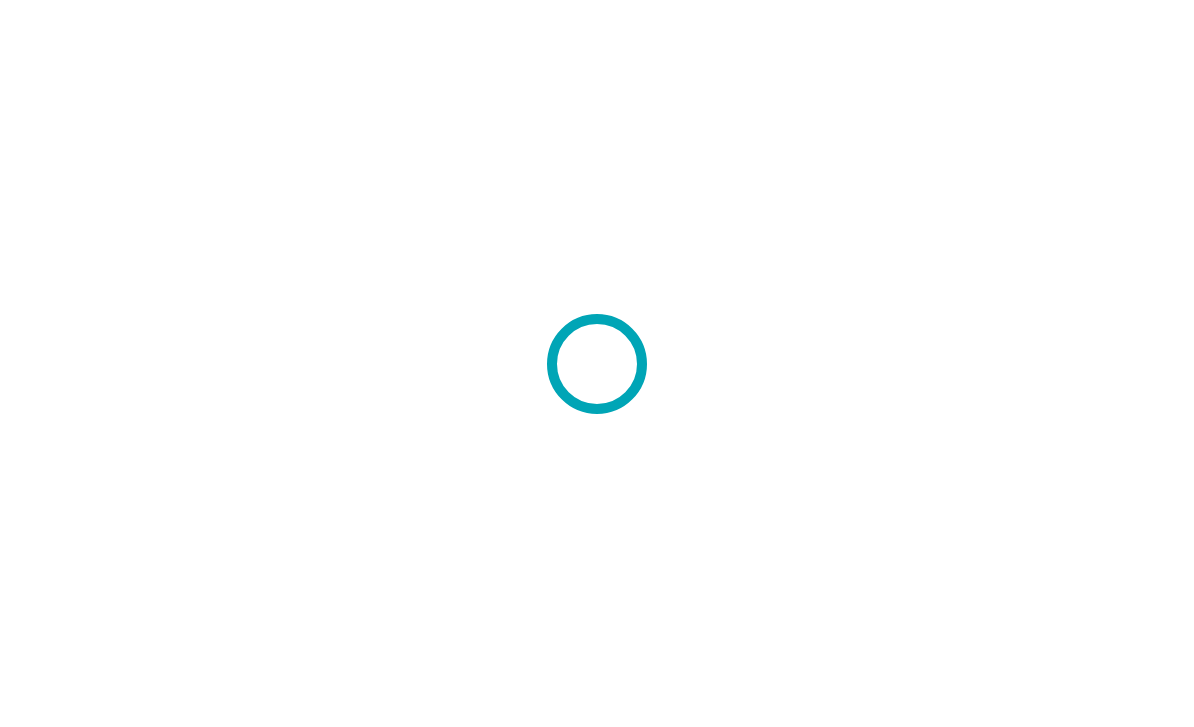 scroll, scrollTop: 0, scrollLeft: 0, axis: both 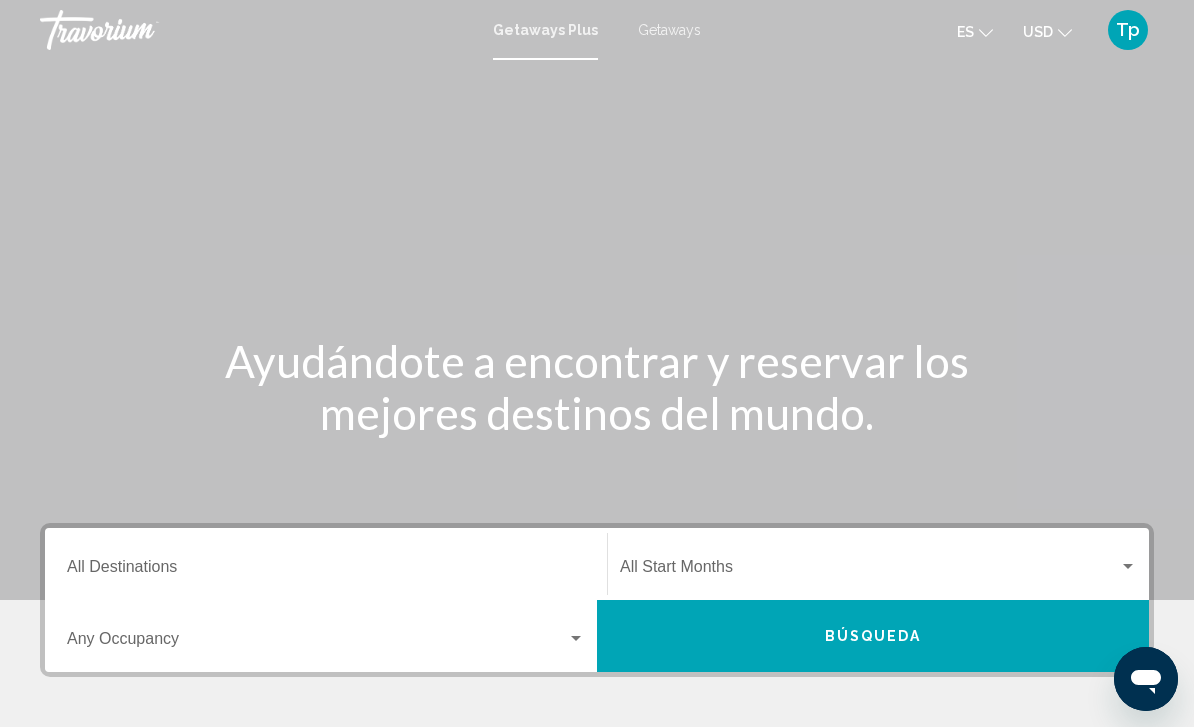 click on "Destination All Destinations" at bounding box center (326, 571) 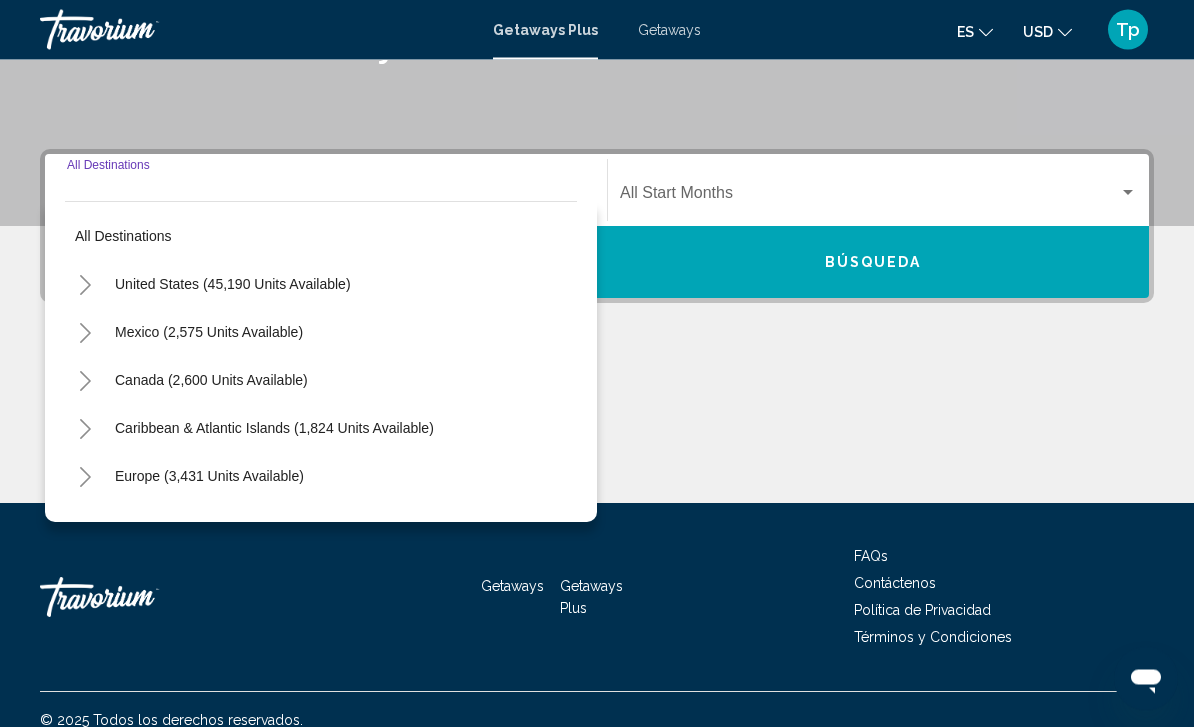 scroll, scrollTop: 395, scrollLeft: 0, axis: vertical 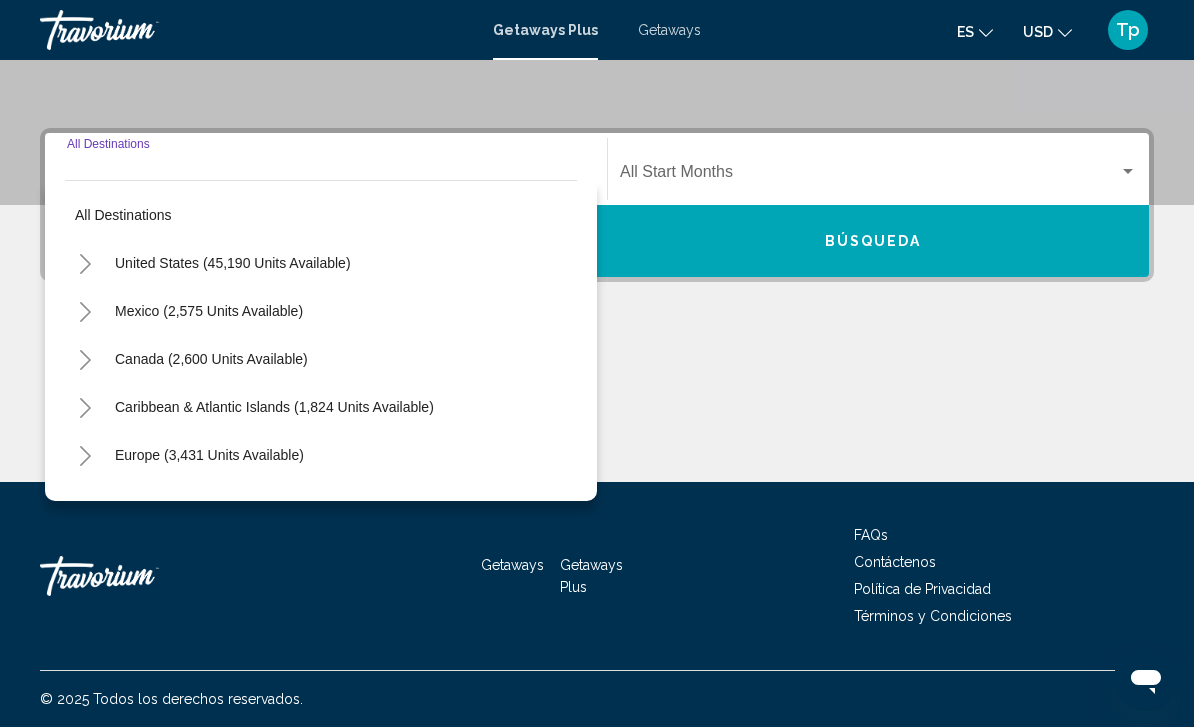 click 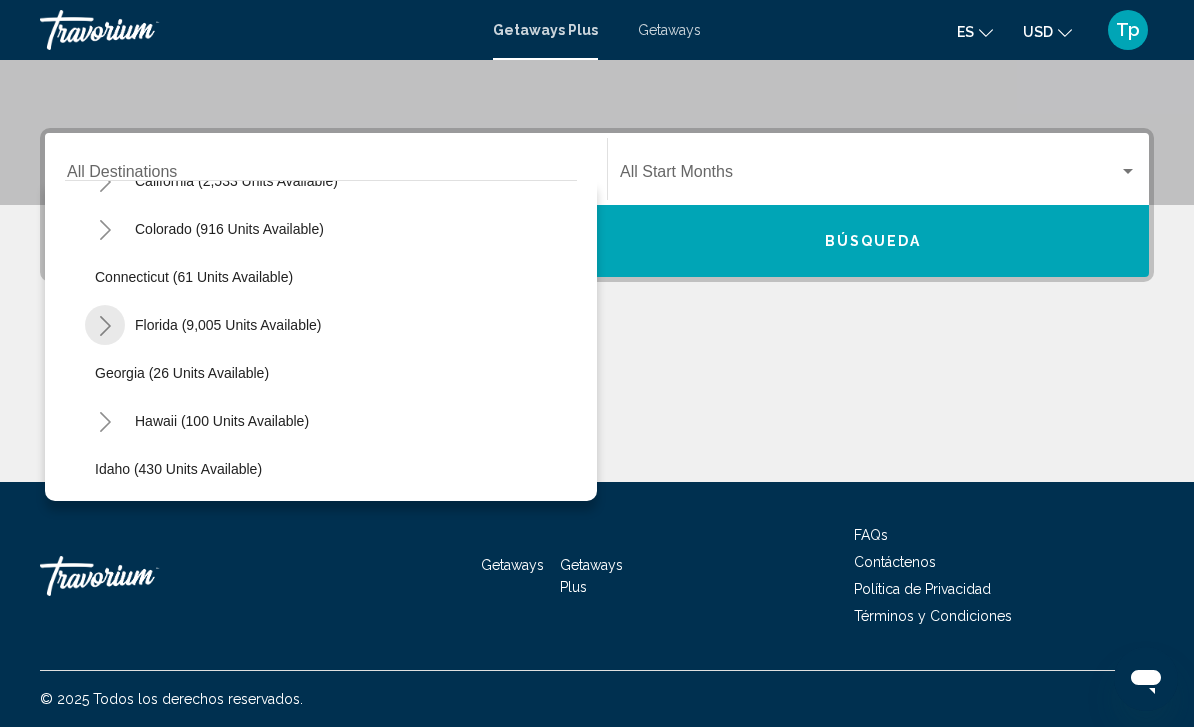 scroll, scrollTop: 230, scrollLeft: 0, axis: vertical 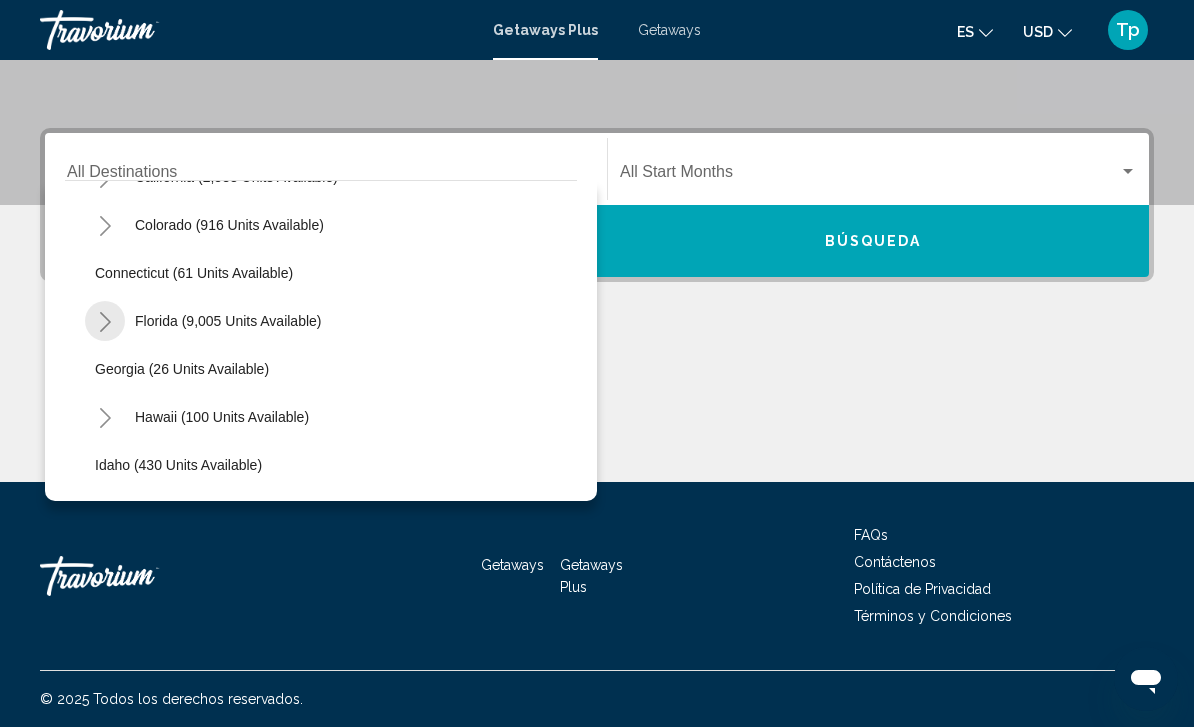 click 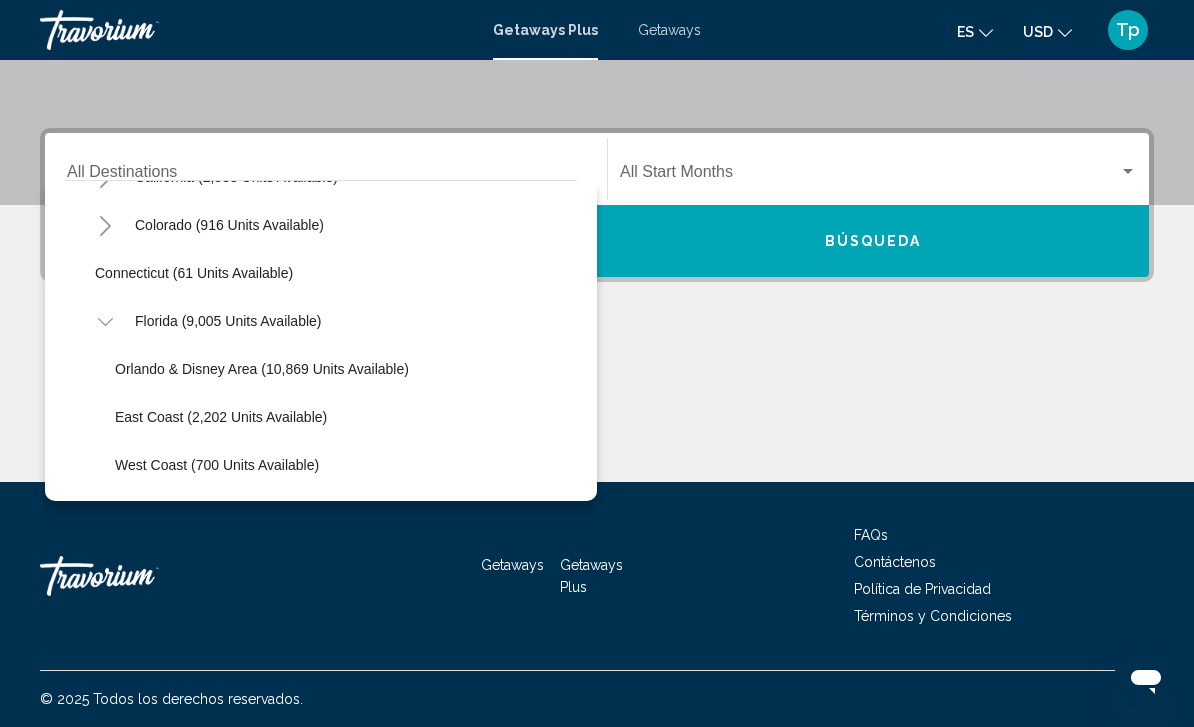 click on "Orlando & Disney Area (10,869 units available)" 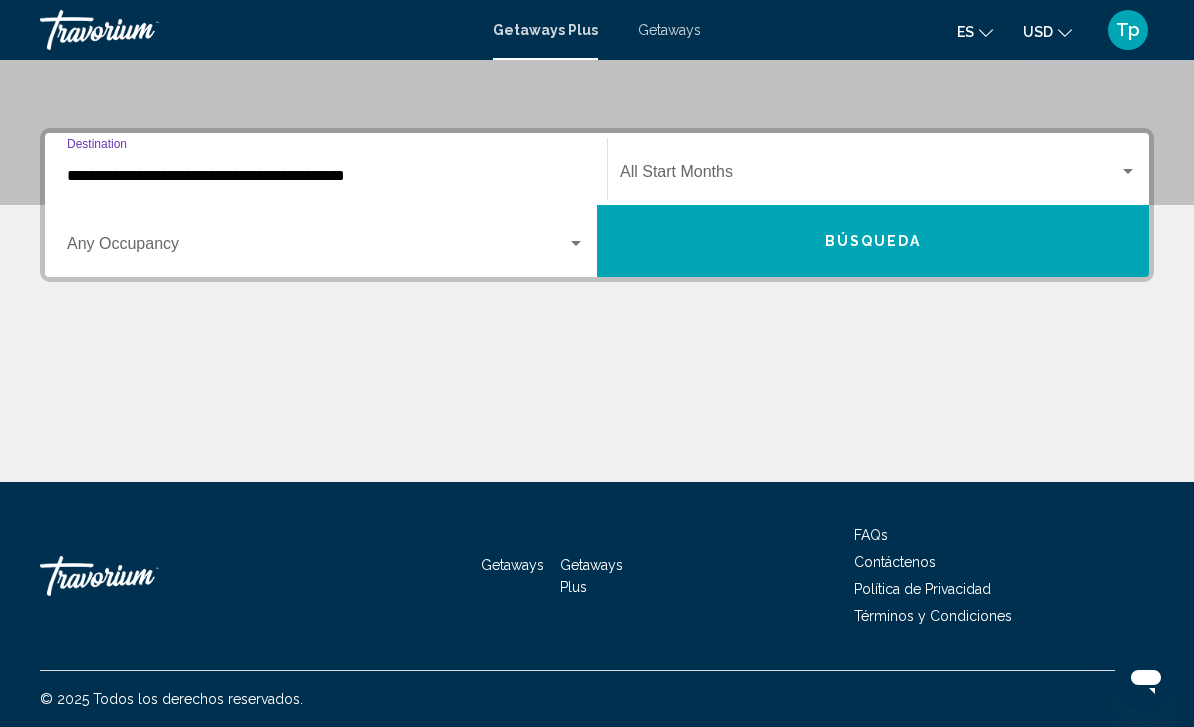 click at bounding box center [869, 176] 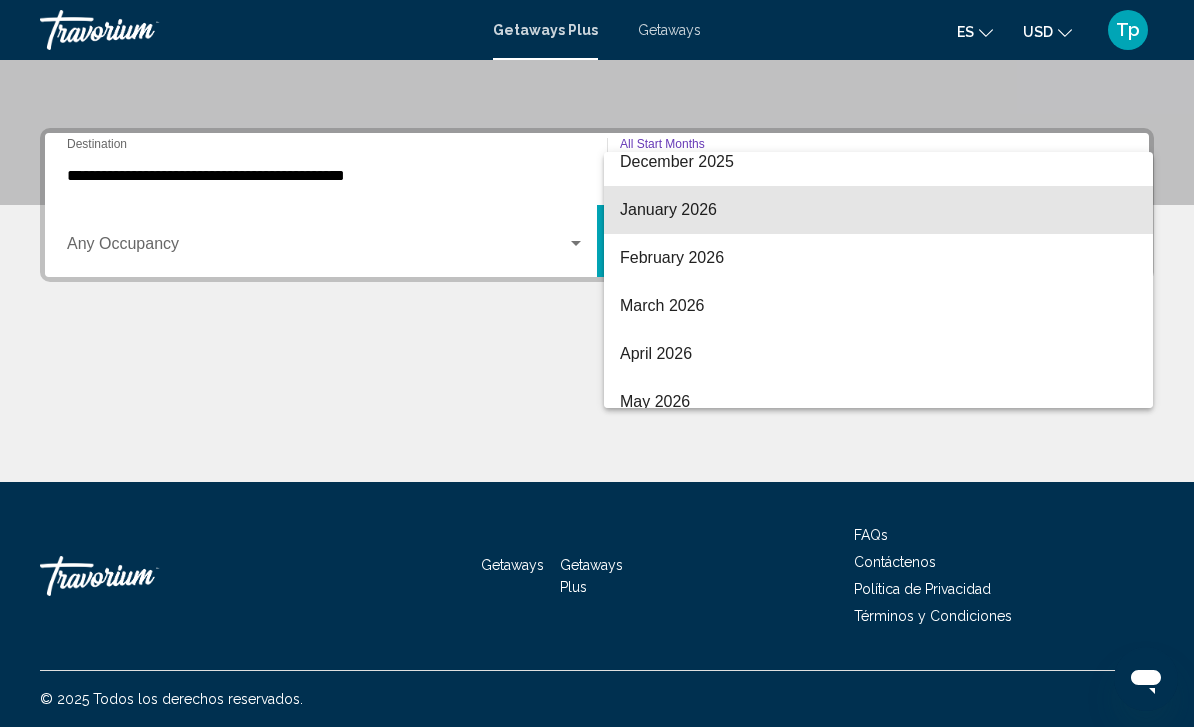 scroll, scrollTop: 255, scrollLeft: 0, axis: vertical 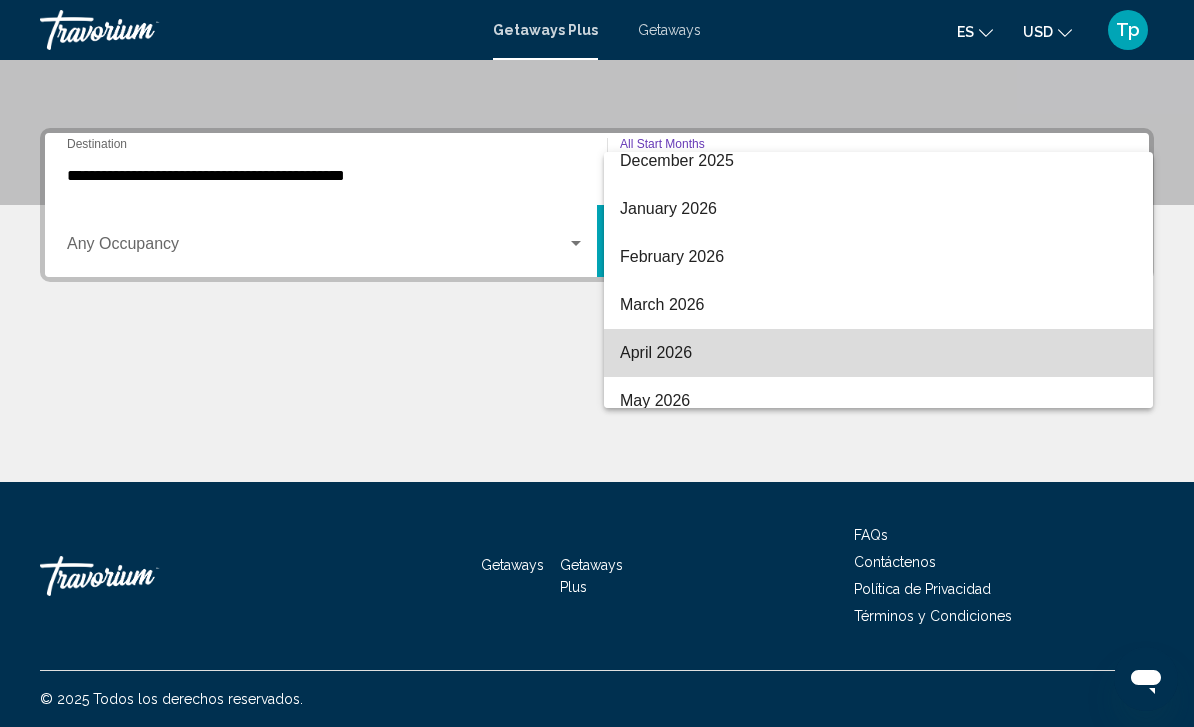 click on "April 2026" at bounding box center (878, 353) 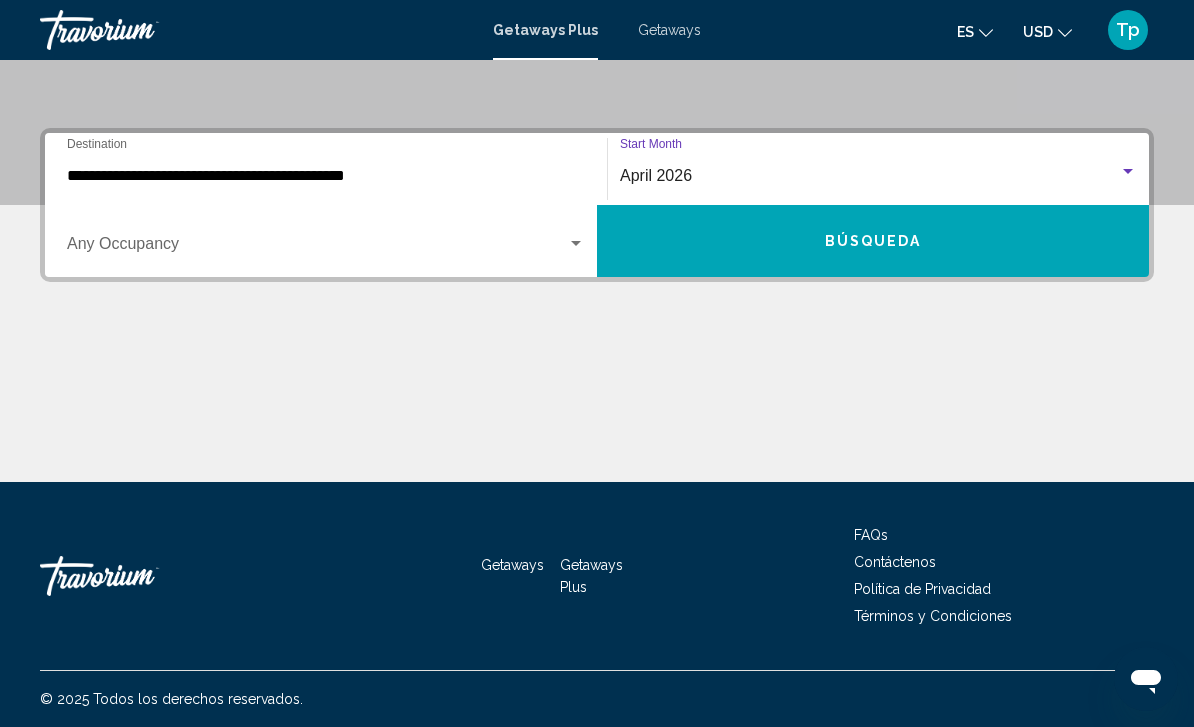 click at bounding box center (317, 248) 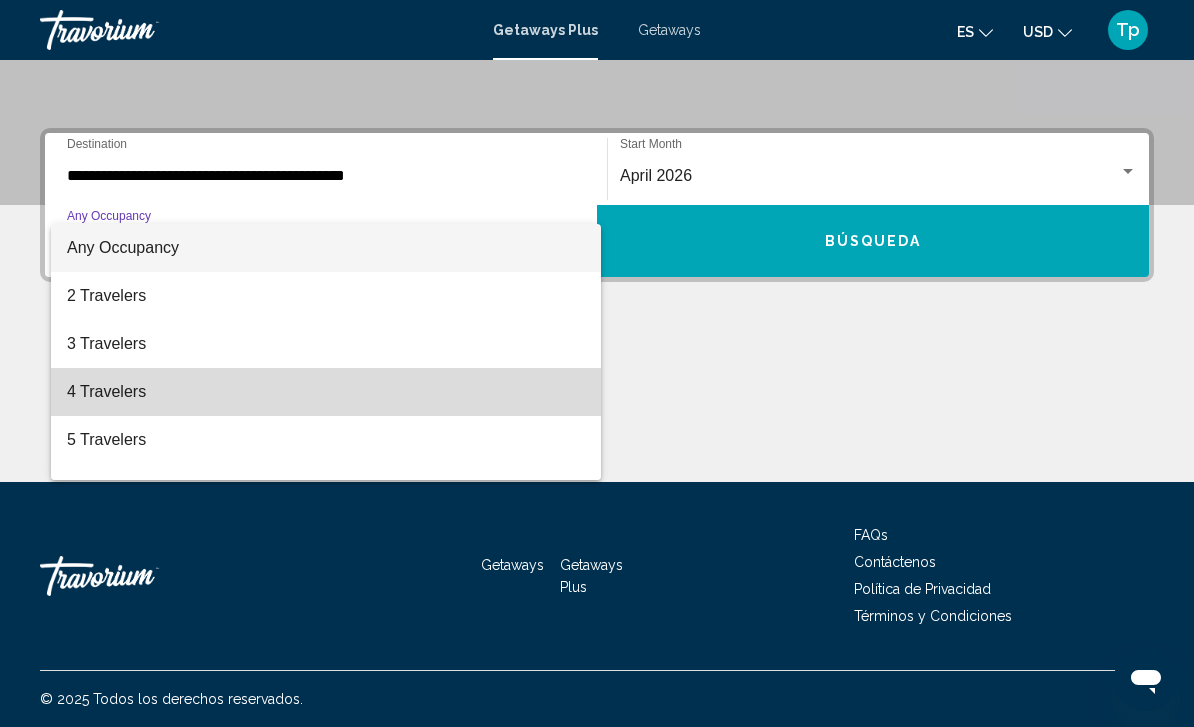 click on "4 Travelers" at bounding box center [326, 392] 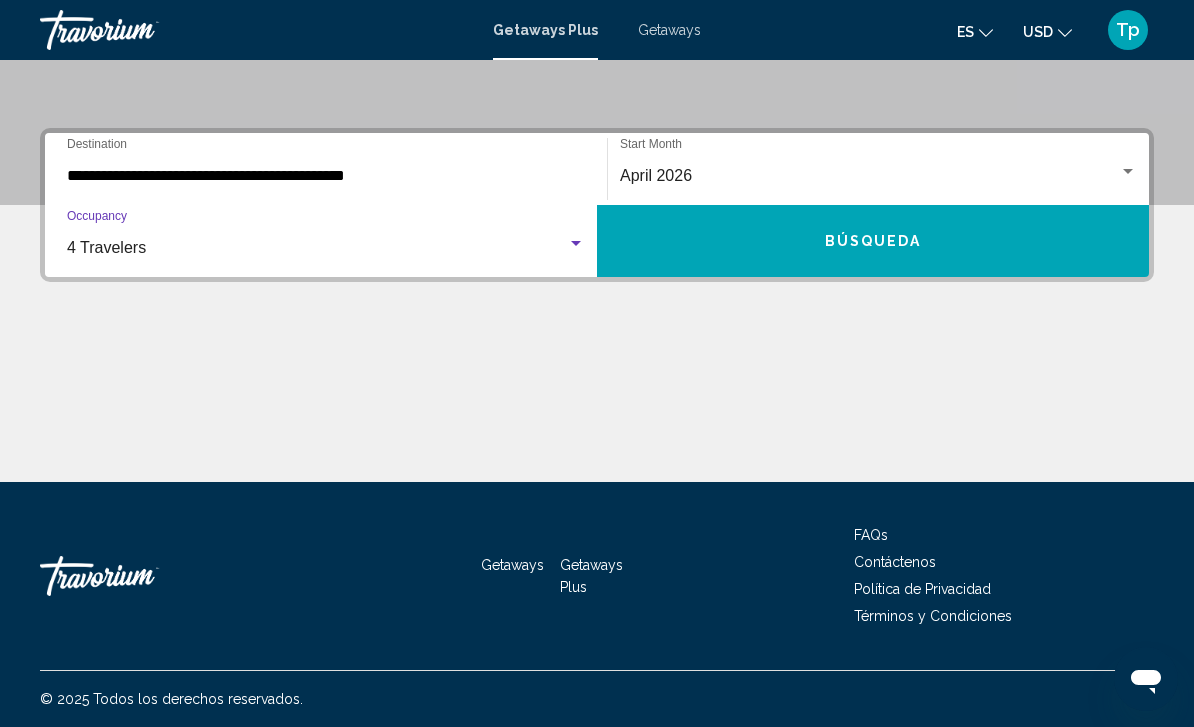click on "Búsqueda" at bounding box center [873, 241] 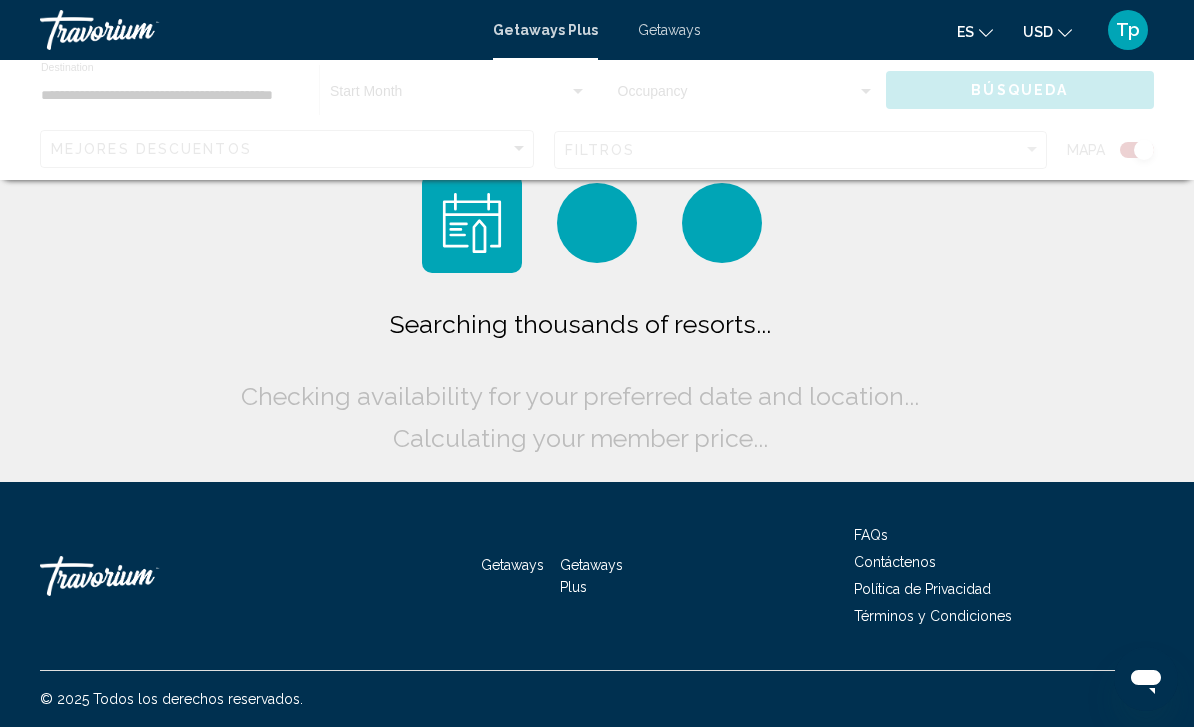 scroll, scrollTop: 64, scrollLeft: 0, axis: vertical 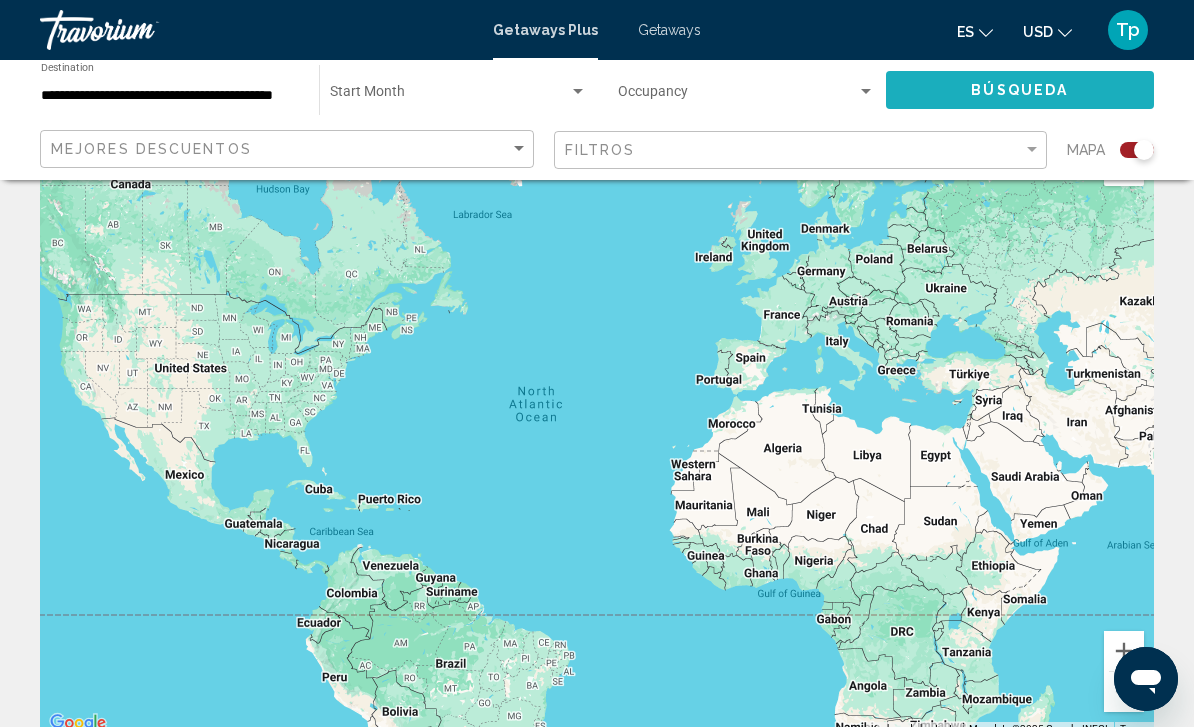 click on "Búsqueda" 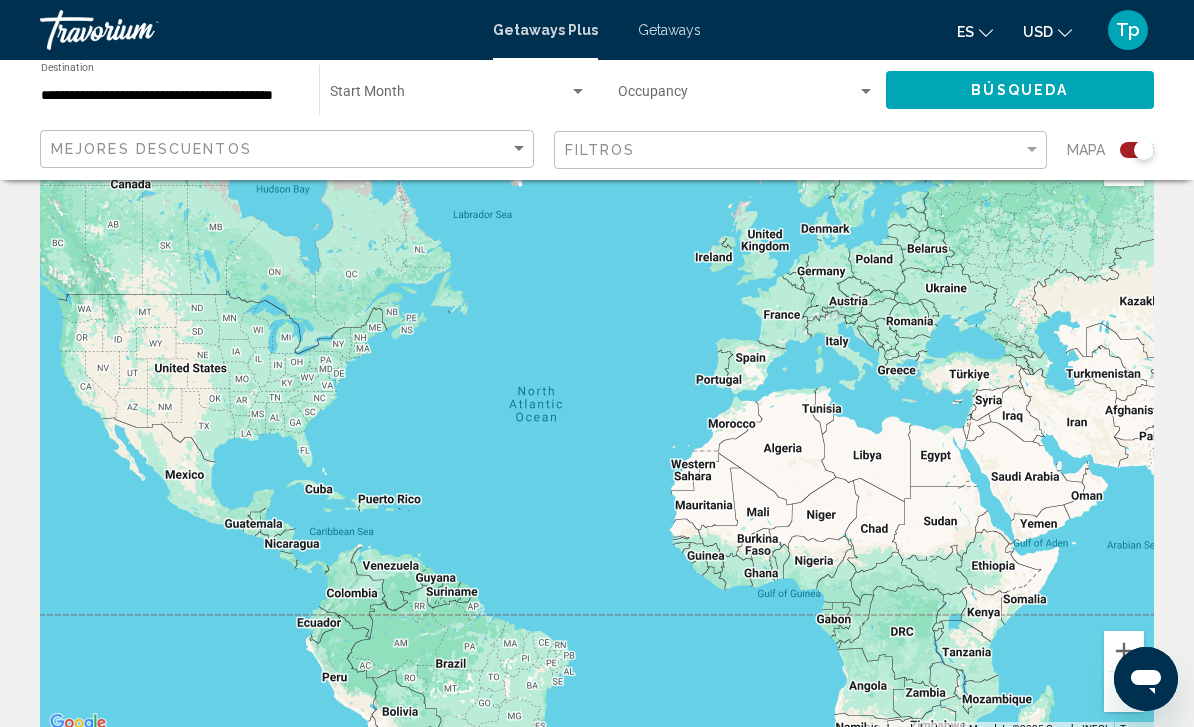 click on "Getaways Plus Getaways es
English Español Français Italiano Português русский USD
USD ($) MXN (Mex$) CAD (Can$) GBP (£) EUR (€) AUD (A$) NZD (NZ$) CNY (CN¥) Tp Iniciar sesión" at bounding box center (597, 30) 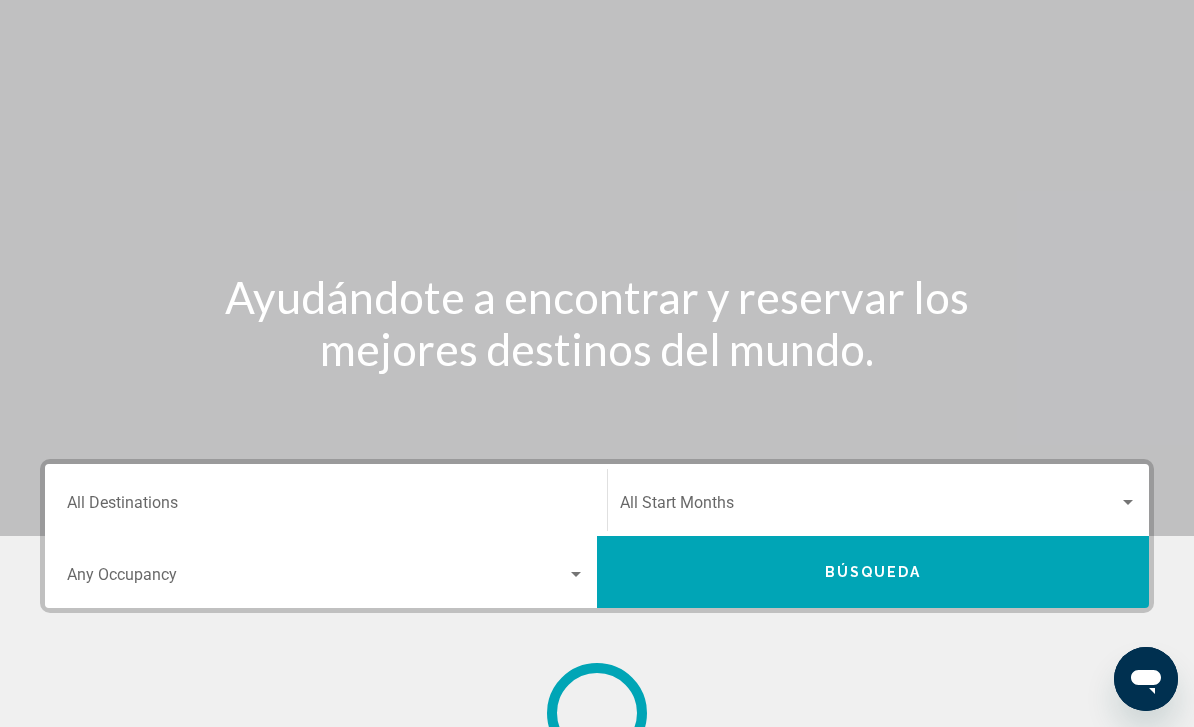 scroll, scrollTop: 0, scrollLeft: 0, axis: both 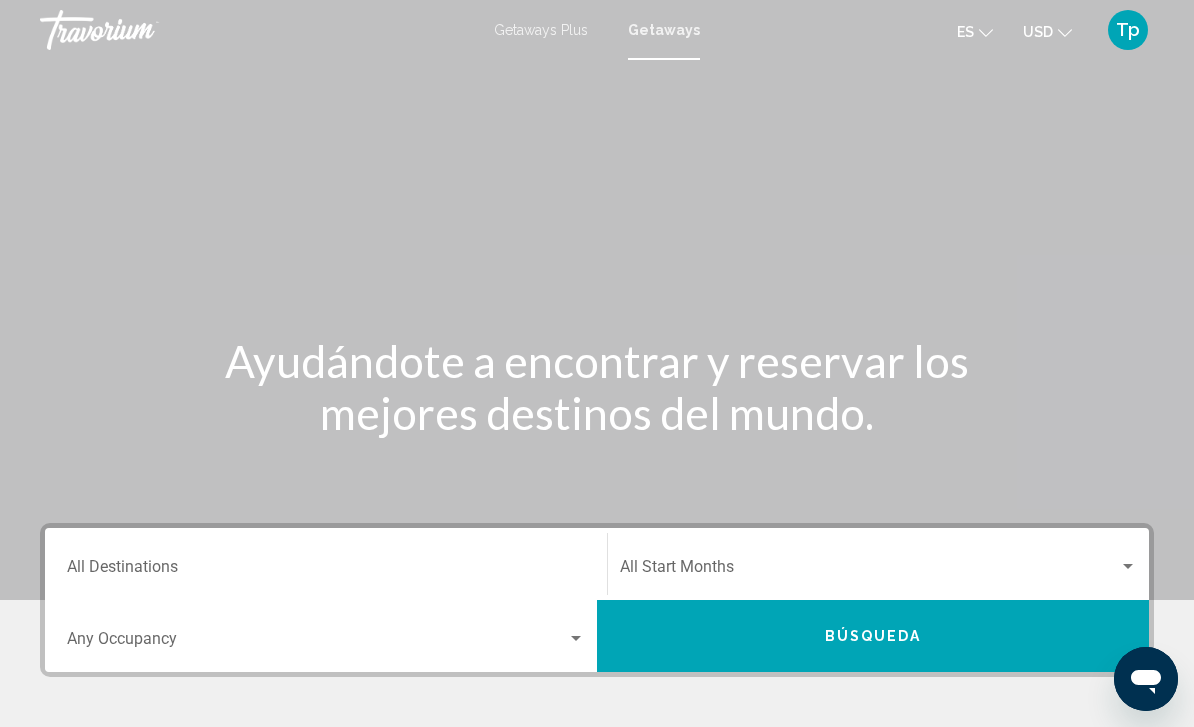 click on "Destination All Destinations" at bounding box center (326, 571) 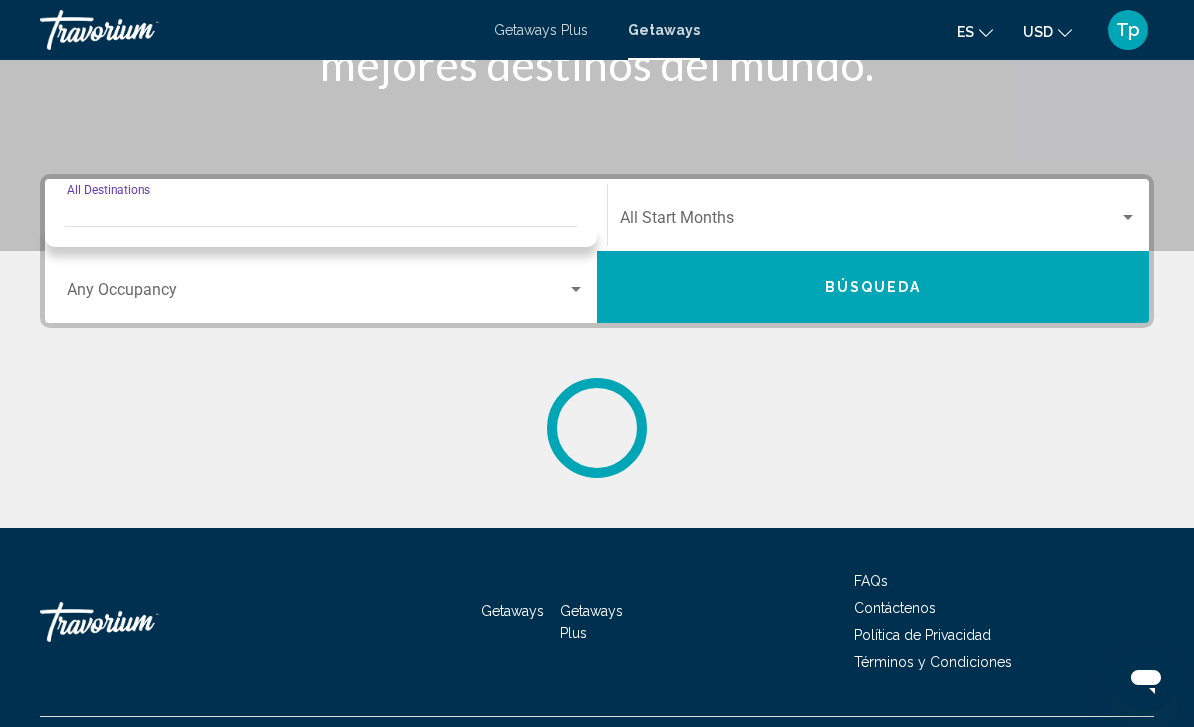 scroll, scrollTop: 395, scrollLeft: 0, axis: vertical 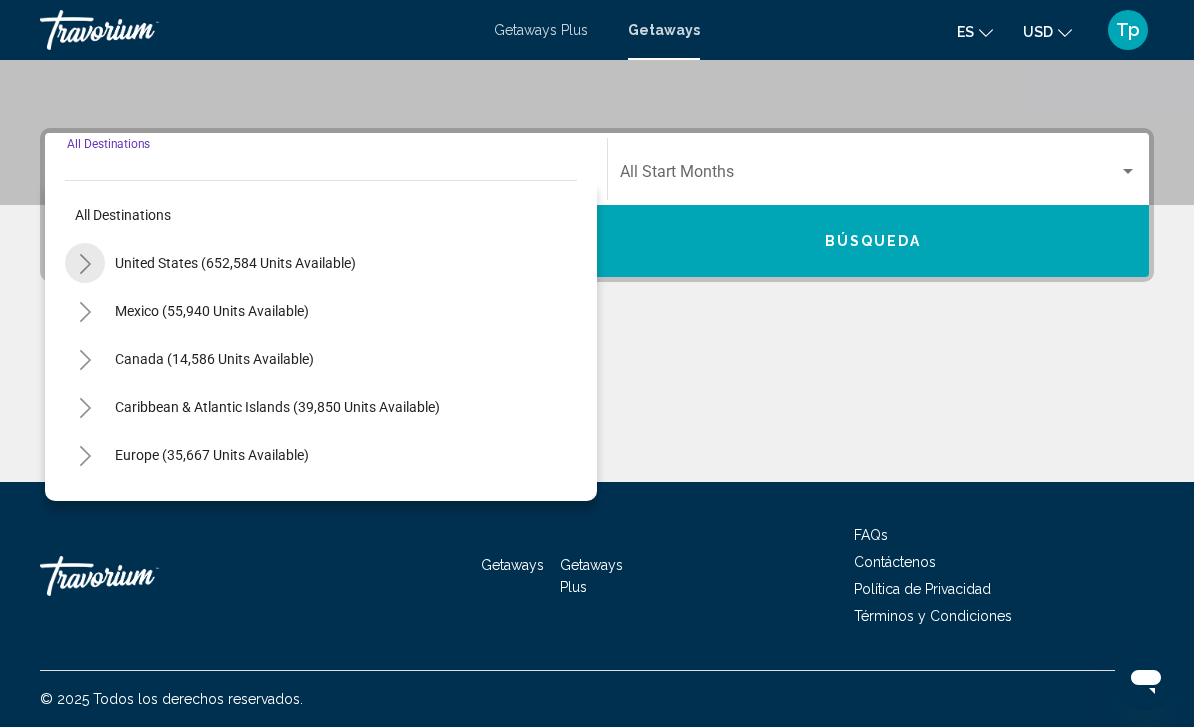 click 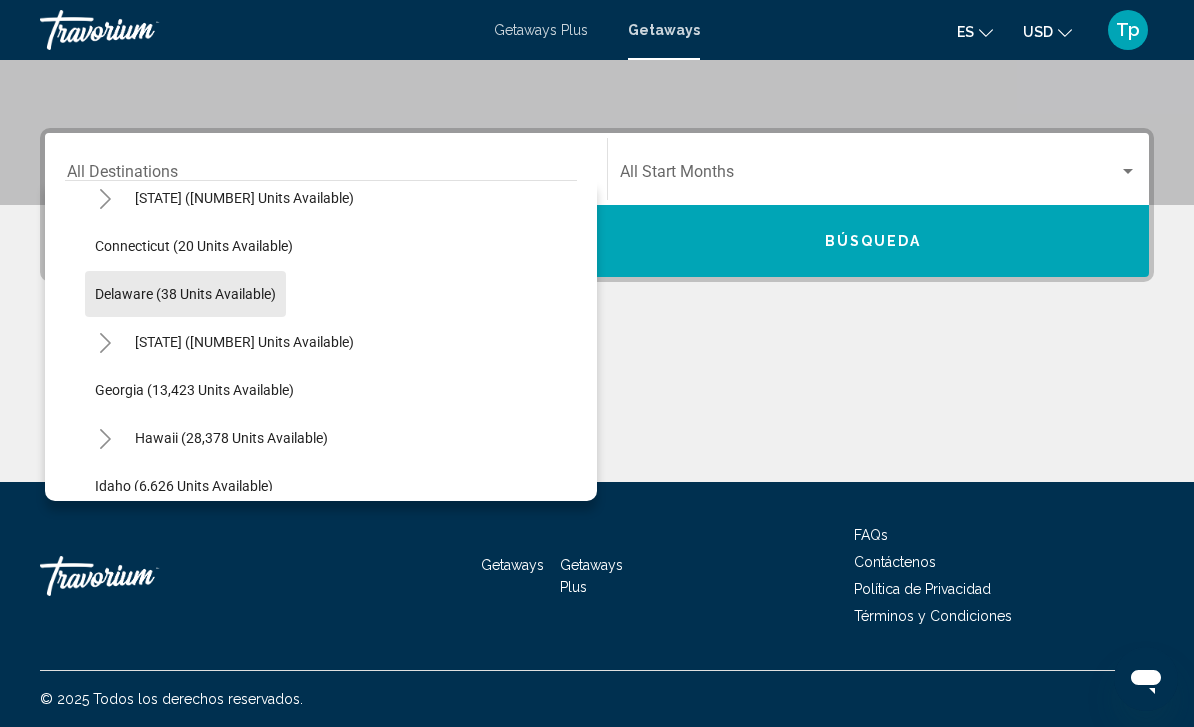 scroll, scrollTop: 263, scrollLeft: 0, axis: vertical 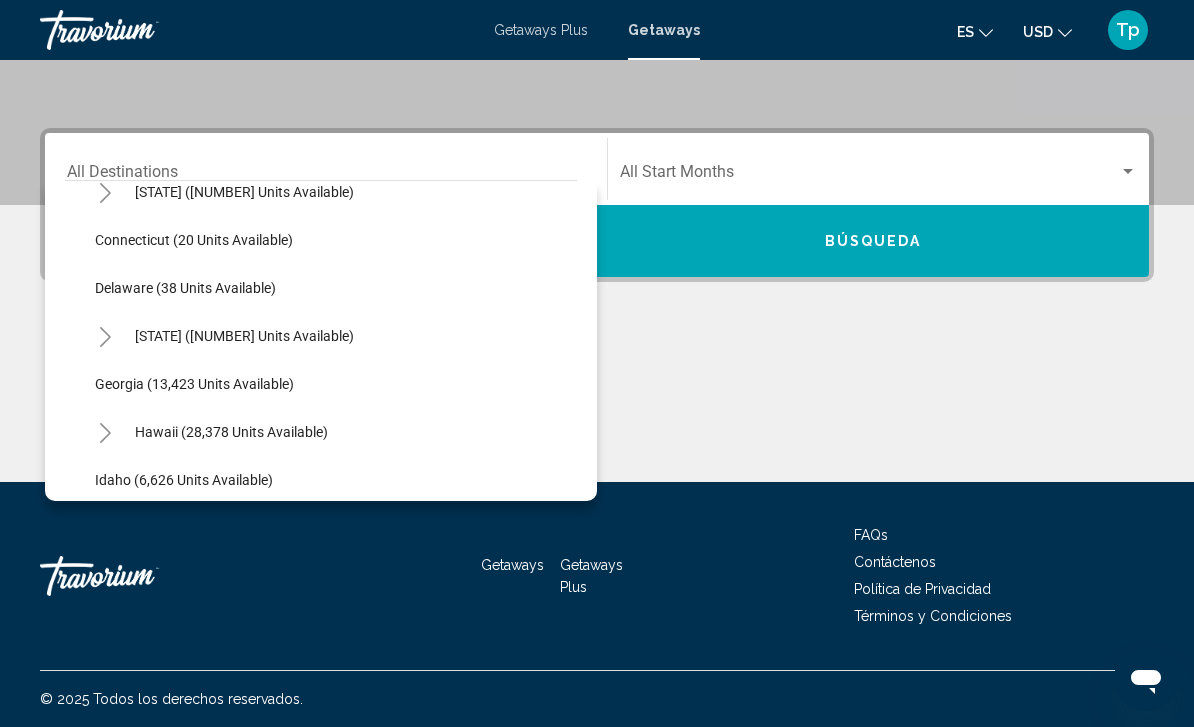 click 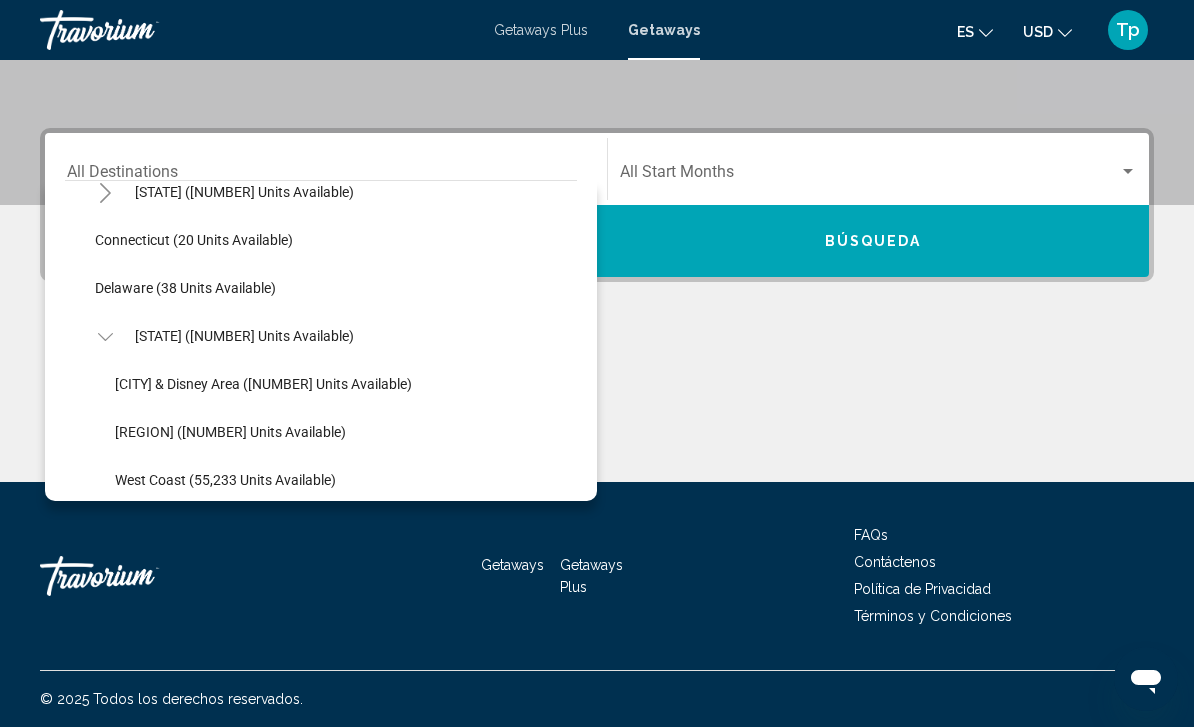 click on "[AREA] ([NUMBER] units available)" 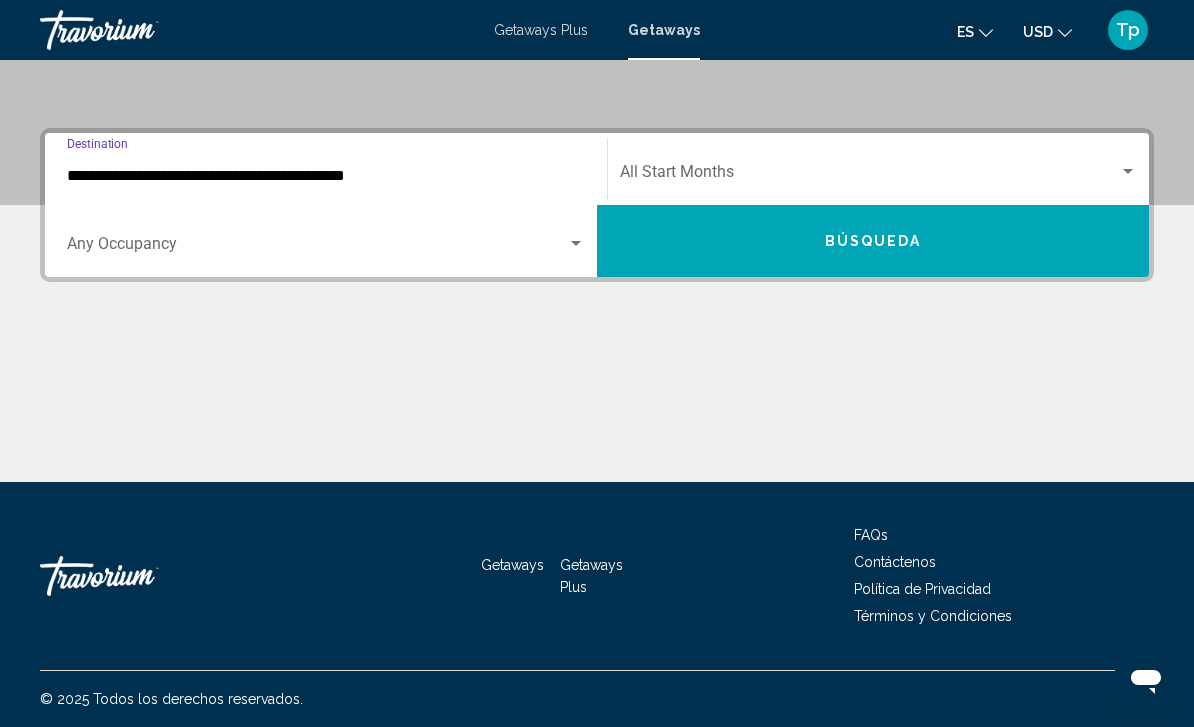 click at bounding box center (317, 248) 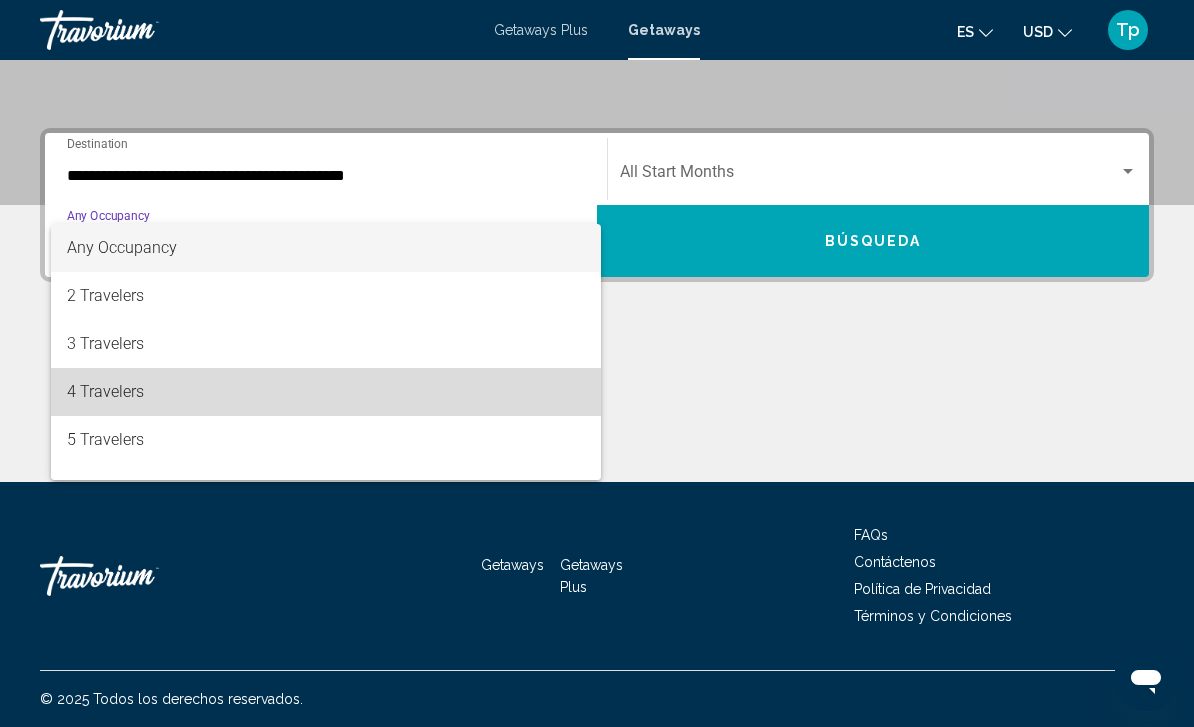 click on "4 Travelers" at bounding box center (326, 392) 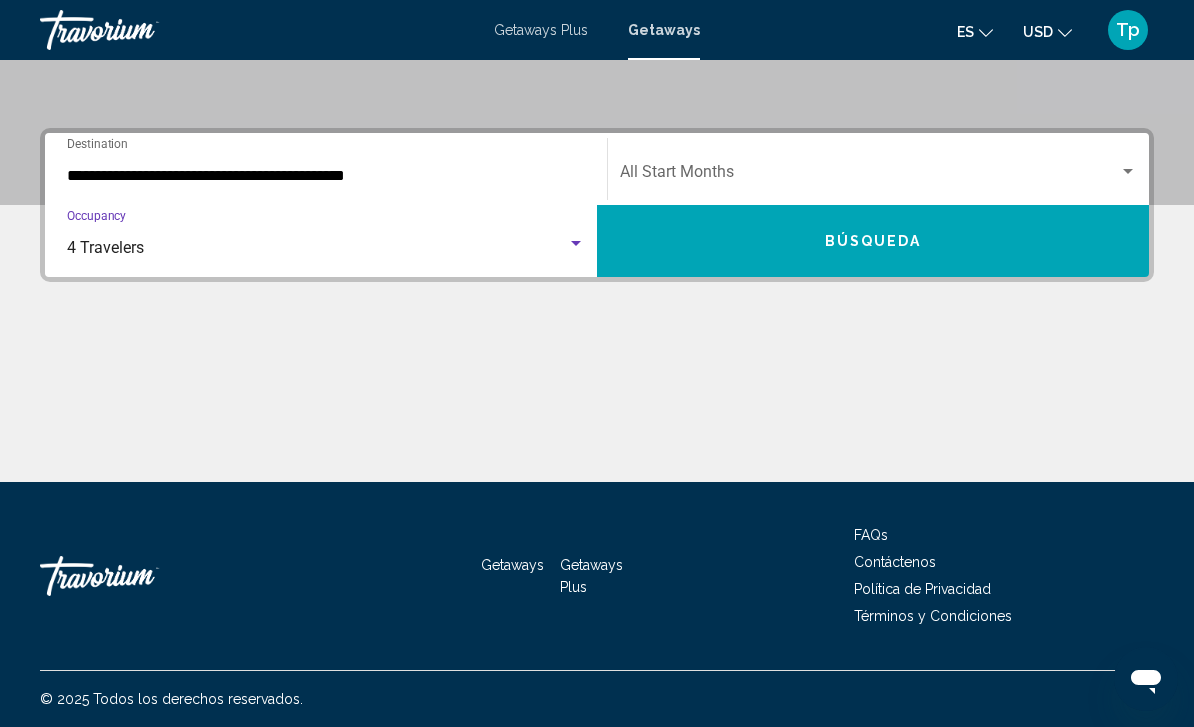 click on "Start Month All Start Months" 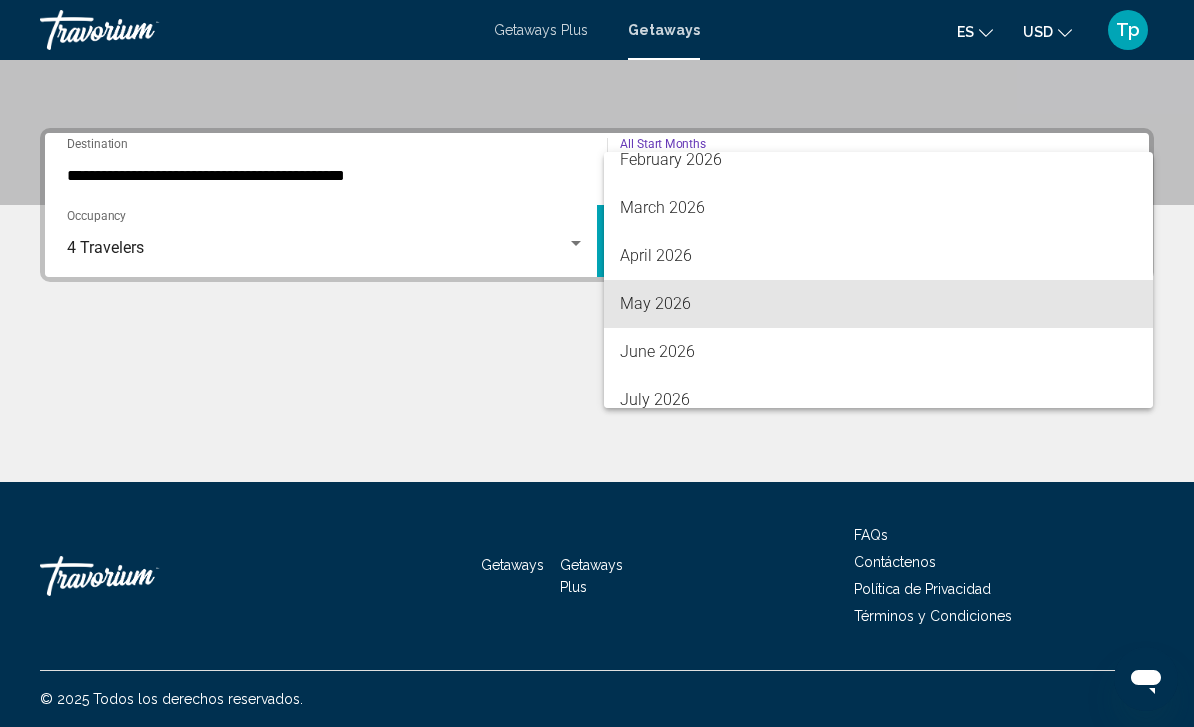 scroll, scrollTop: 352, scrollLeft: 0, axis: vertical 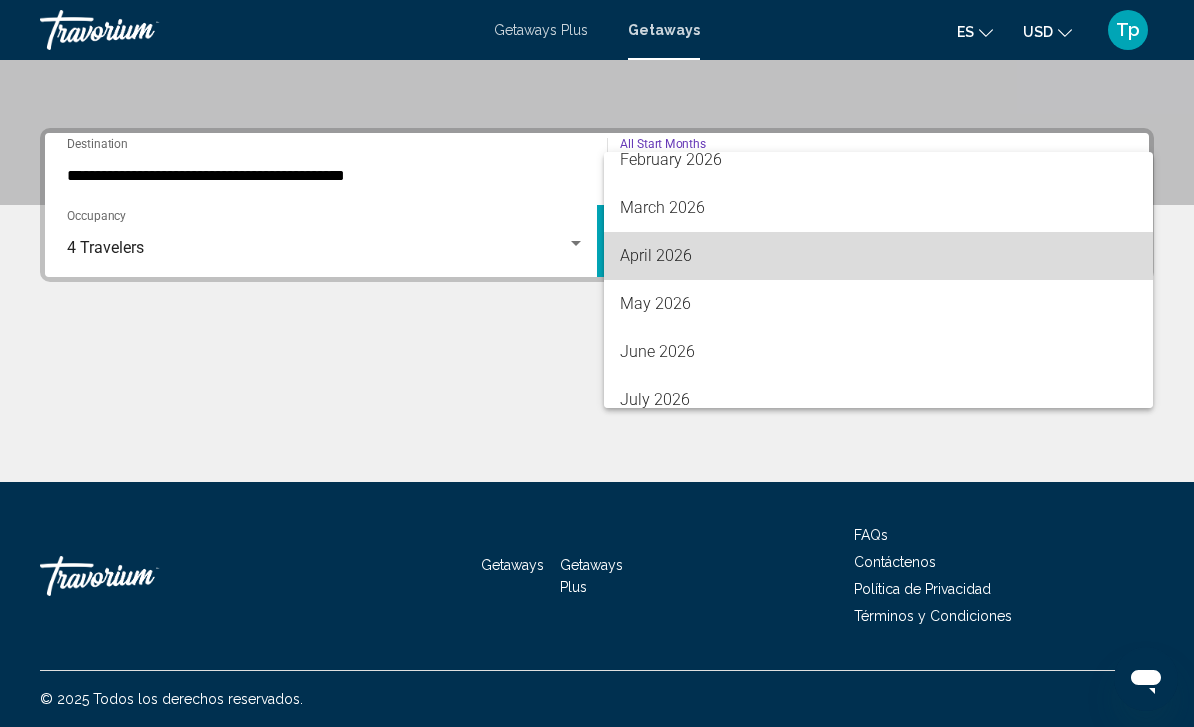 click on "April 2026" at bounding box center (878, 256) 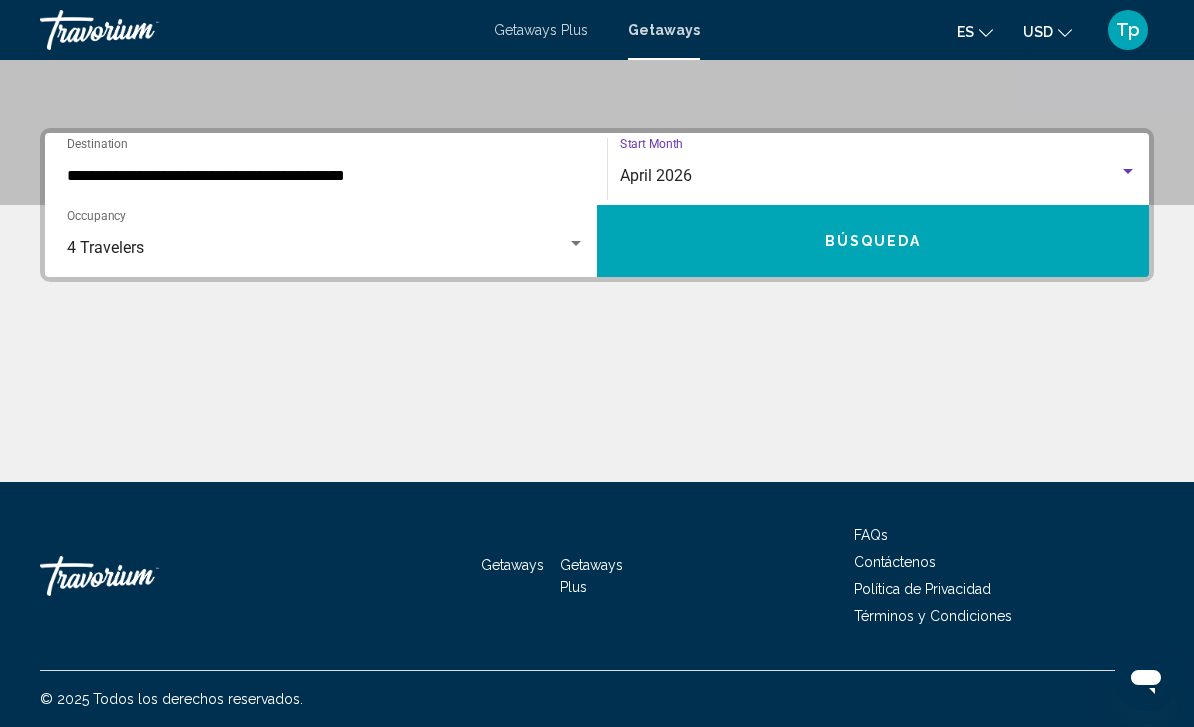click on "Búsqueda" at bounding box center [873, 242] 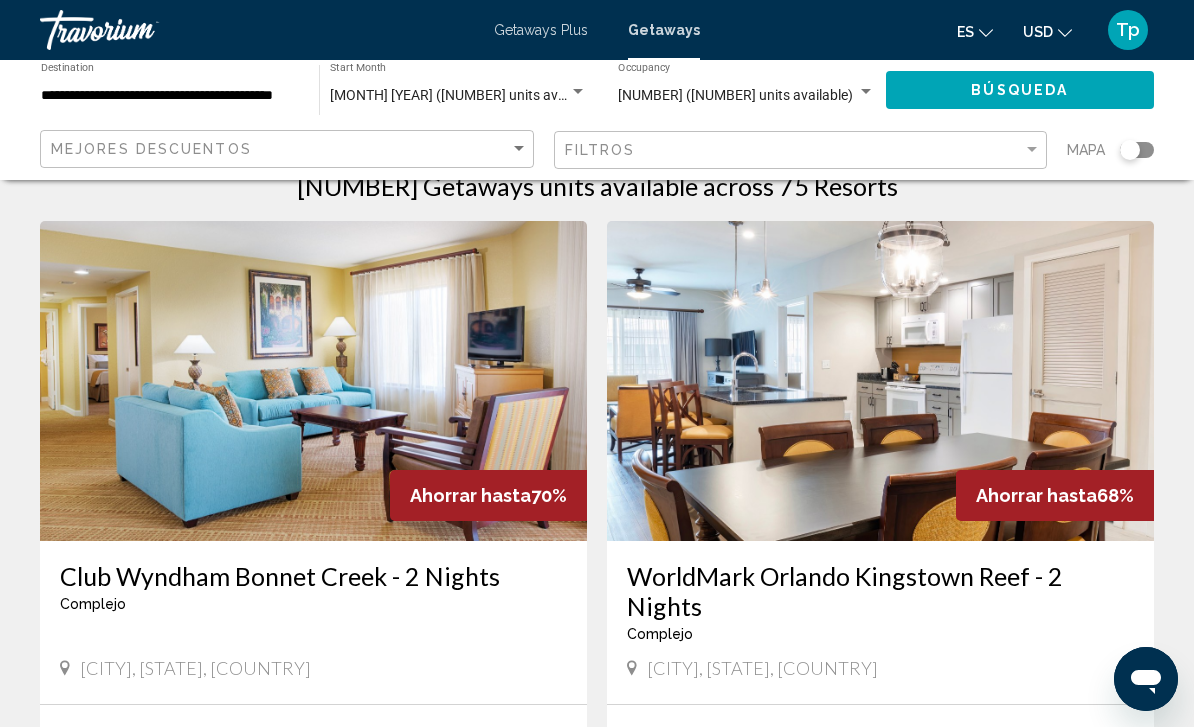 scroll, scrollTop: 0, scrollLeft: 0, axis: both 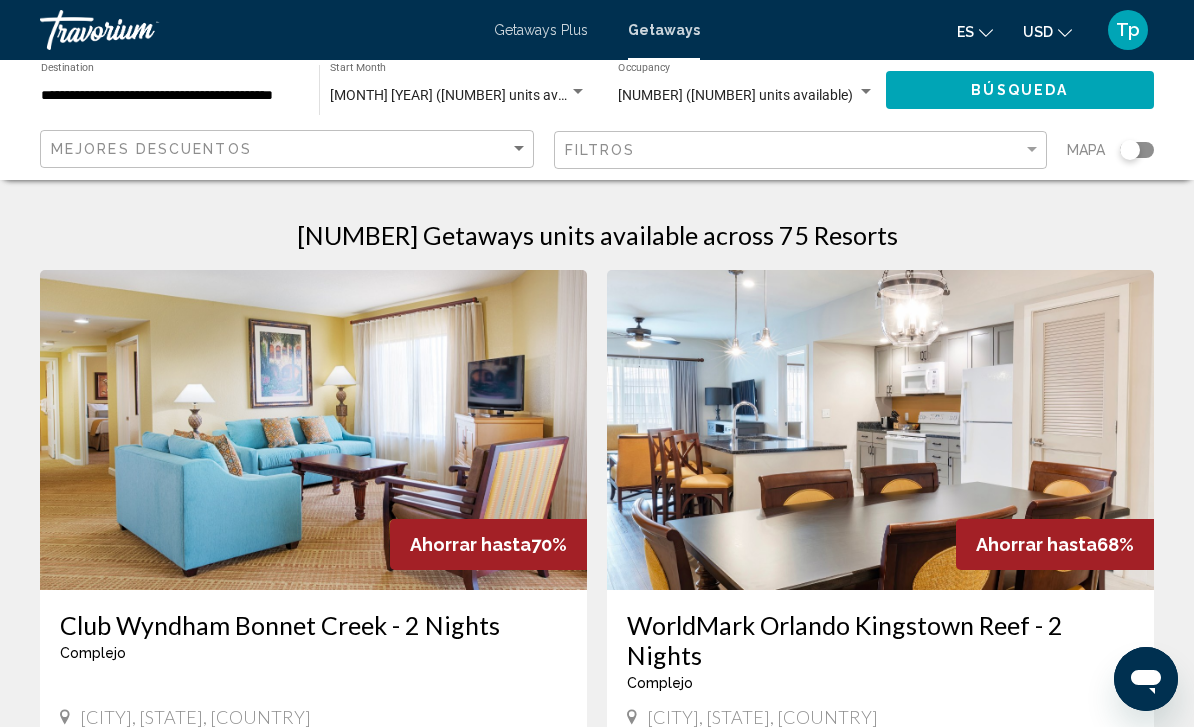 click on "USD
USD ($) MXN (Mex$) CAD (Can$) GBP (£) EUR (€) AUD (A$) NZD (NZ$) CNY (CN¥)" 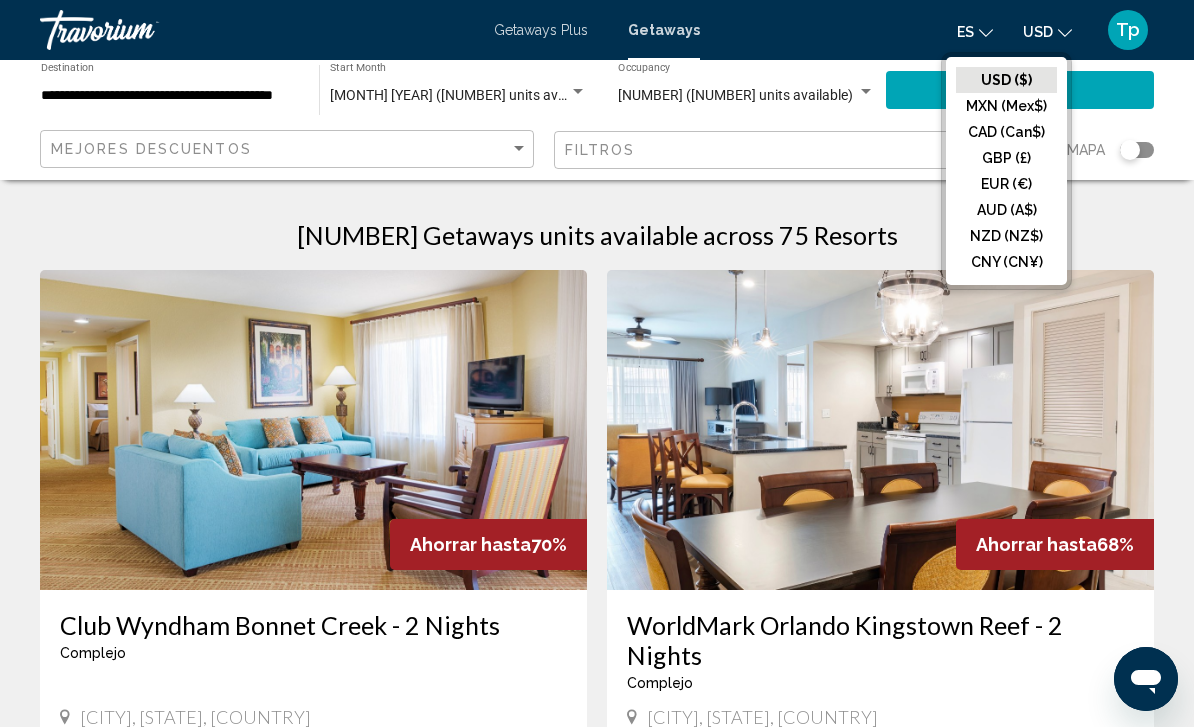 click on "GBP (£)" 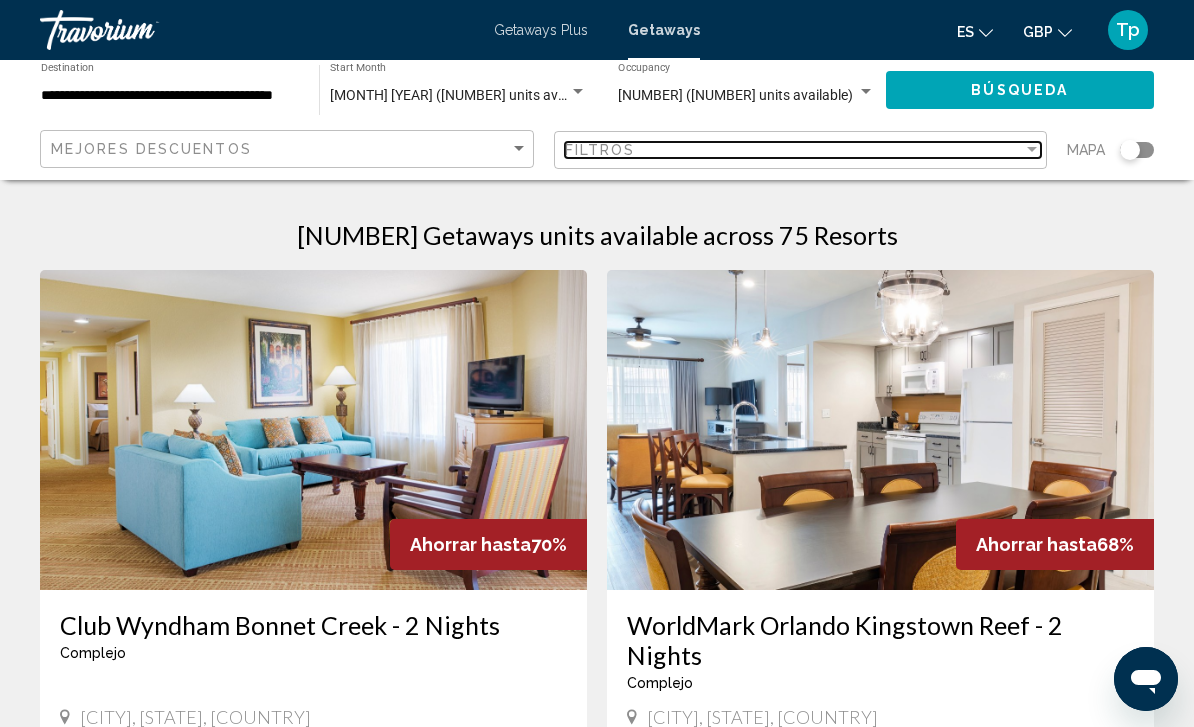 click at bounding box center (1032, 149) 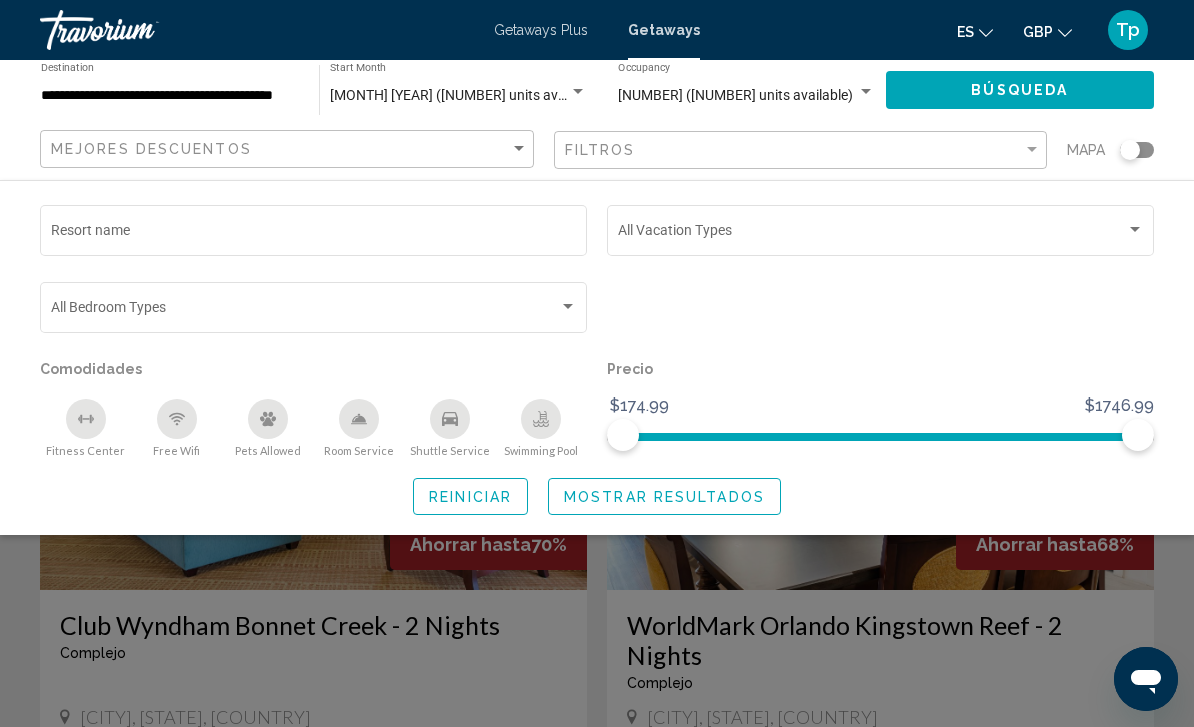 click at bounding box center (872, 234) 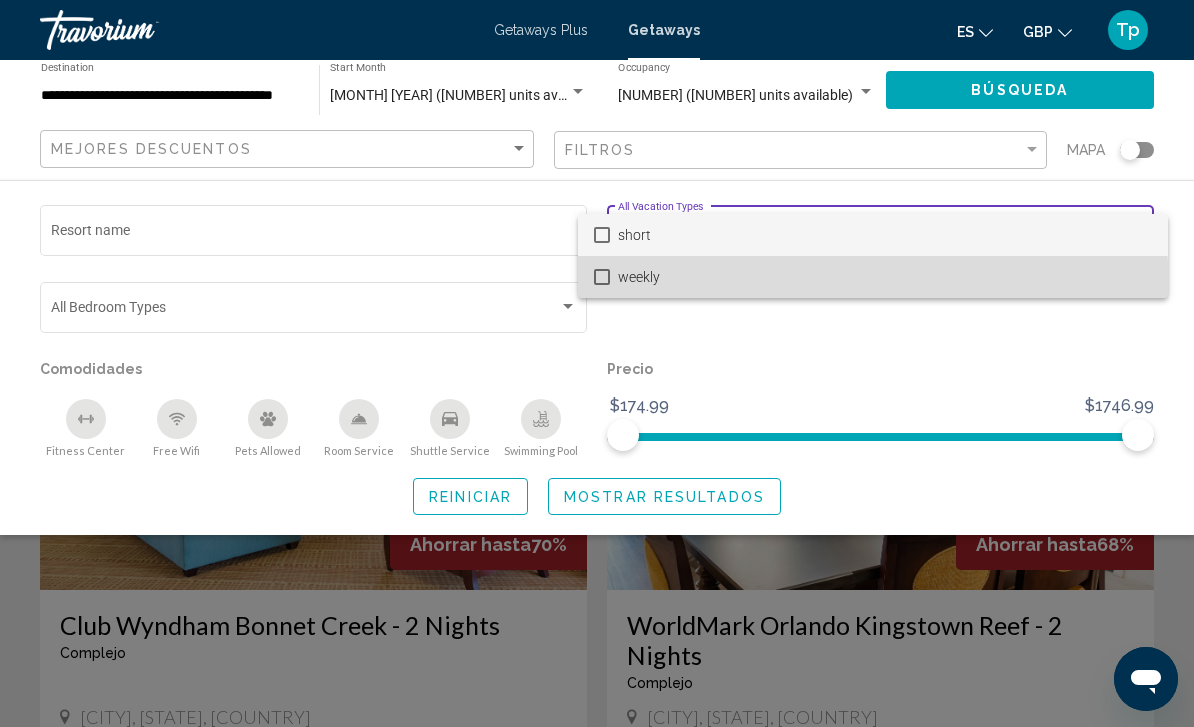 click on "weekly" at bounding box center (885, 277) 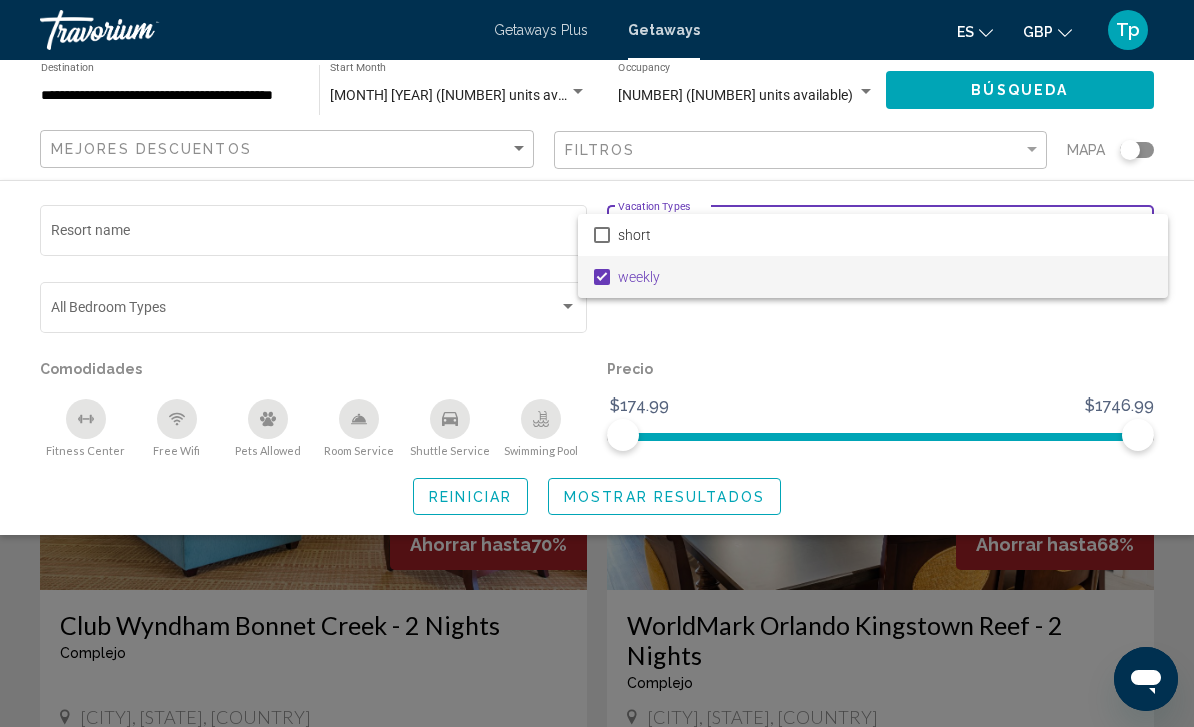 click at bounding box center [597, 363] 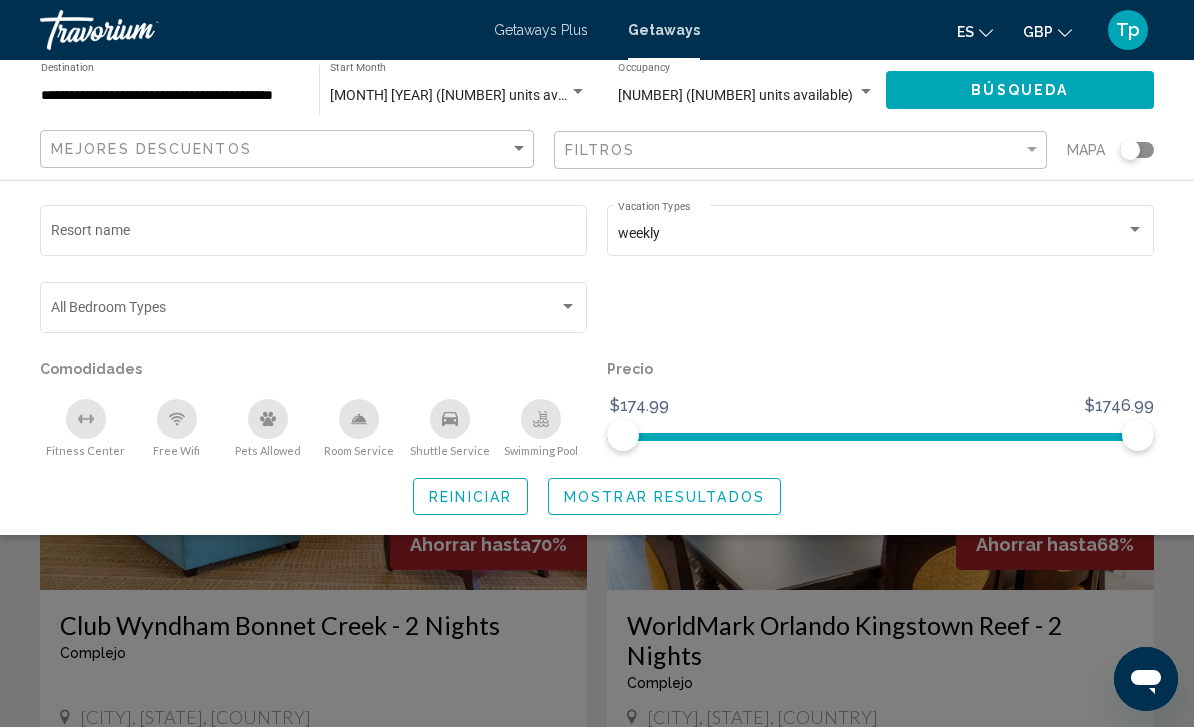 click on "Búsqueda" 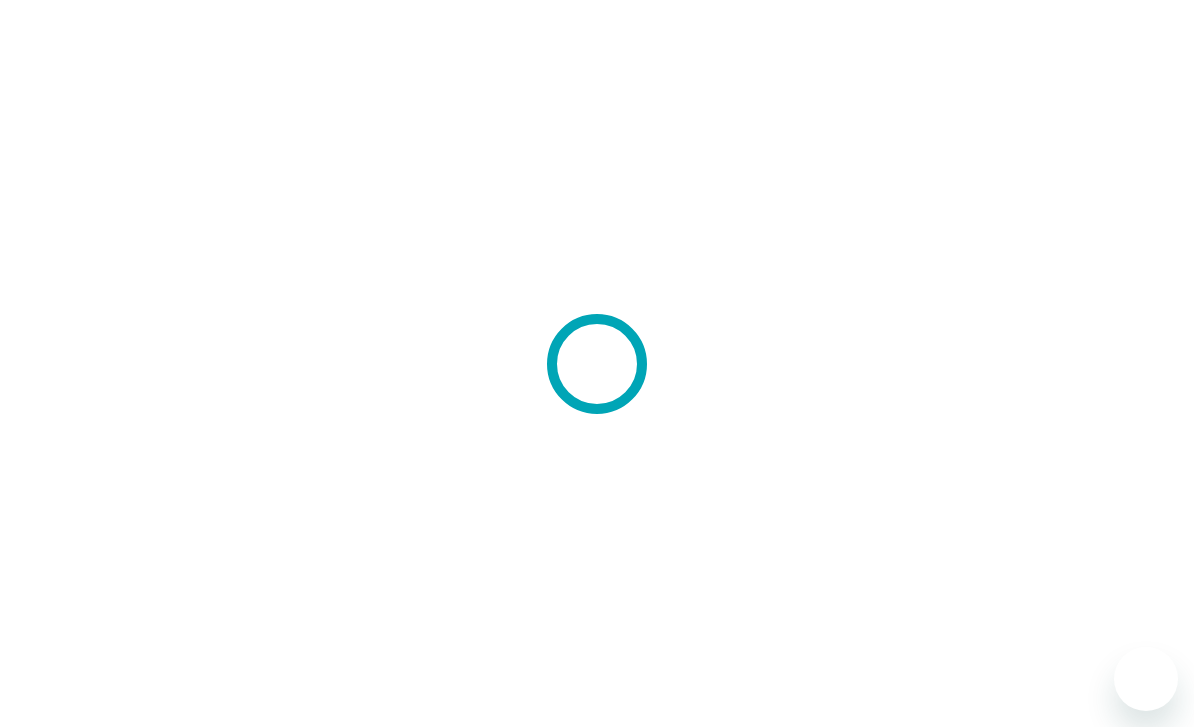 scroll, scrollTop: 0, scrollLeft: 0, axis: both 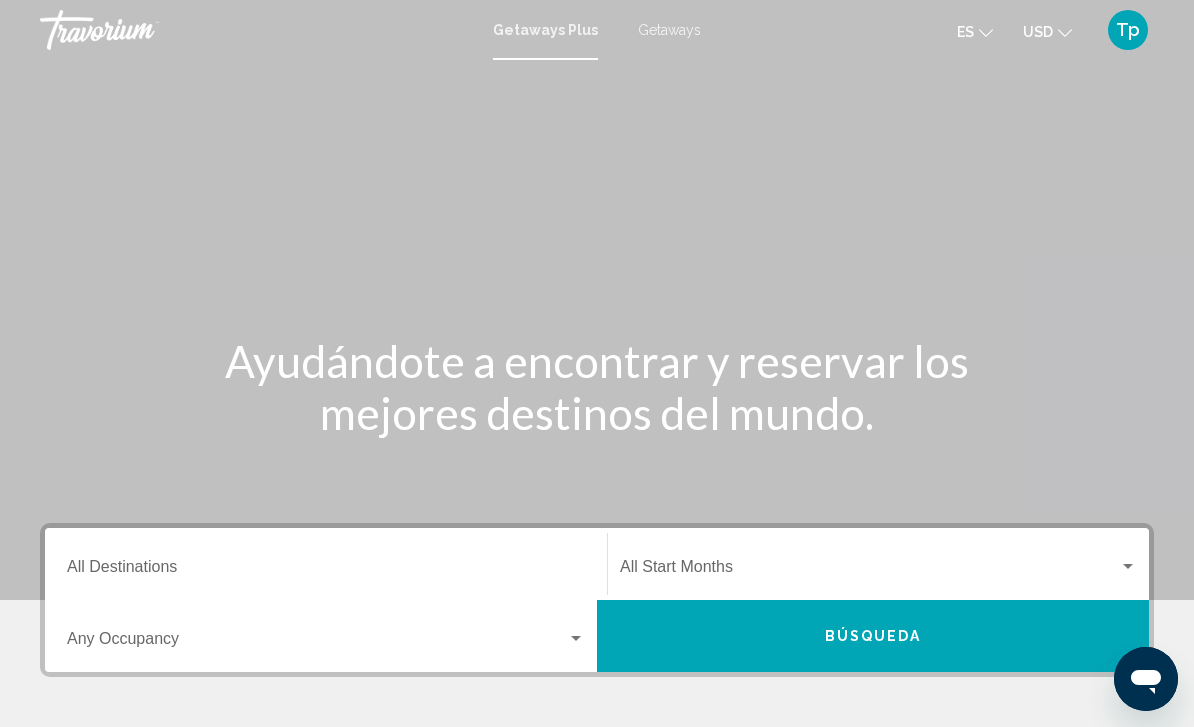 click on "Destination All Destinations" at bounding box center (326, 571) 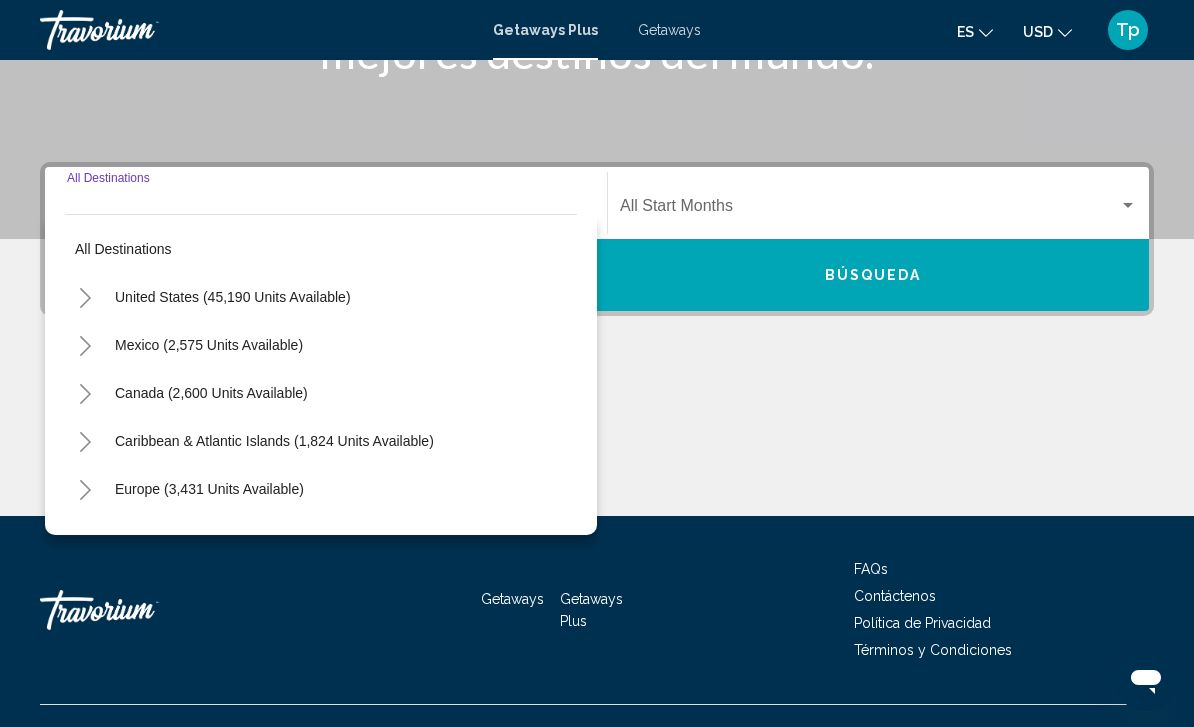 scroll, scrollTop: 395, scrollLeft: 0, axis: vertical 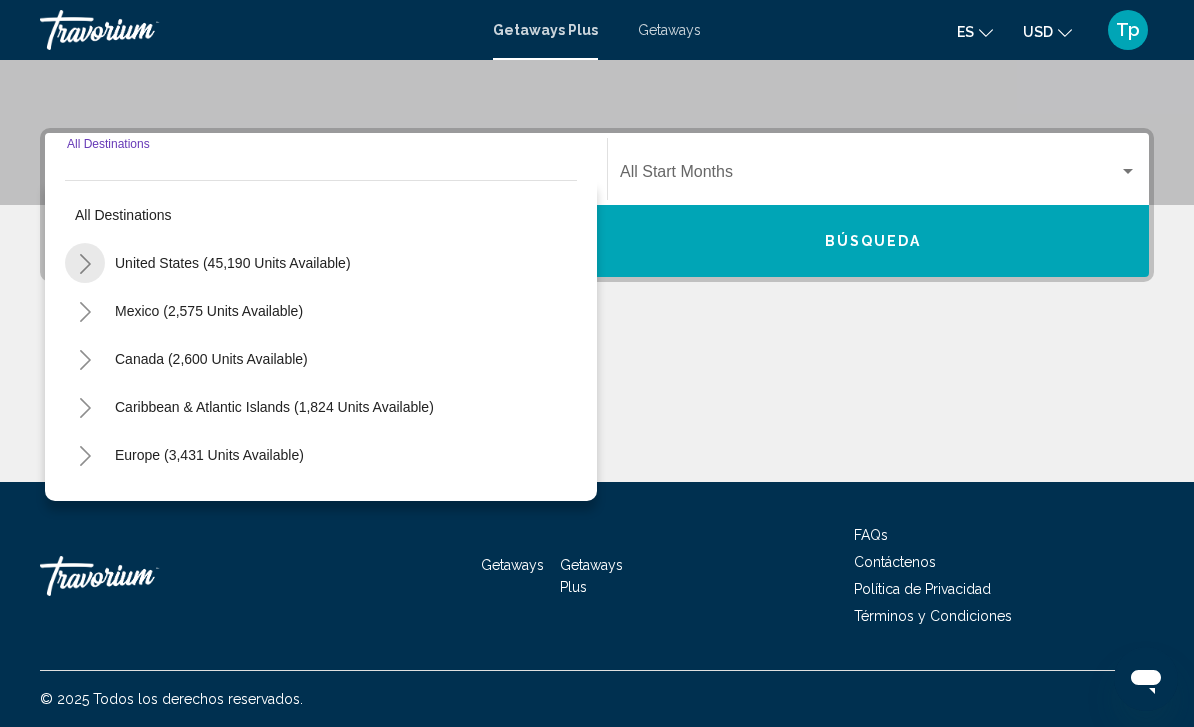 click 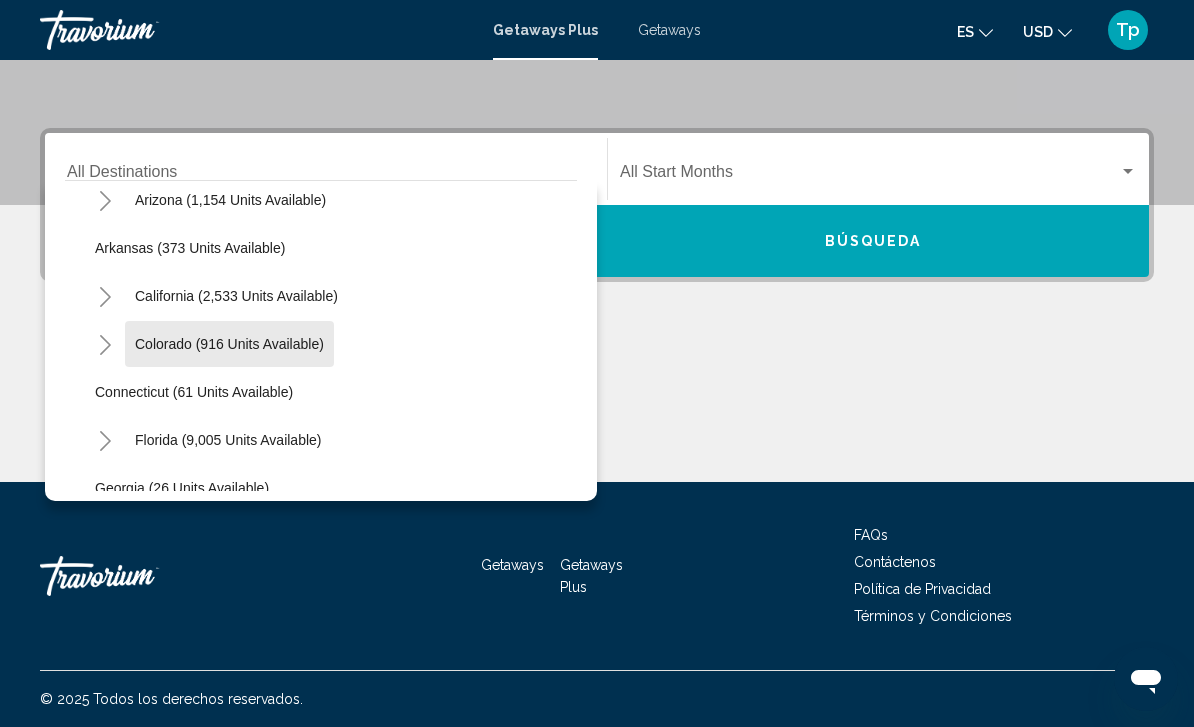scroll, scrollTop: 115, scrollLeft: 0, axis: vertical 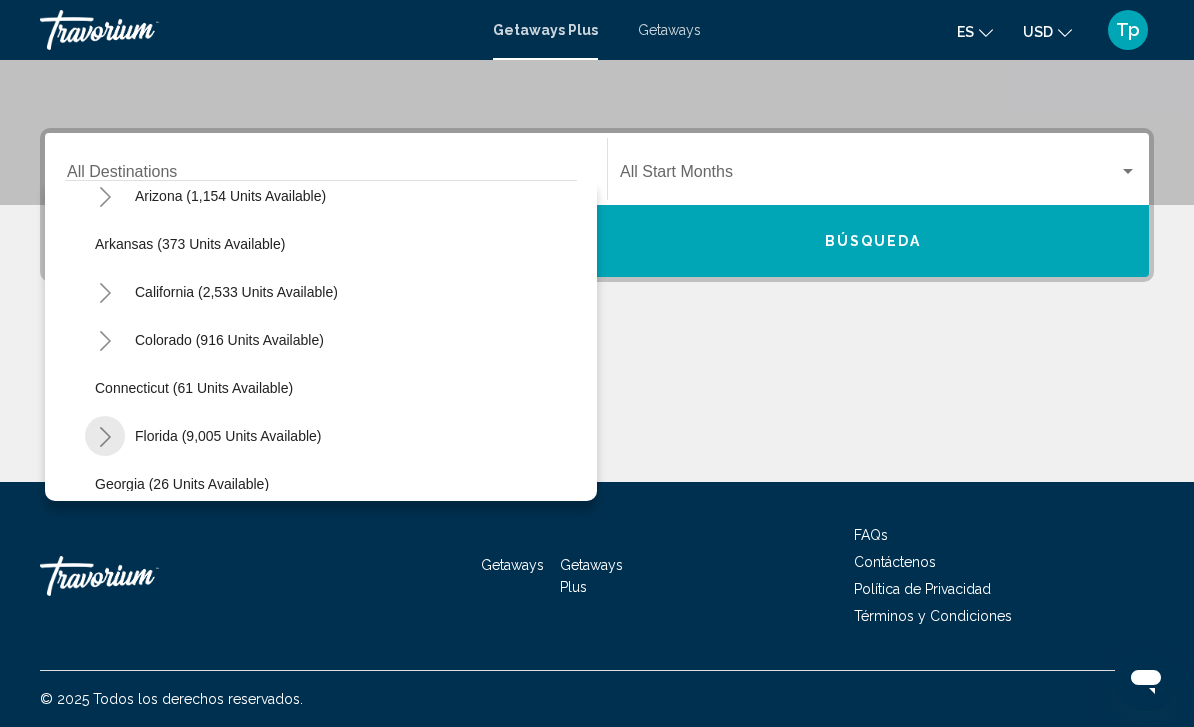 click 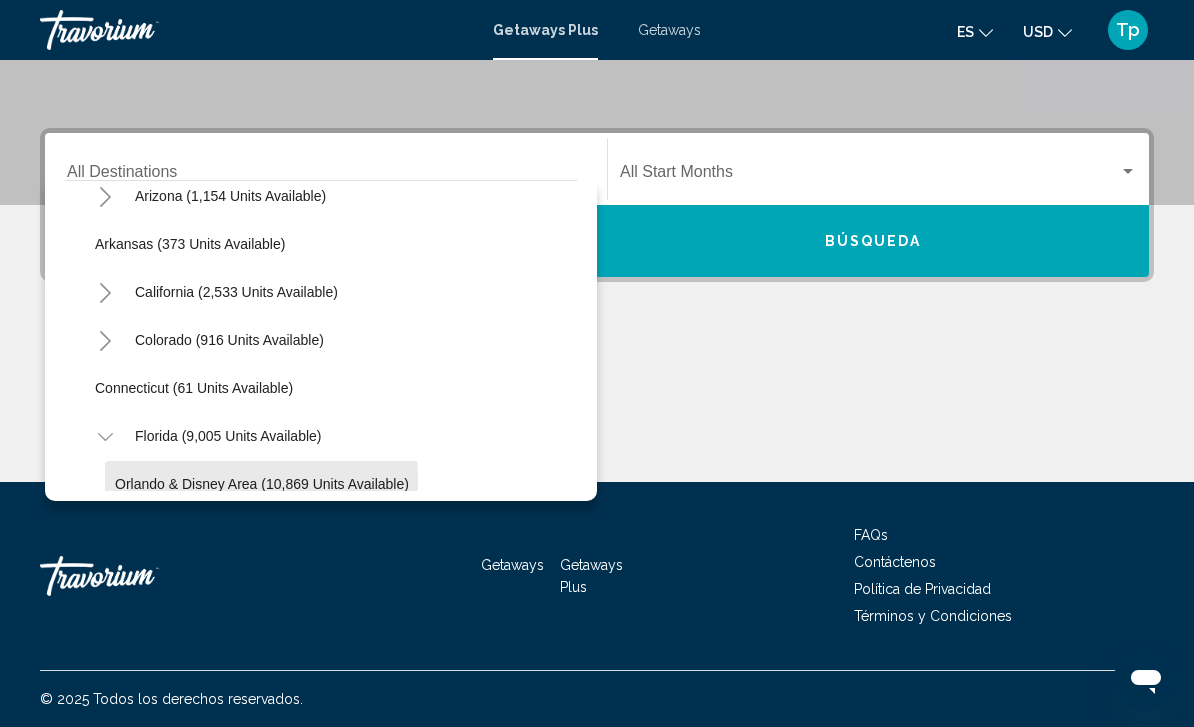 click on "Orlando & Disney Area (10,869 units available)" 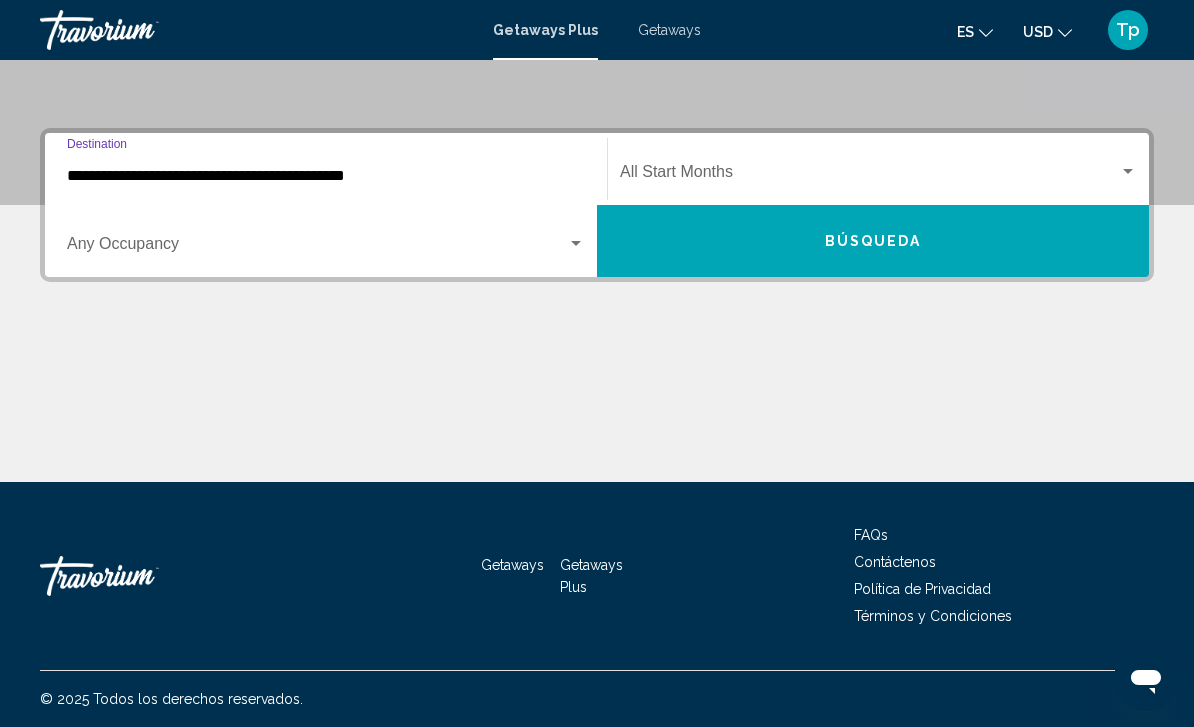click on "Start Month All Start Months" 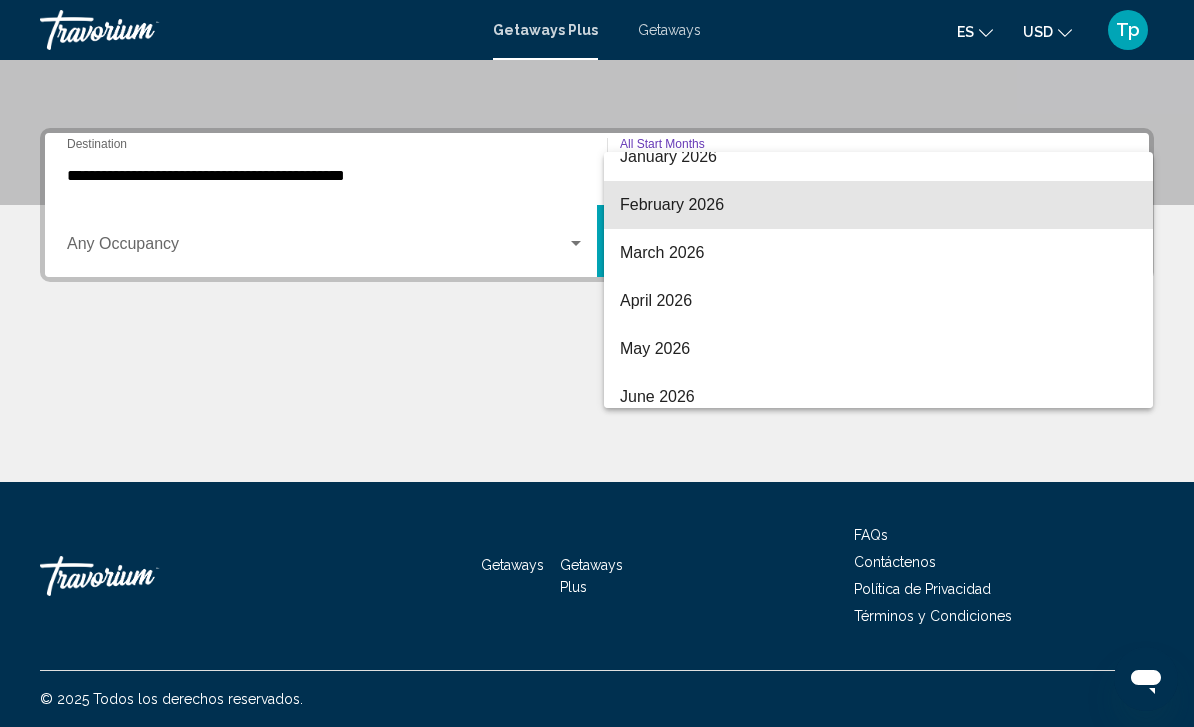 scroll, scrollTop: 300, scrollLeft: 0, axis: vertical 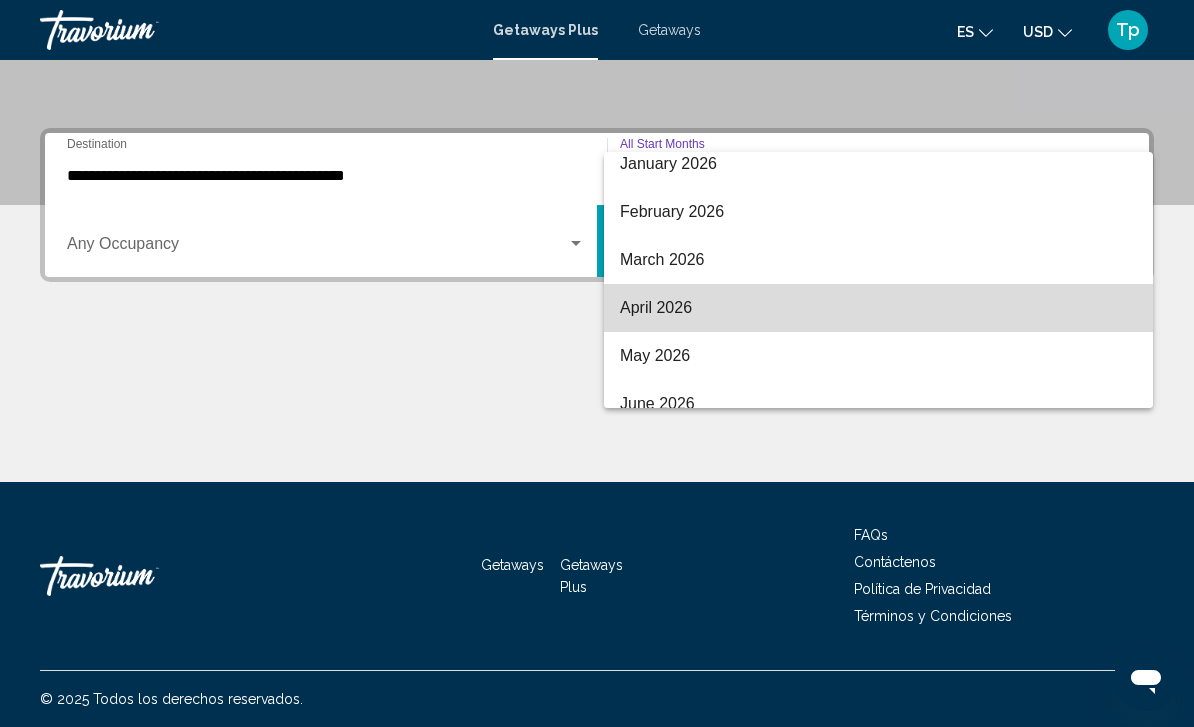 click on "April 2026" at bounding box center [878, 308] 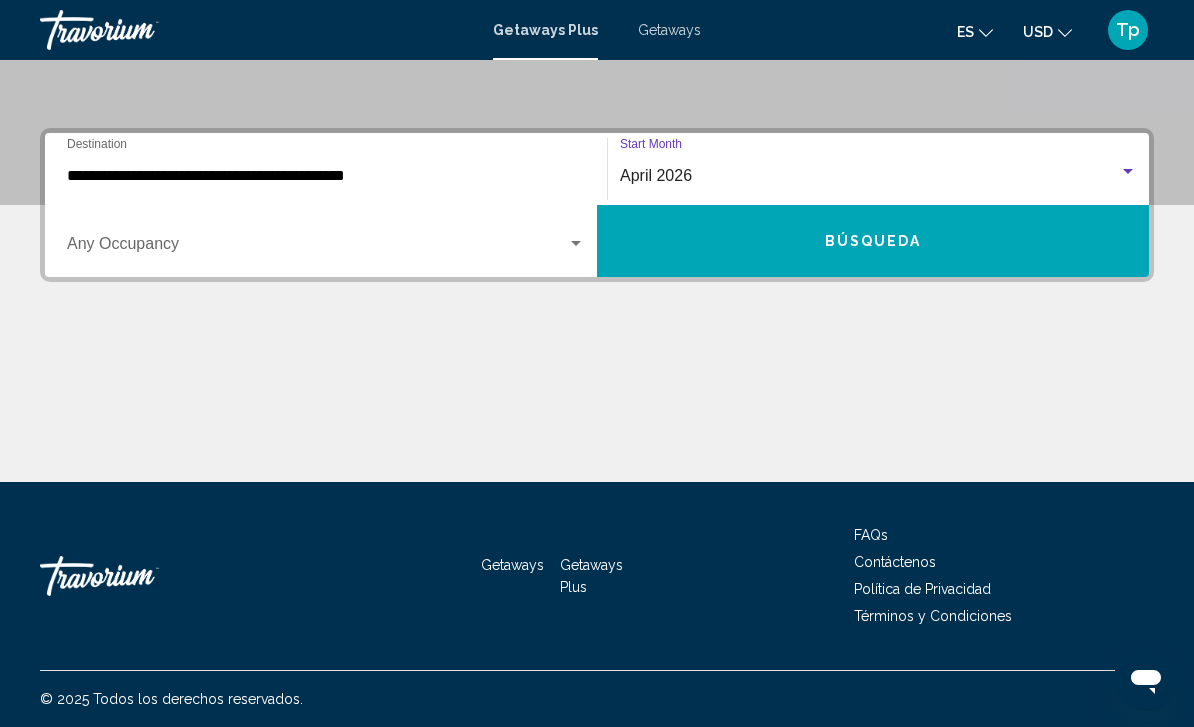 click at bounding box center [317, 248] 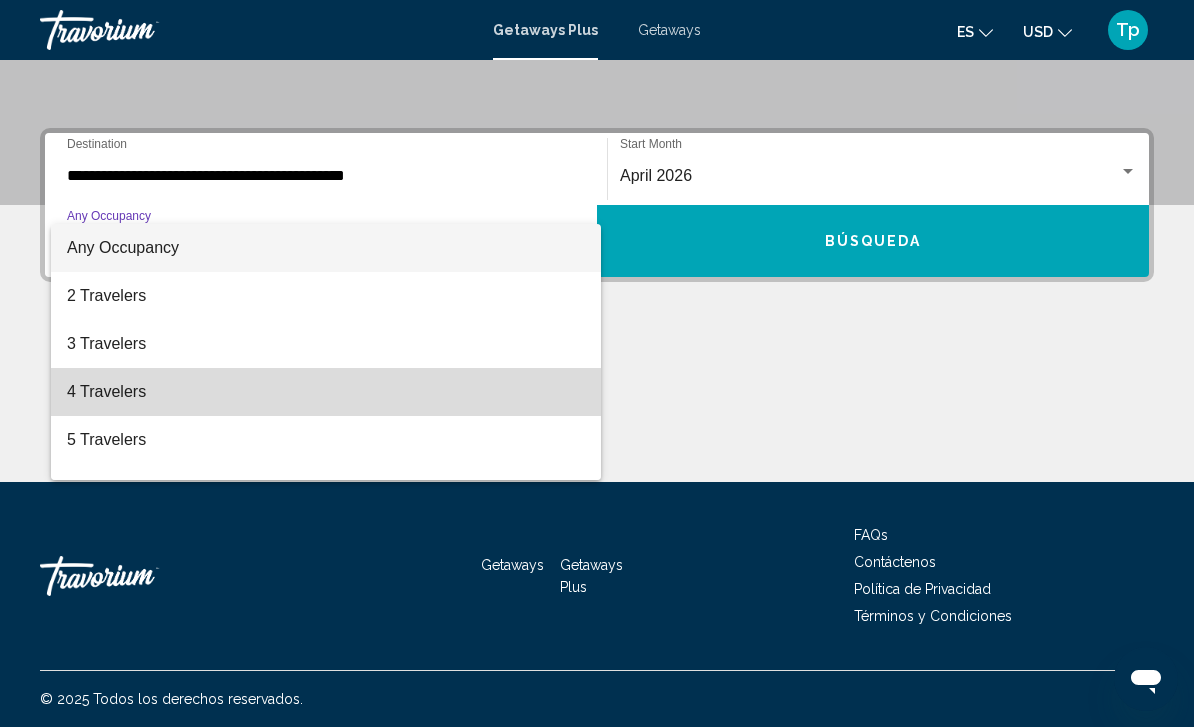 click on "4 Travelers" at bounding box center (326, 392) 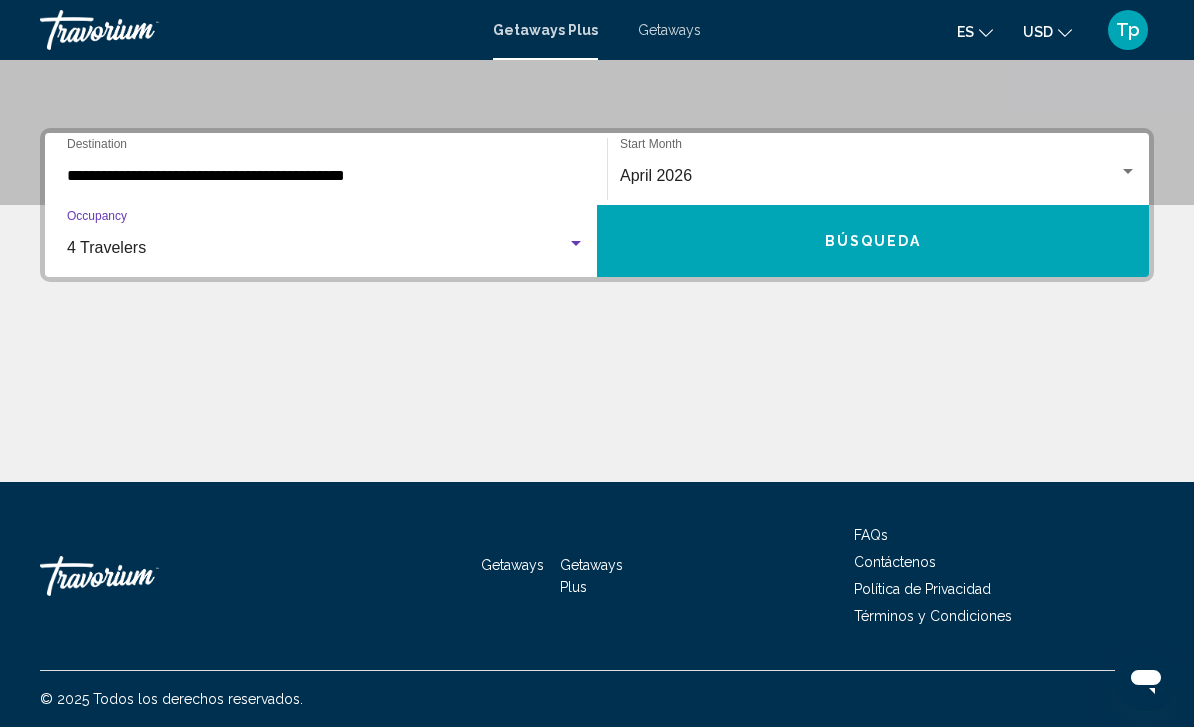 click on "Búsqueda" at bounding box center (873, 242) 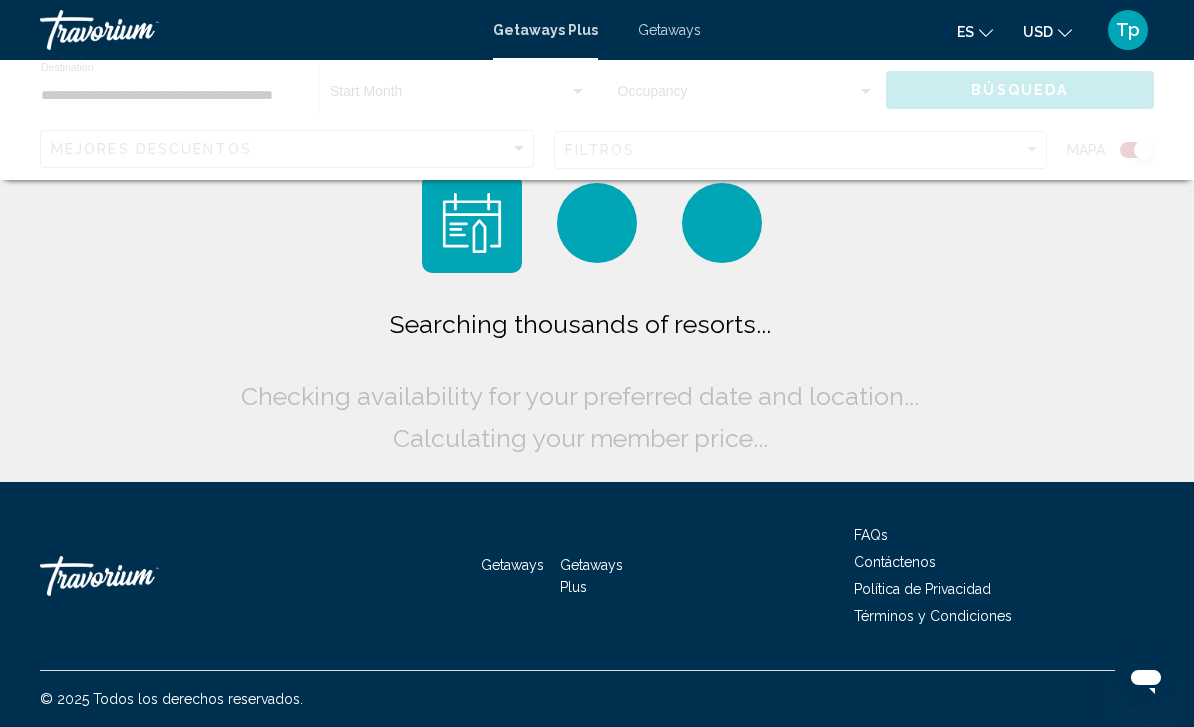 scroll, scrollTop: 64, scrollLeft: 0, axis: vertical 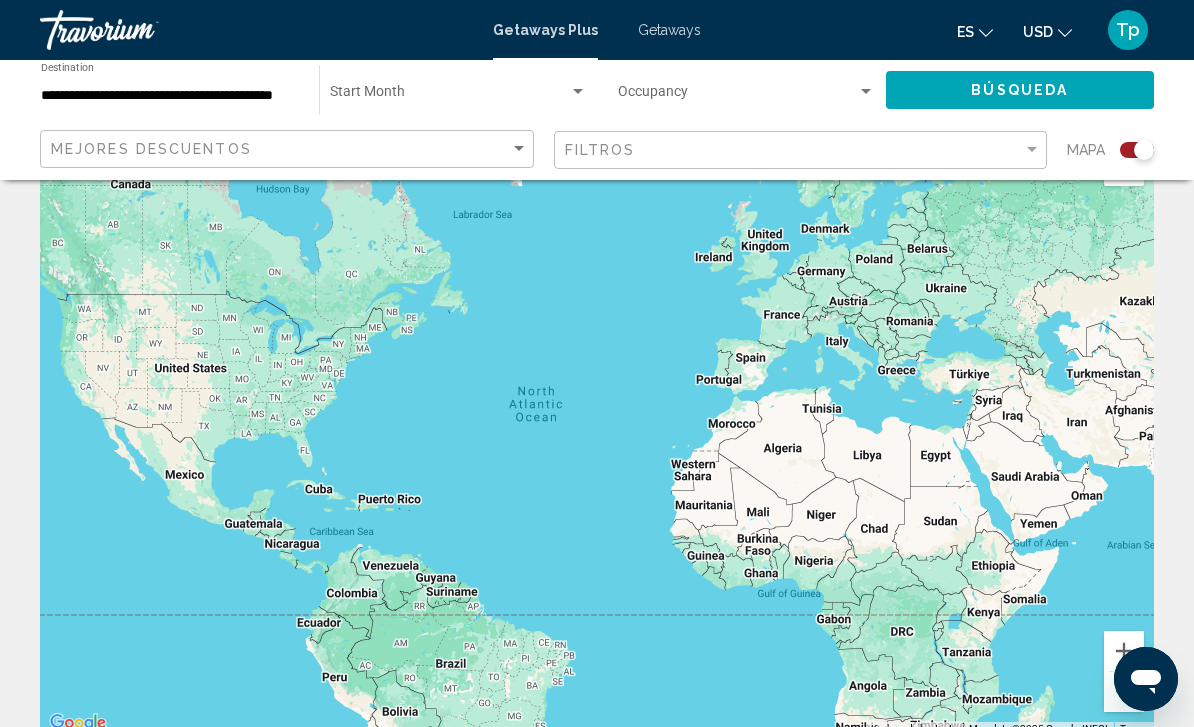 click 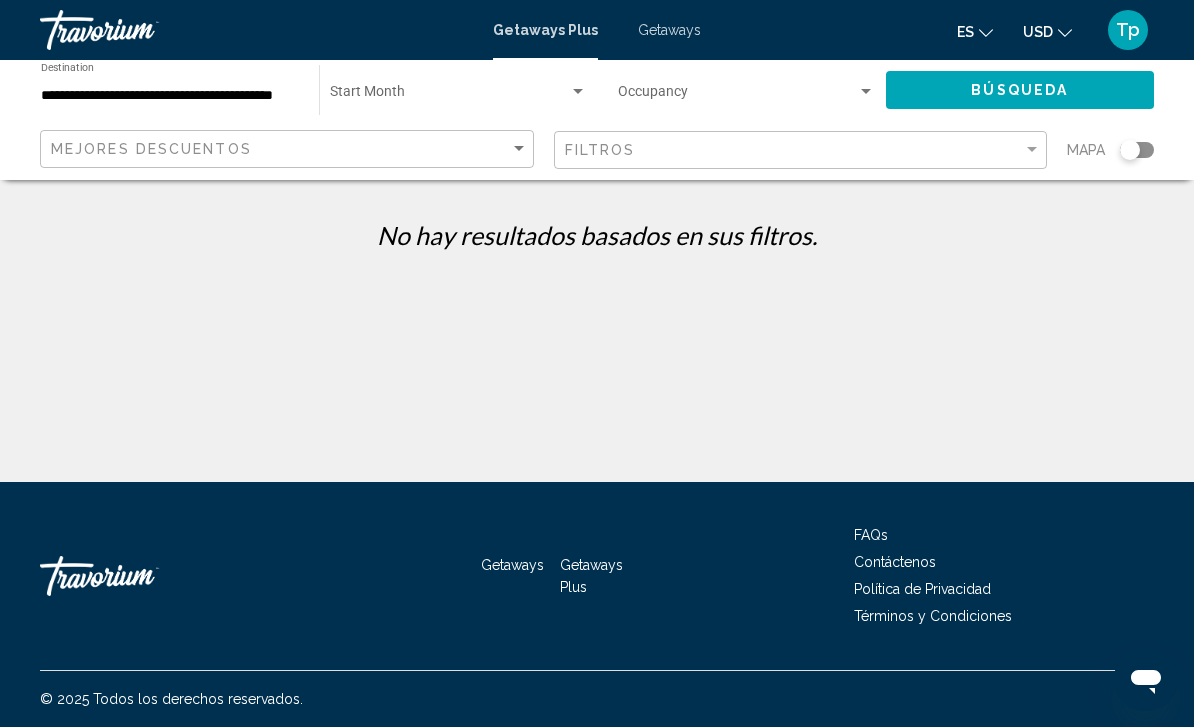 scroll, scrollTop: 0, scrollLeft: 0, axis: both 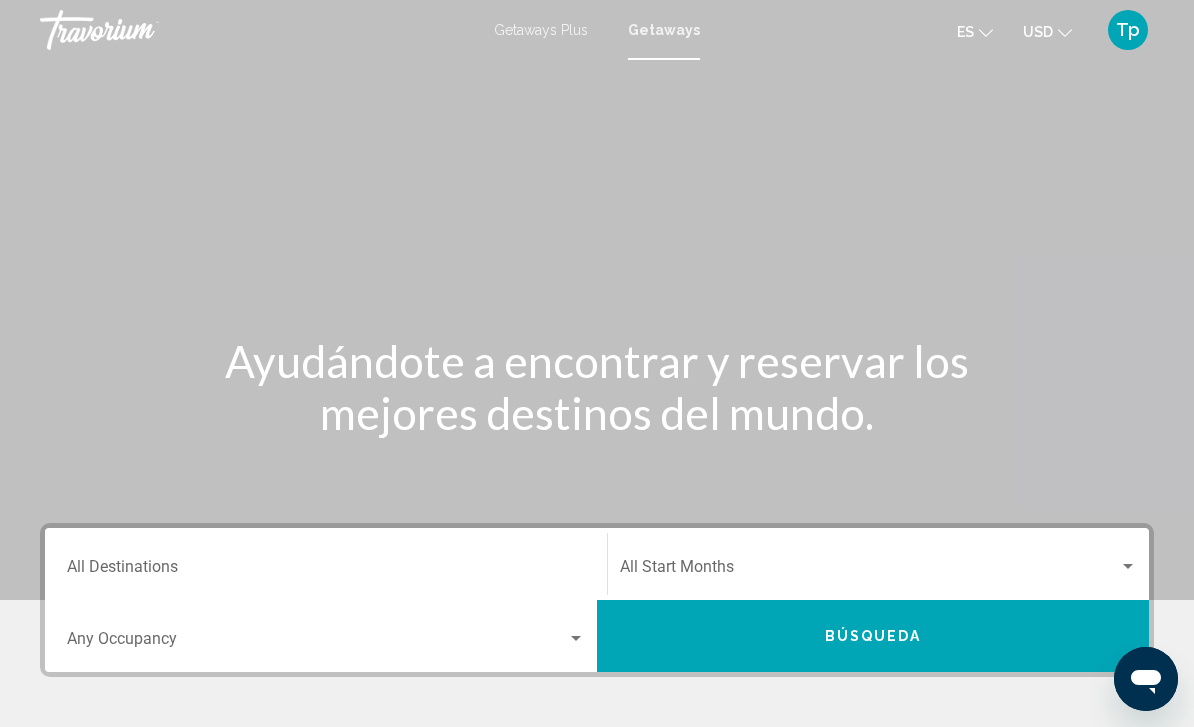 click on "Destination All Destinations" at bounding box center (326, 571) 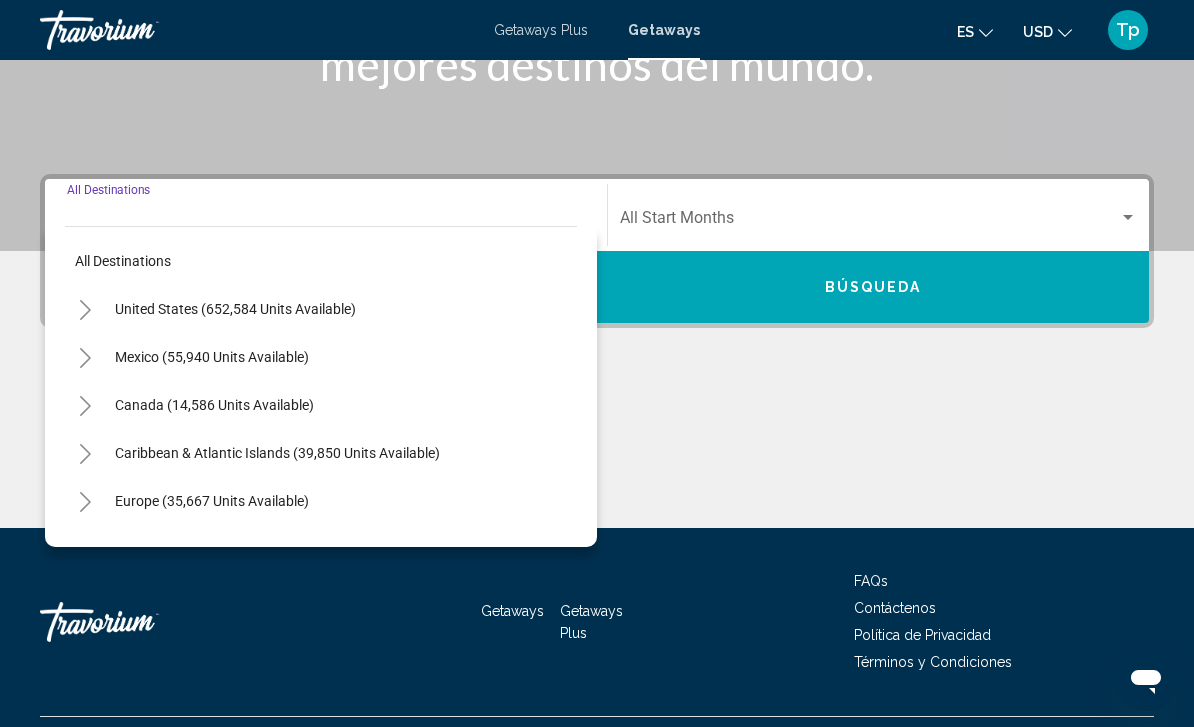 scroll, scrollTop: 395, scrollLeft: 0, axis: vertical 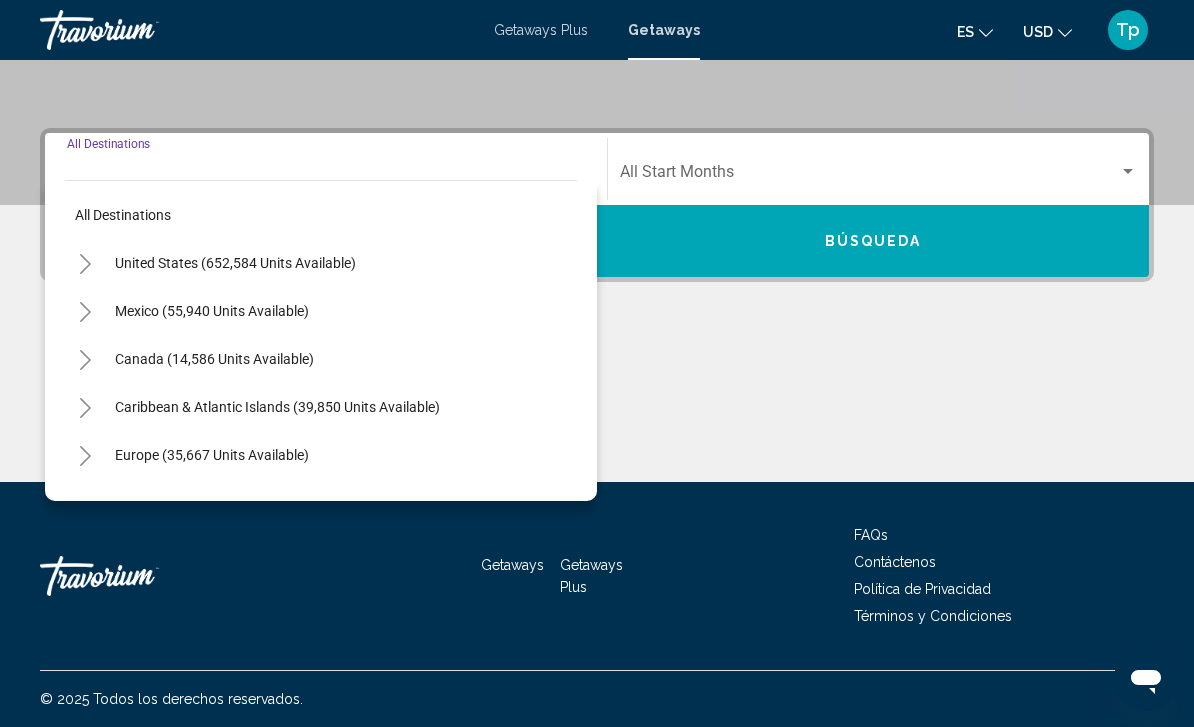 click 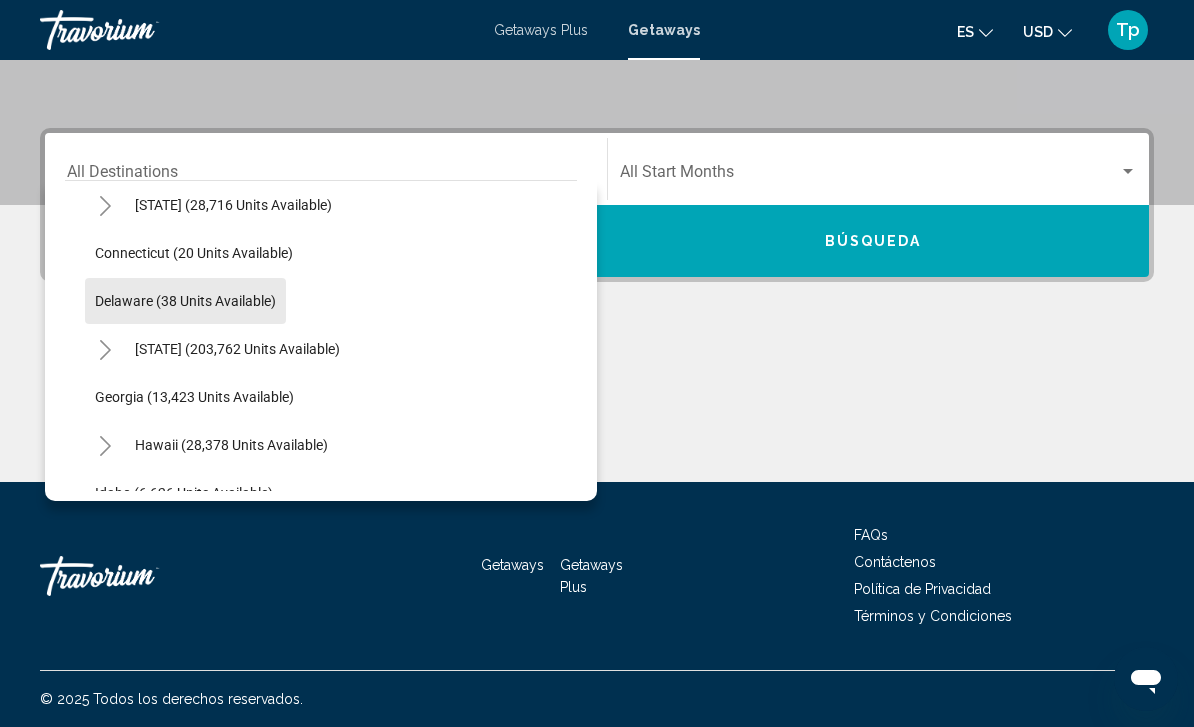 scroll, scrollTop: 253, scrollLeft: 0, axis: vertical 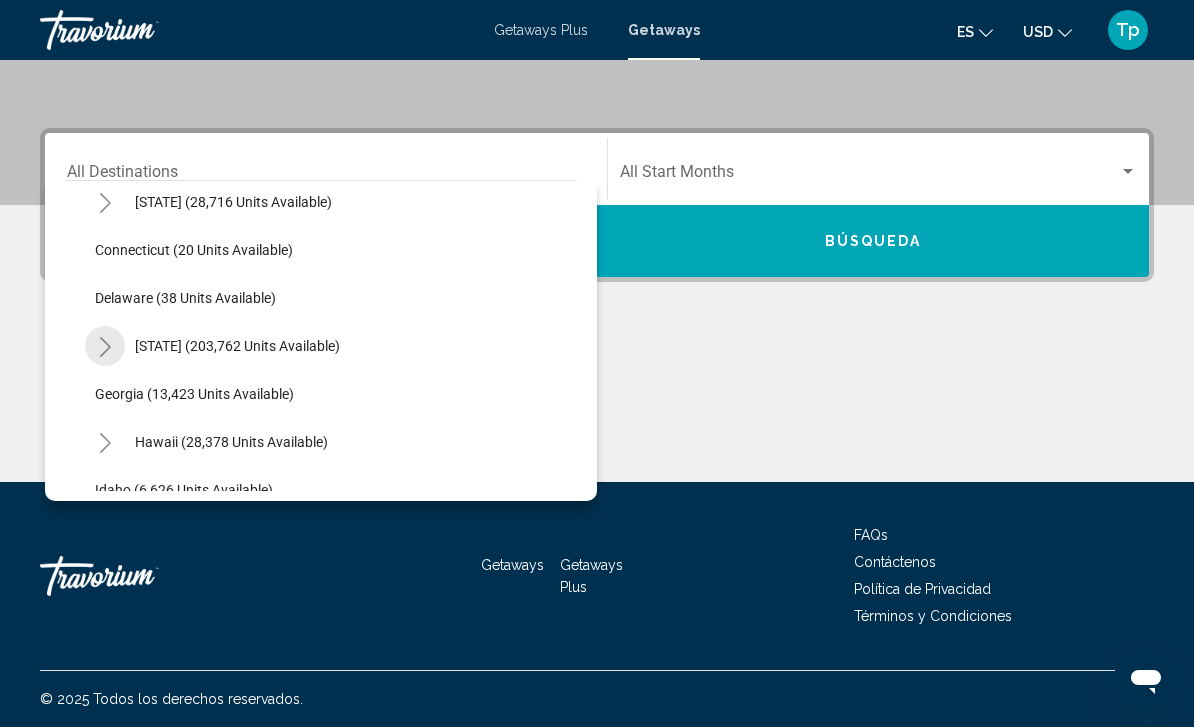 click 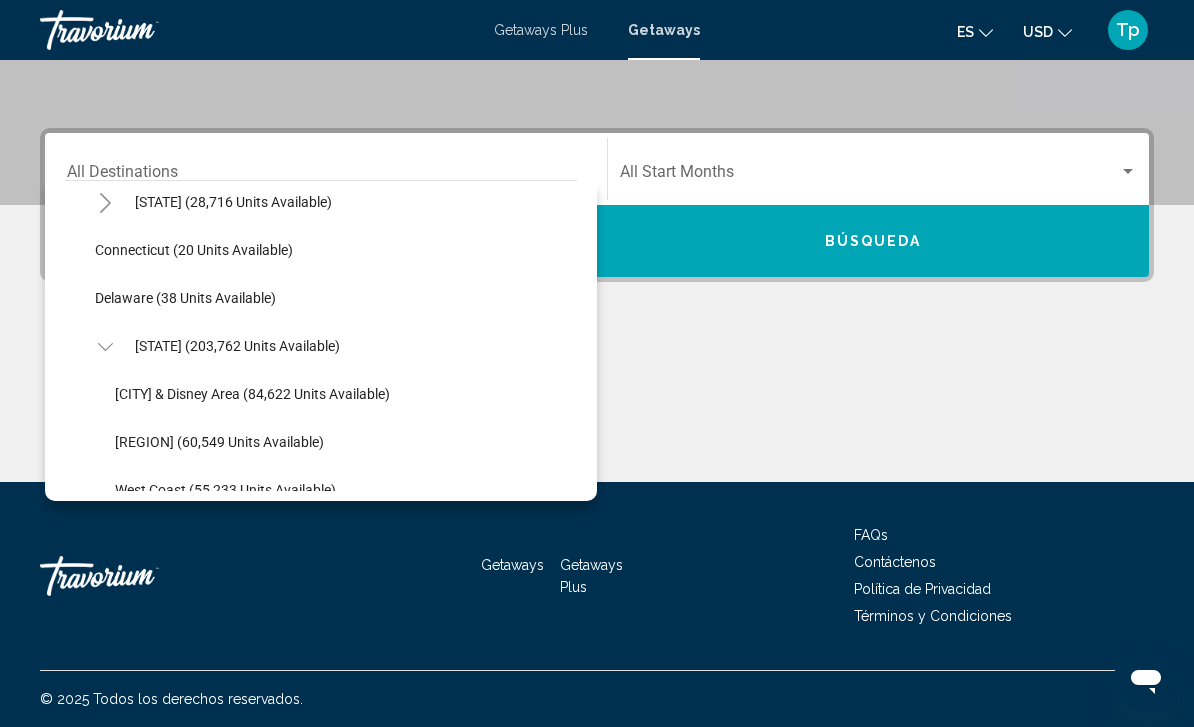 click on "[AREA] ([NUMBER] units available)" 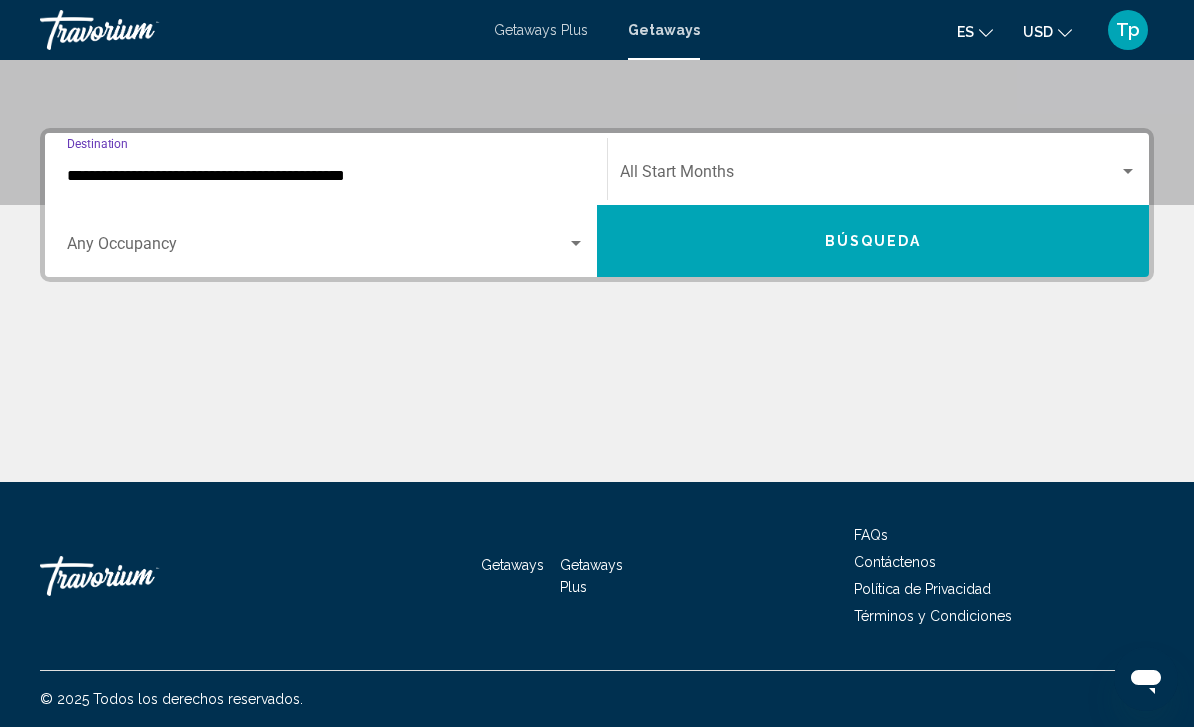 click at bounding box center [869, 176] 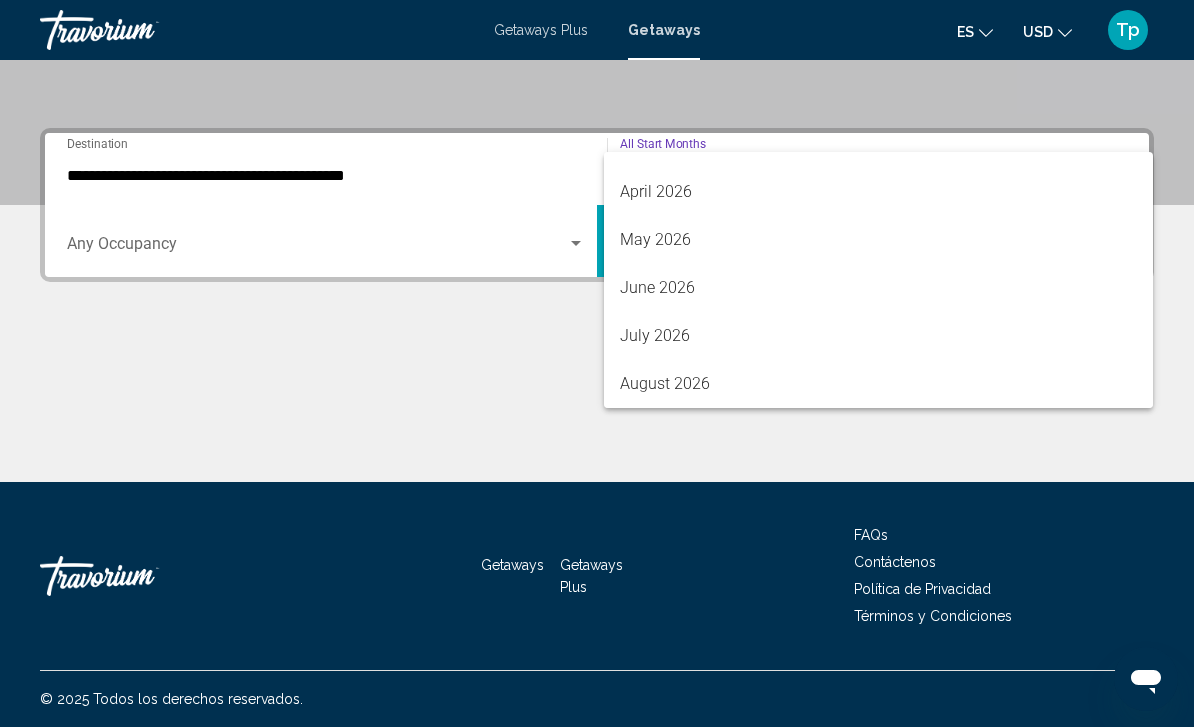 scroll, scrollTop: 416, scrollLeft: 0, axis: vertical 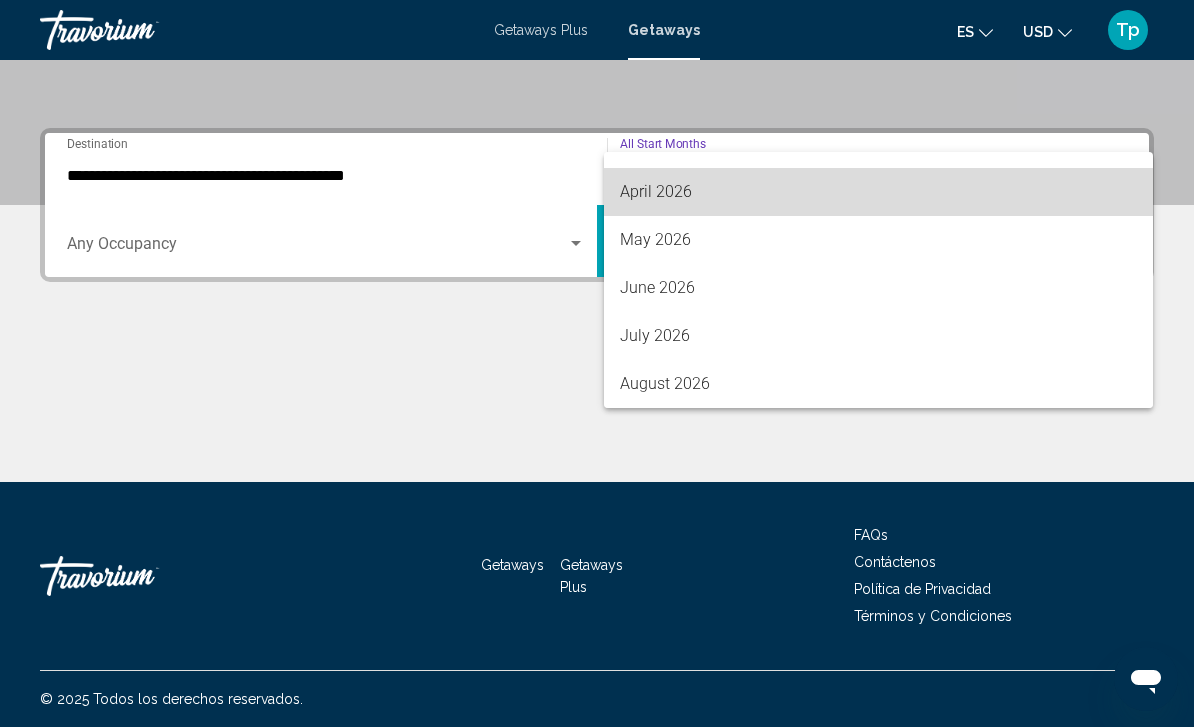 click on "April 2026" at bounding box center (878, 192) 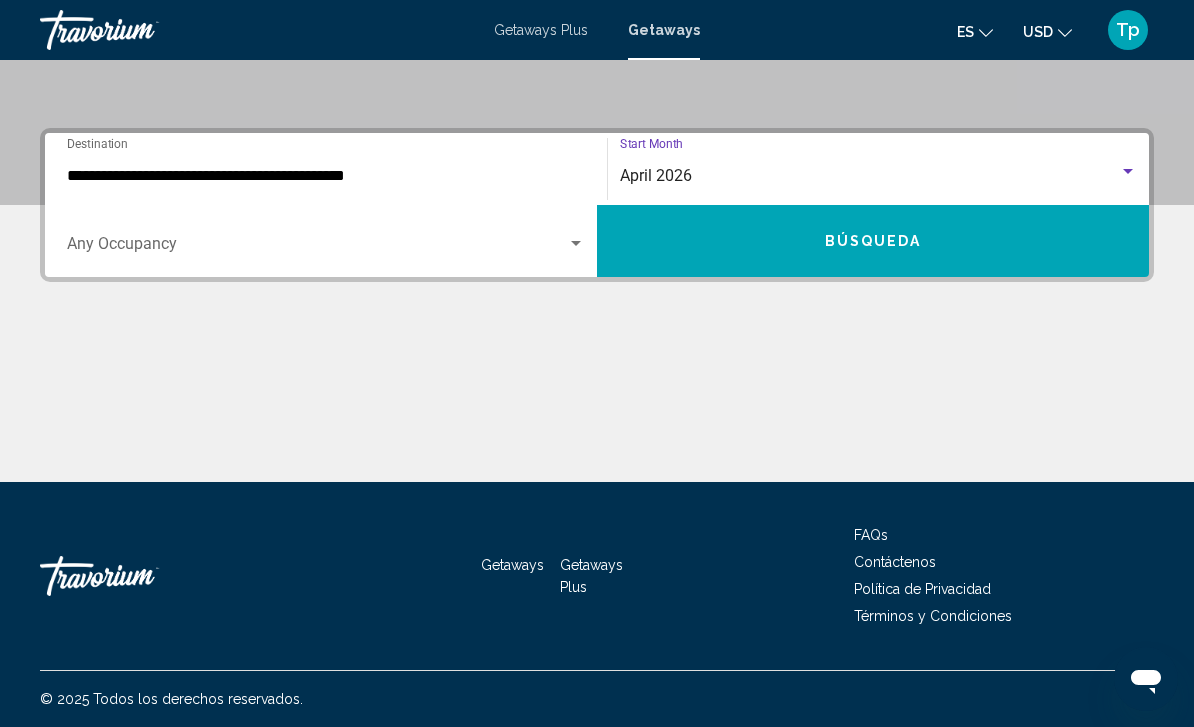 click at bounding box center (317, 248) 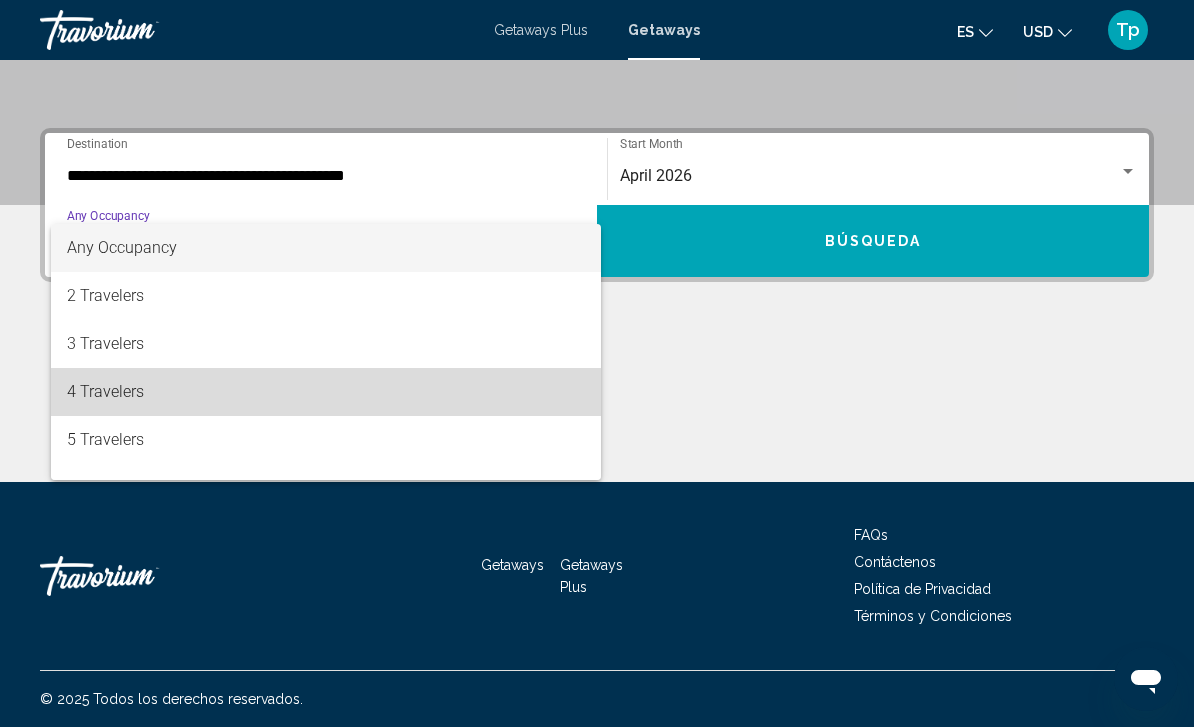 click on "4 Travelers" at bounding box center (326, 392) 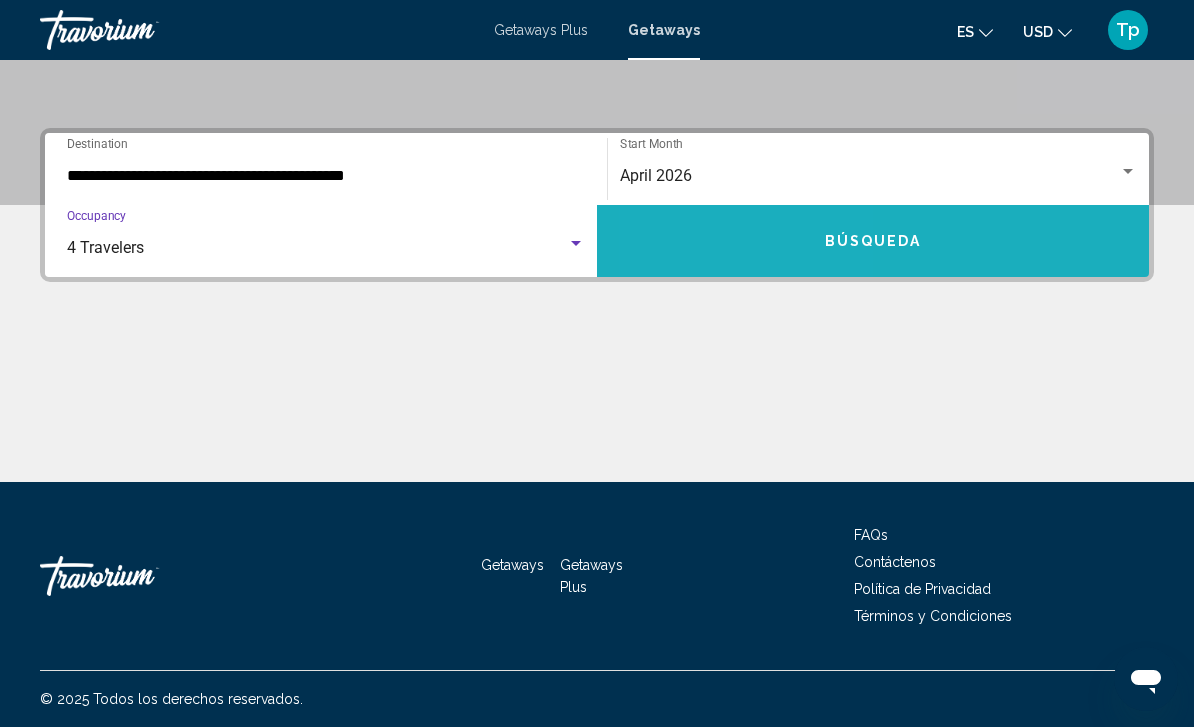 click on "Búsqueda" at bounding box center [873, 241] 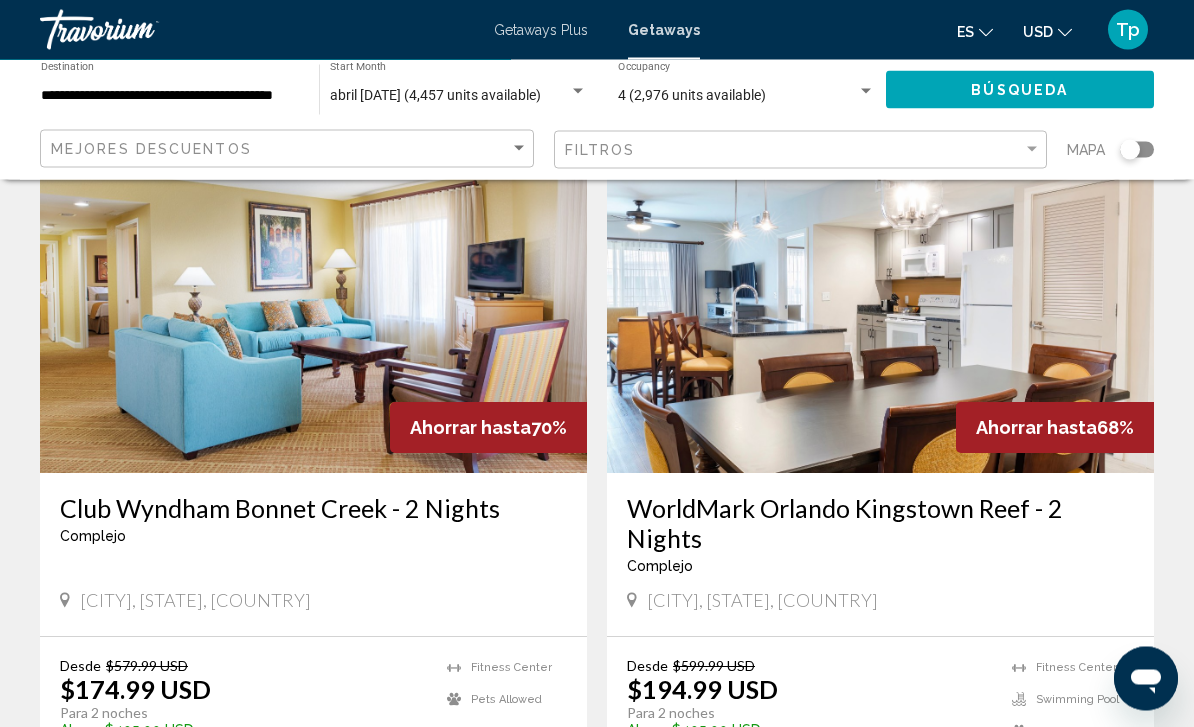 scroll, scrollTop: 106, scrollLeft: 0, axis: vertical 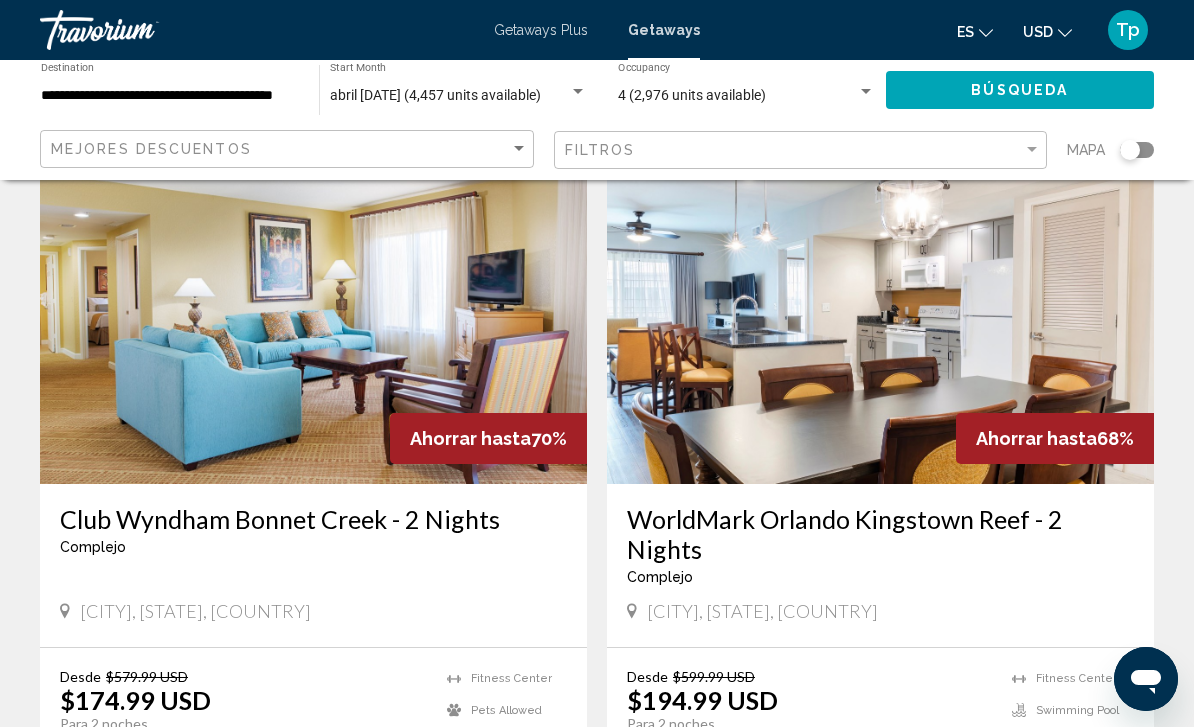 click on "USD
USD ($) MXN (Mex$) CAD (Can$) GBP (£) EUR (€) AUD (A$) NZD (NZ$) CNY (CN¥)" 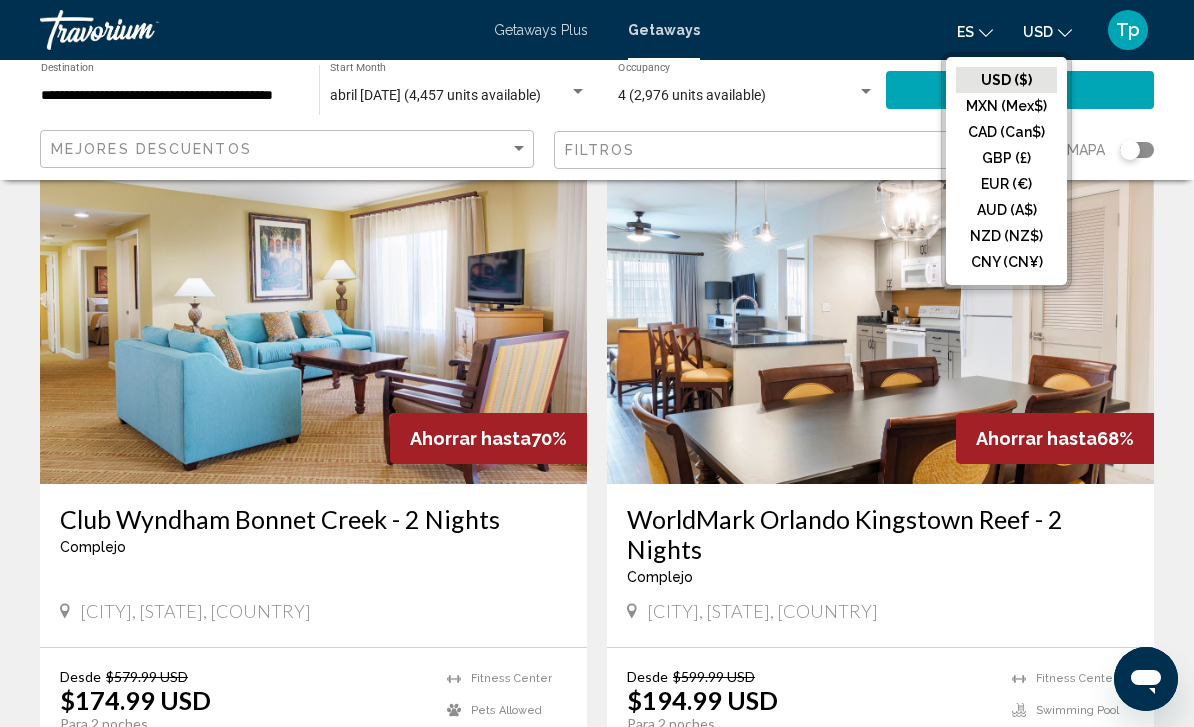 click on "GBP (£)" 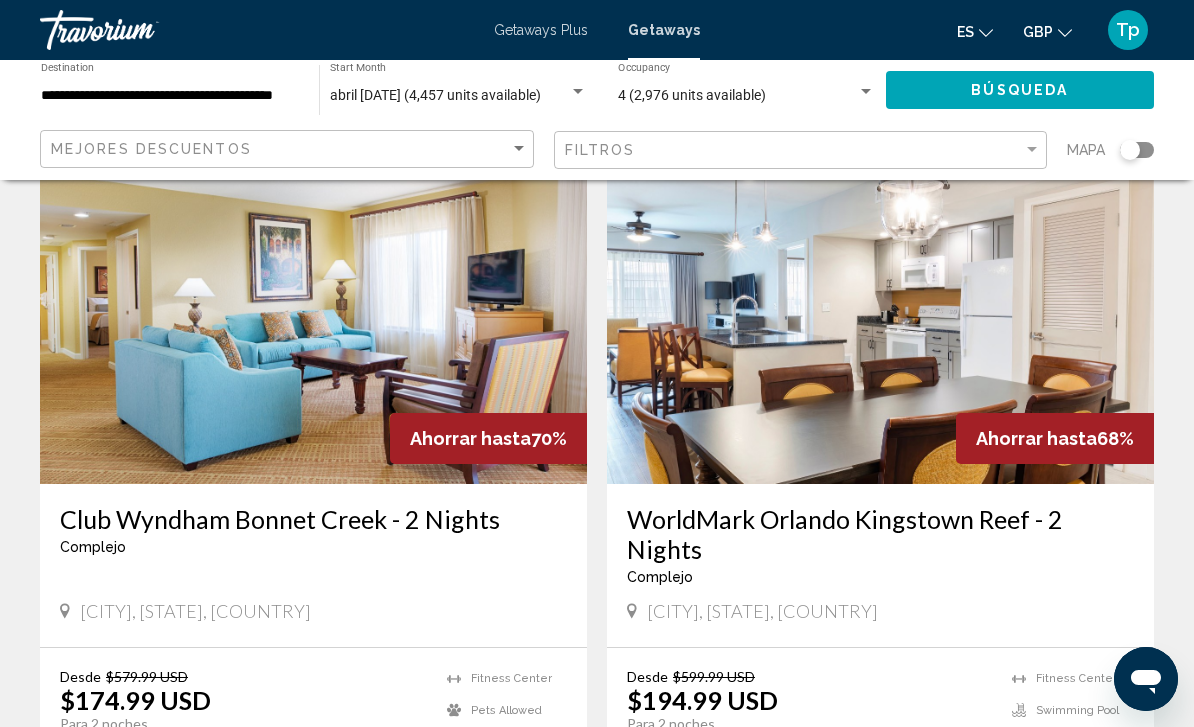 scroll, scrollTop: 0, scrollLeft: 0, axis: both 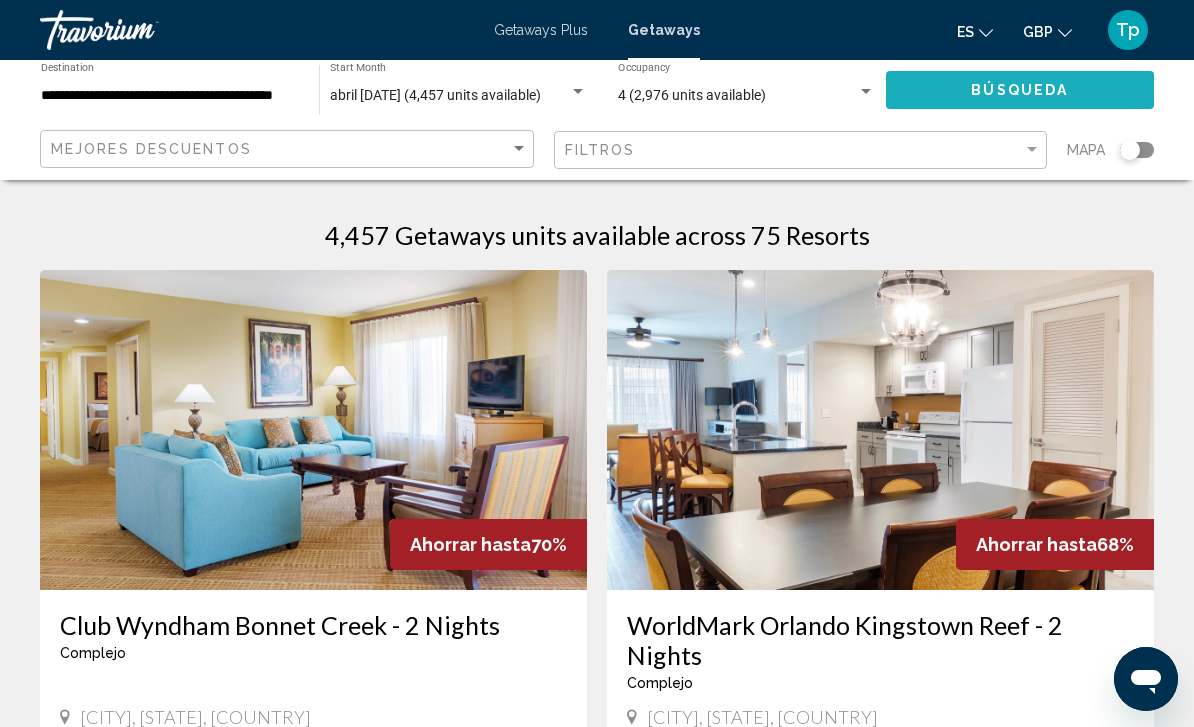 click on "Búsqueda" 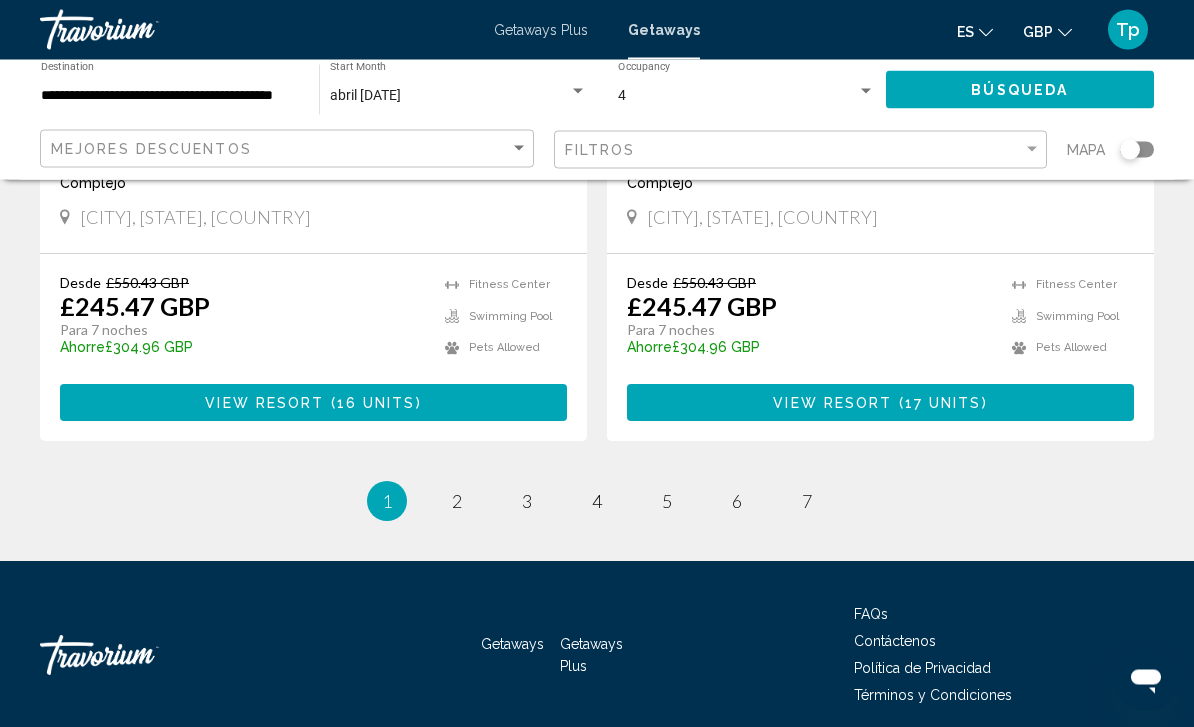 scroll, scrollTop: 3968, scrollLeft: 0, axis: vertical 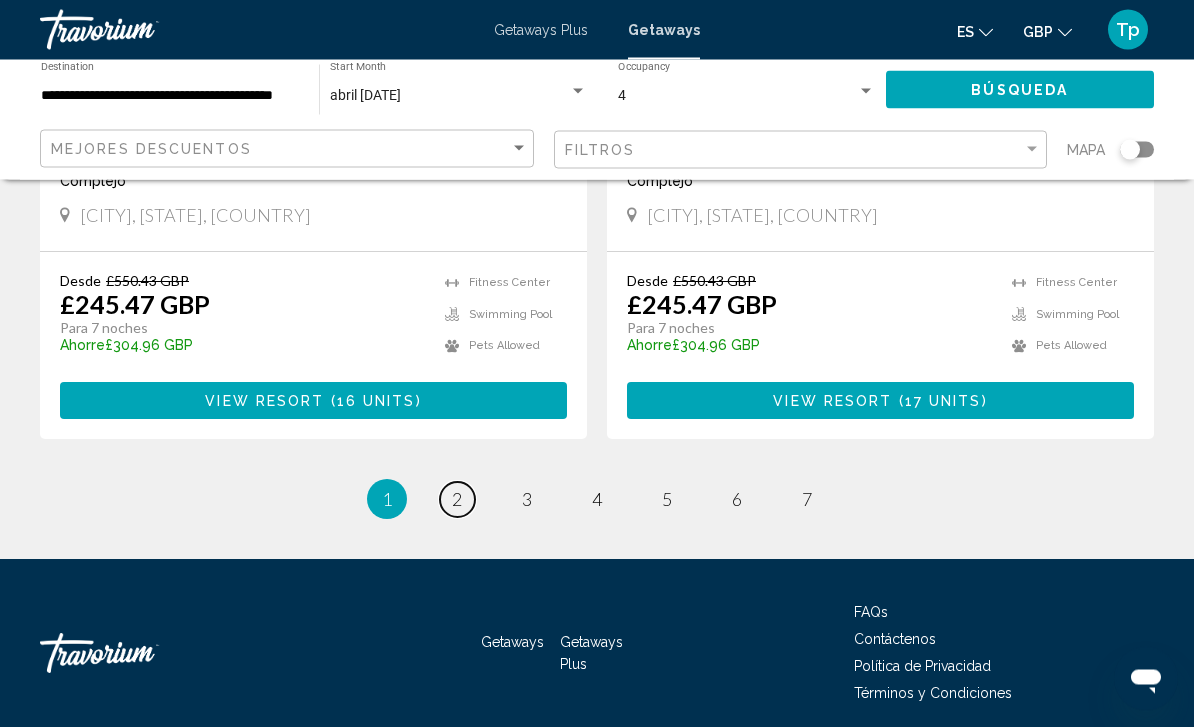 click on "2" at bounding box center (457, 500) 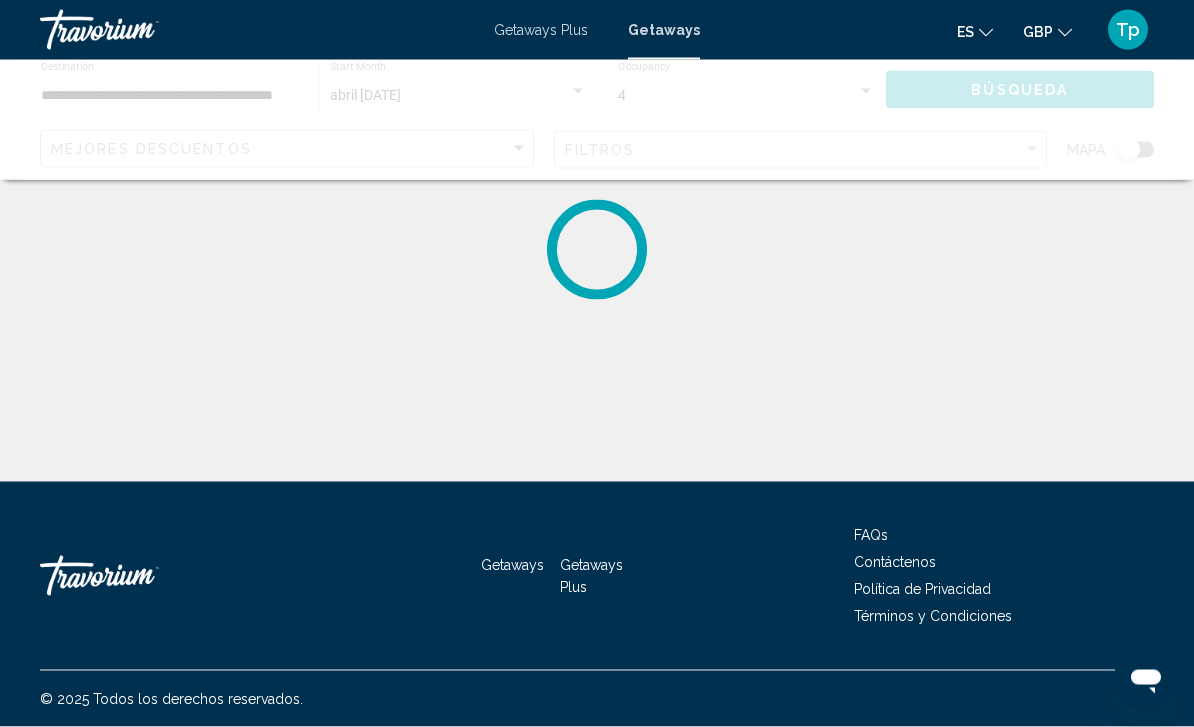 scroll, scrollTop: 0, scrollLeft: 0, axis: both 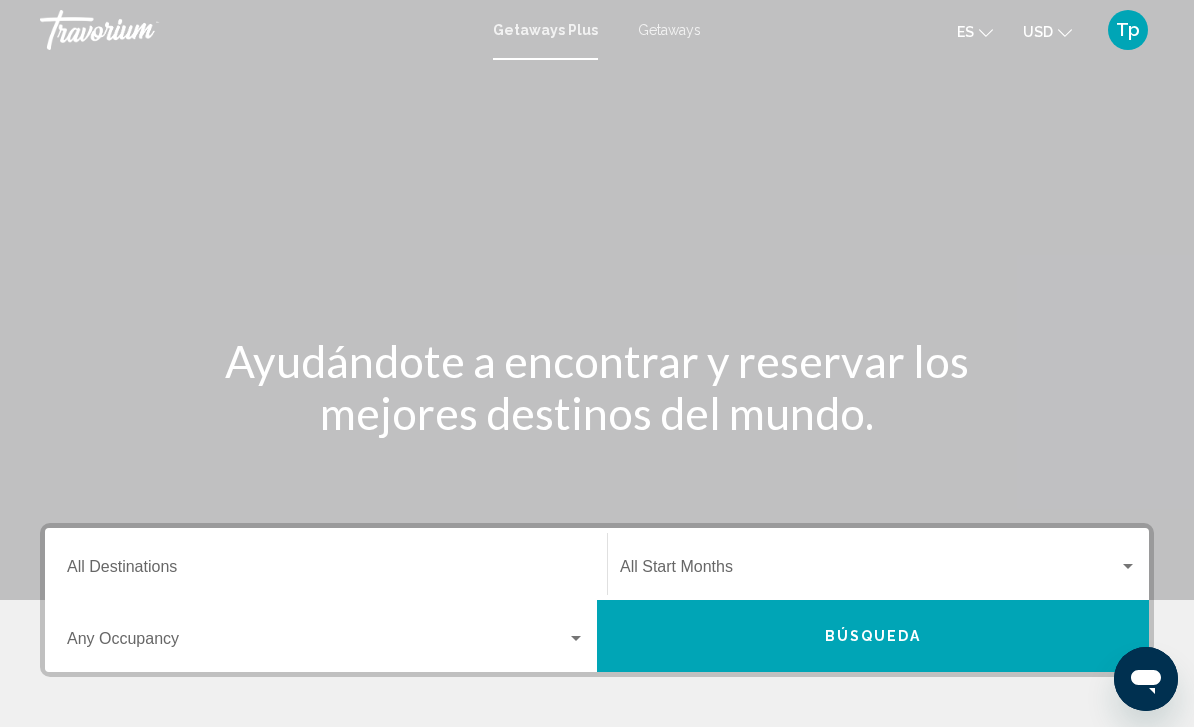 click on "Getaways" at bounding box center [669, 30] 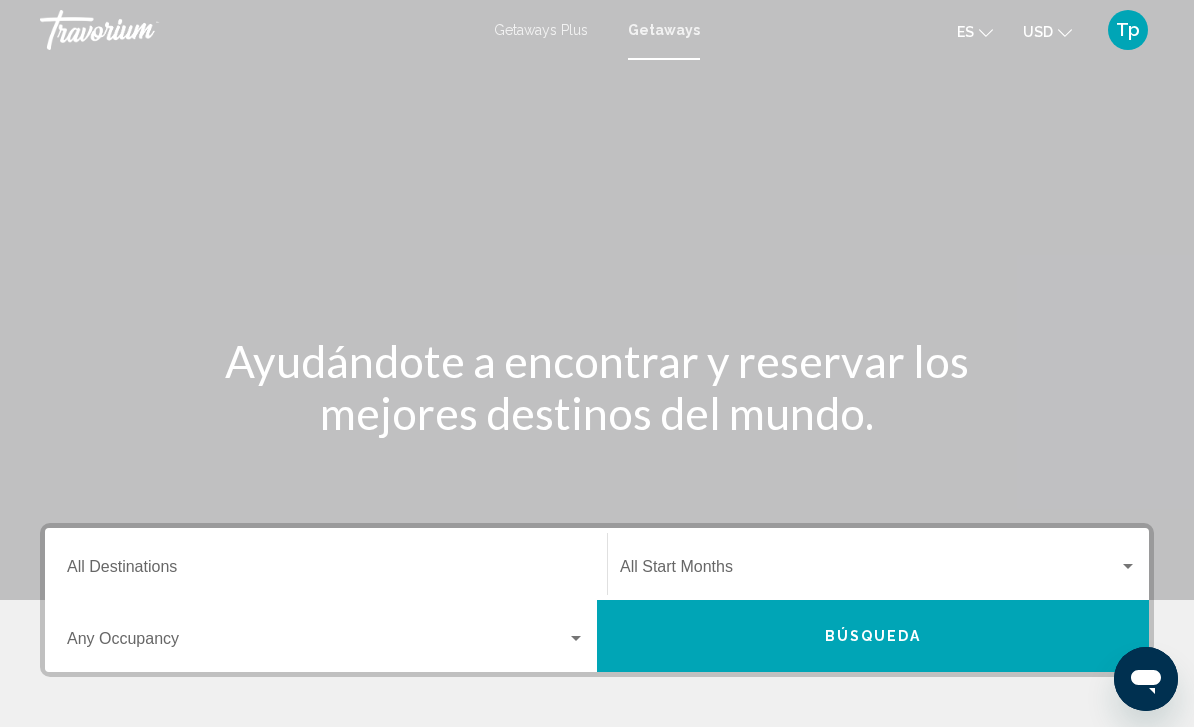 click on "Destination All Destinations" at bounding box center (326, 571) 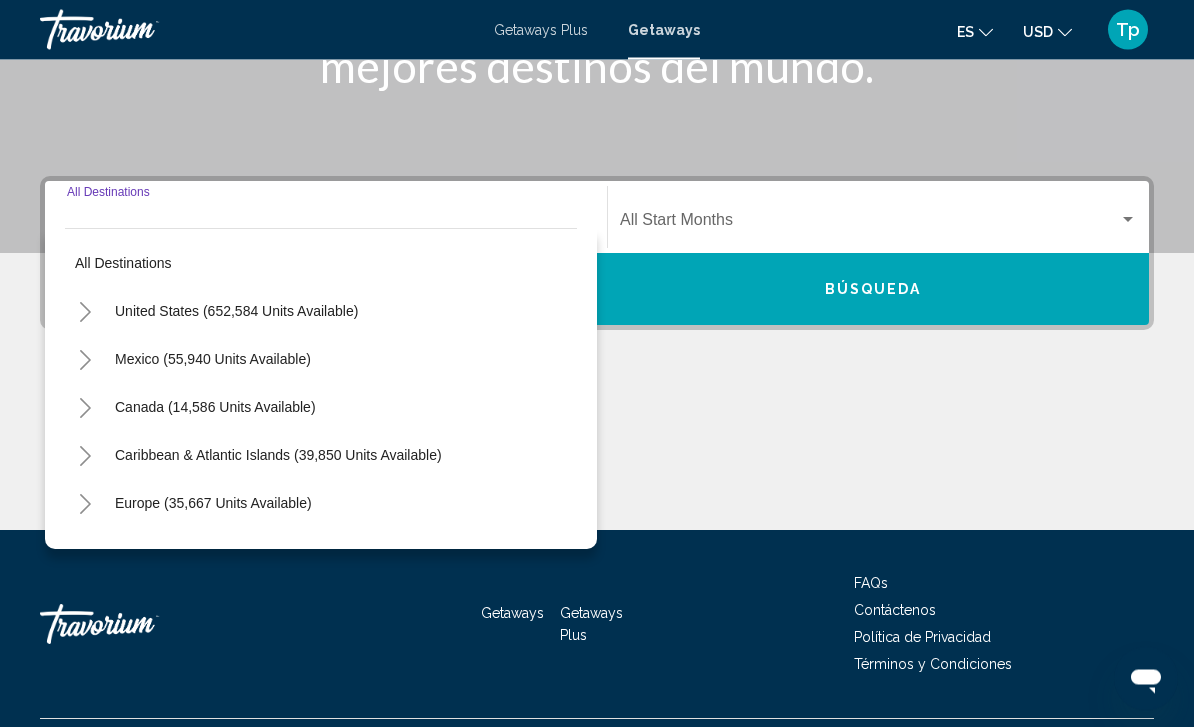 scroll, scrollTop: 395, scrollLeft: 0, axis: vertical 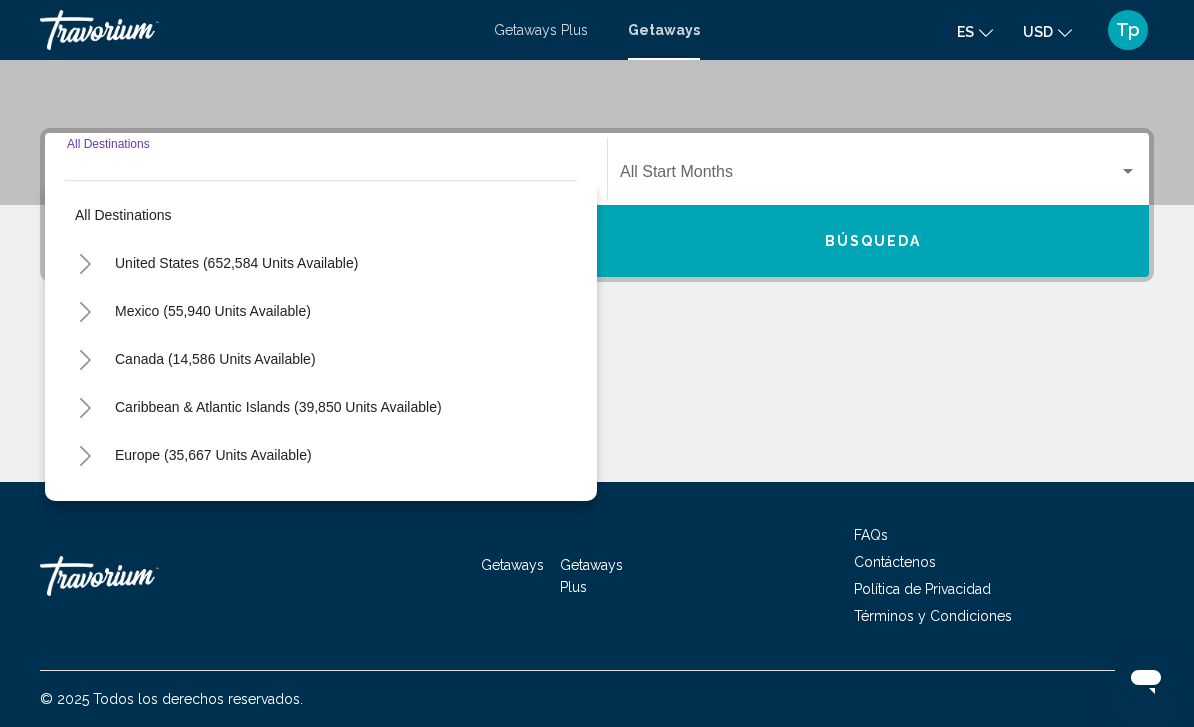 click 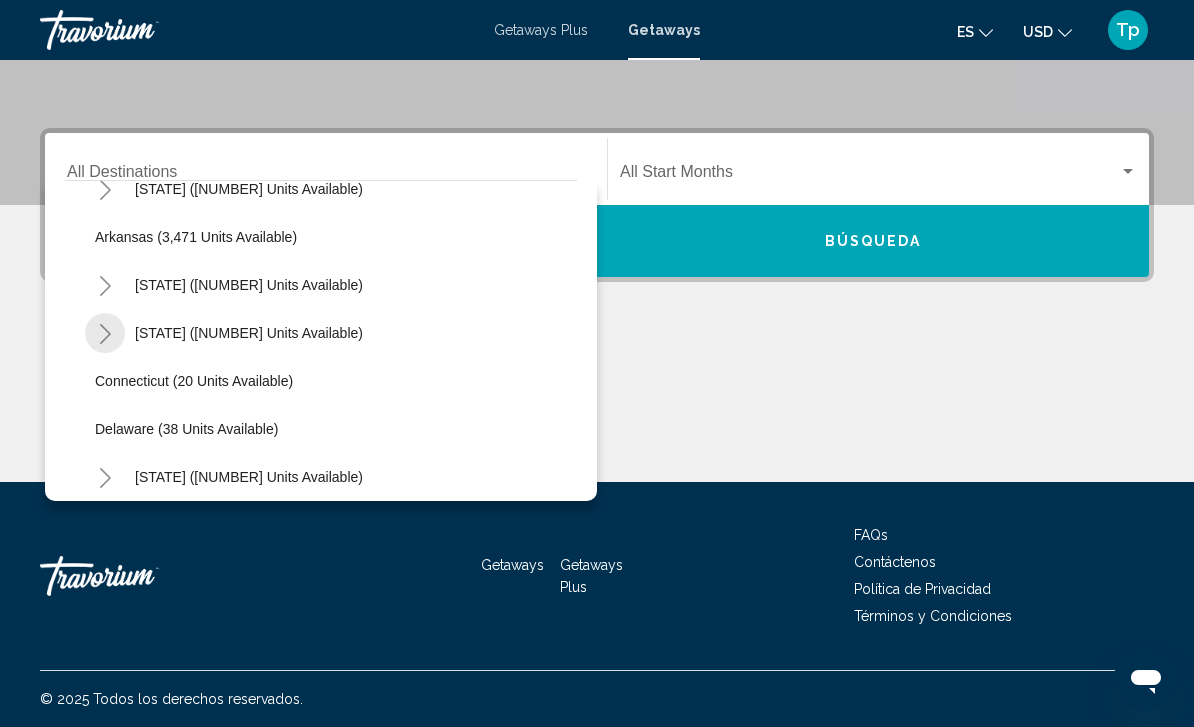 scroll, scrollTop: 139, scrollLeft: 0, axis: vertical 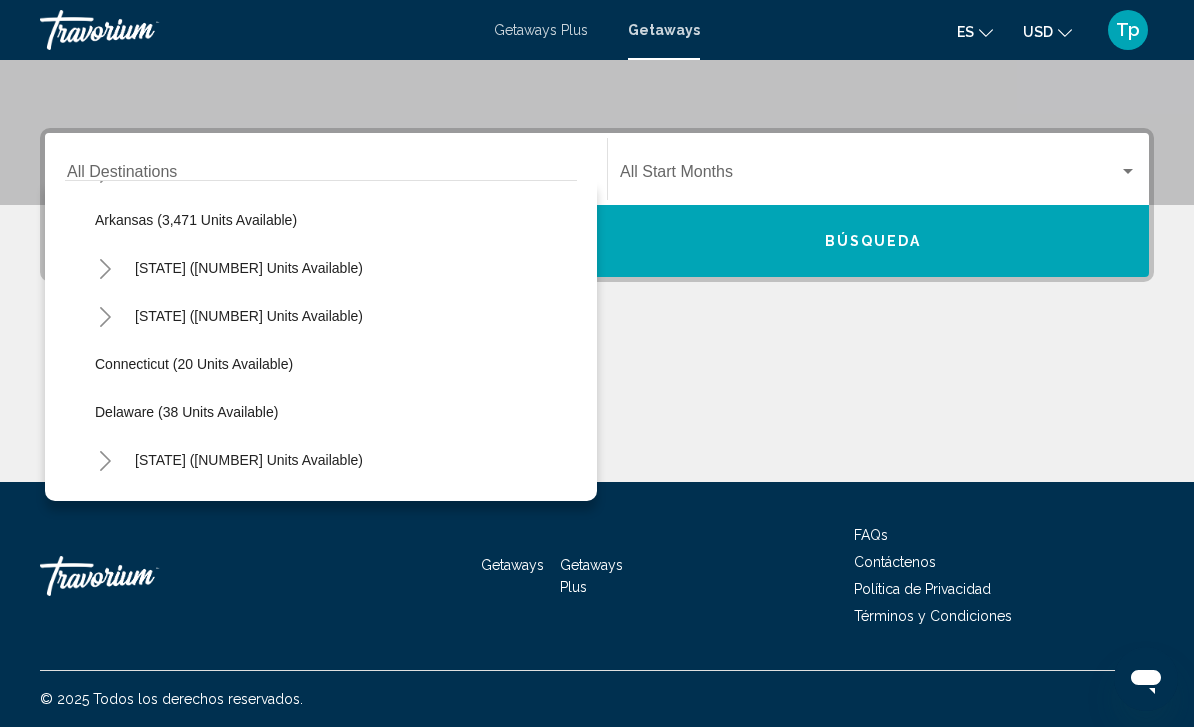 click 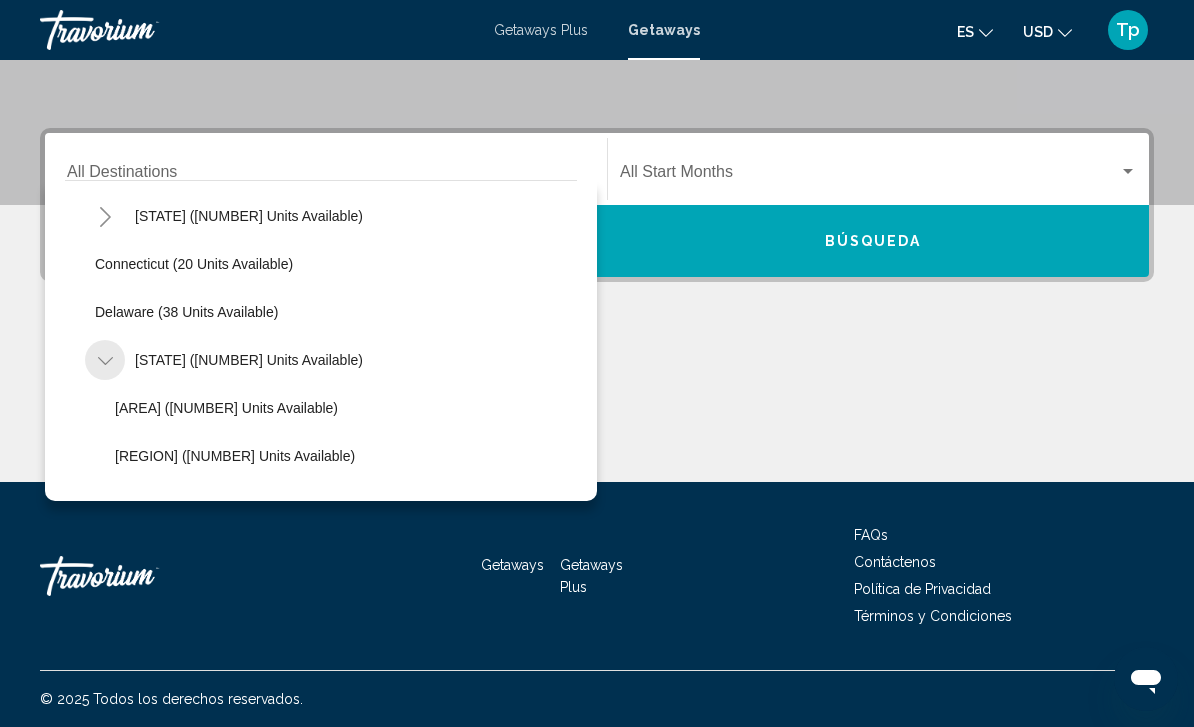 scroll, scrollTop: 260, scrollLeft: 0, axis: vertical 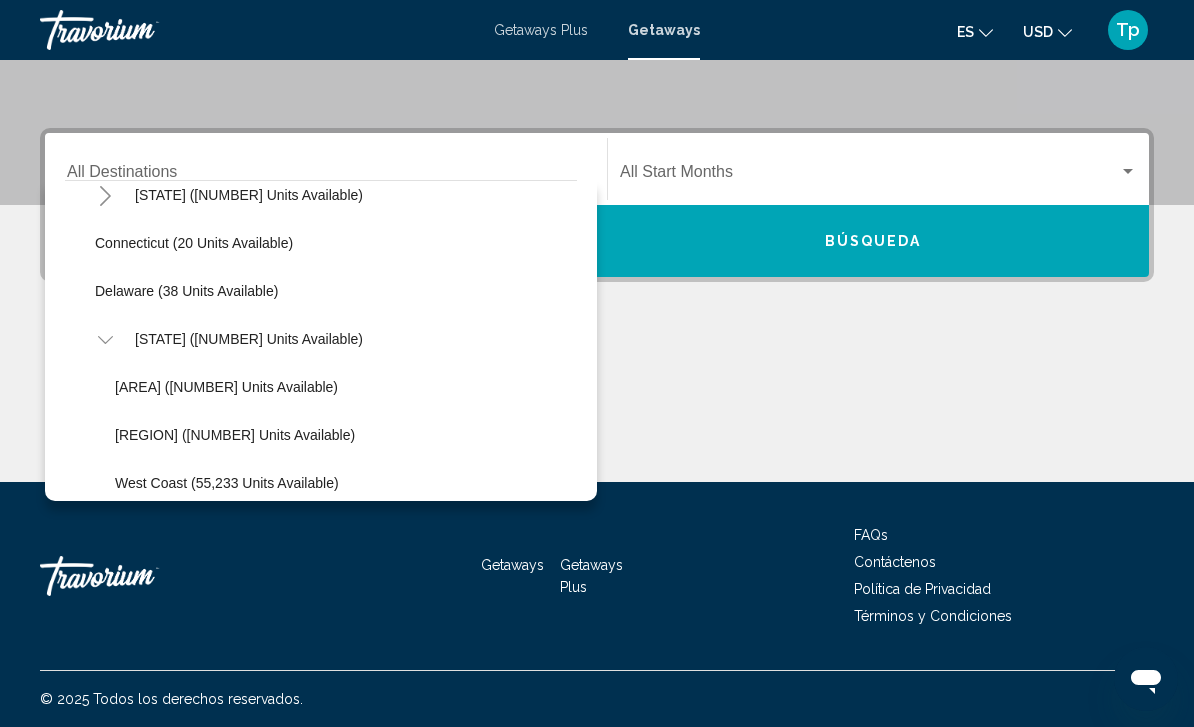 click on "[AREA] ([NUMBER] units available)" 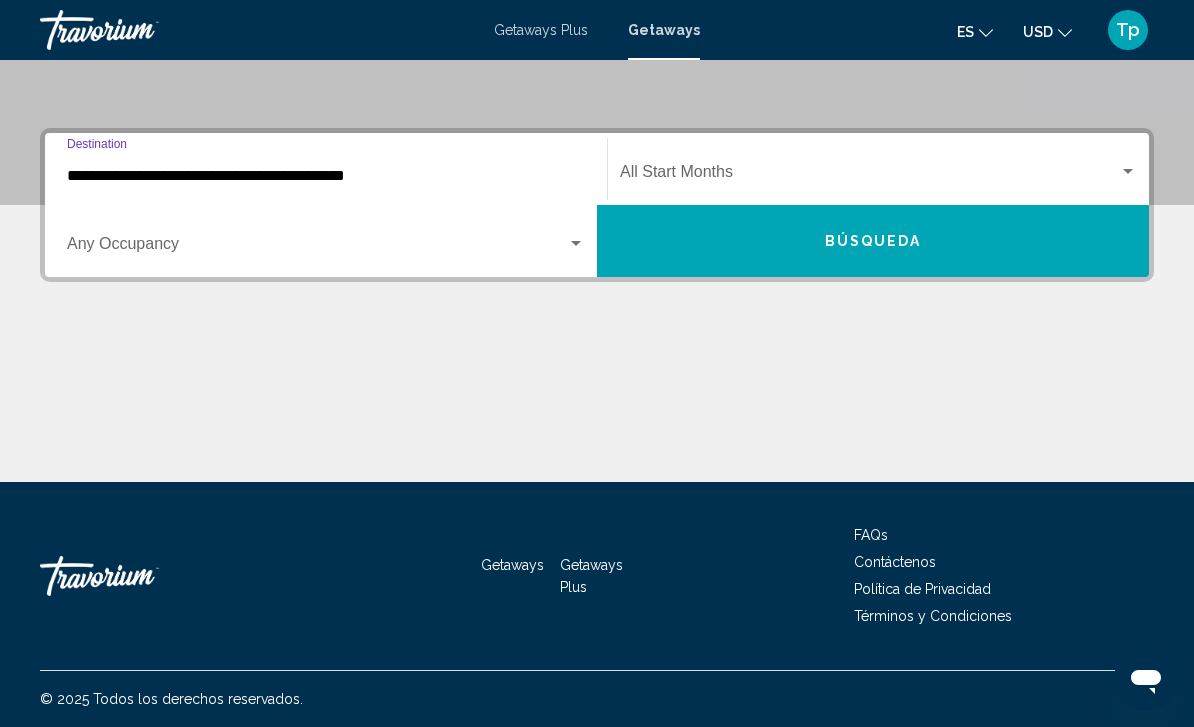 click at bounding box center [317, 248] 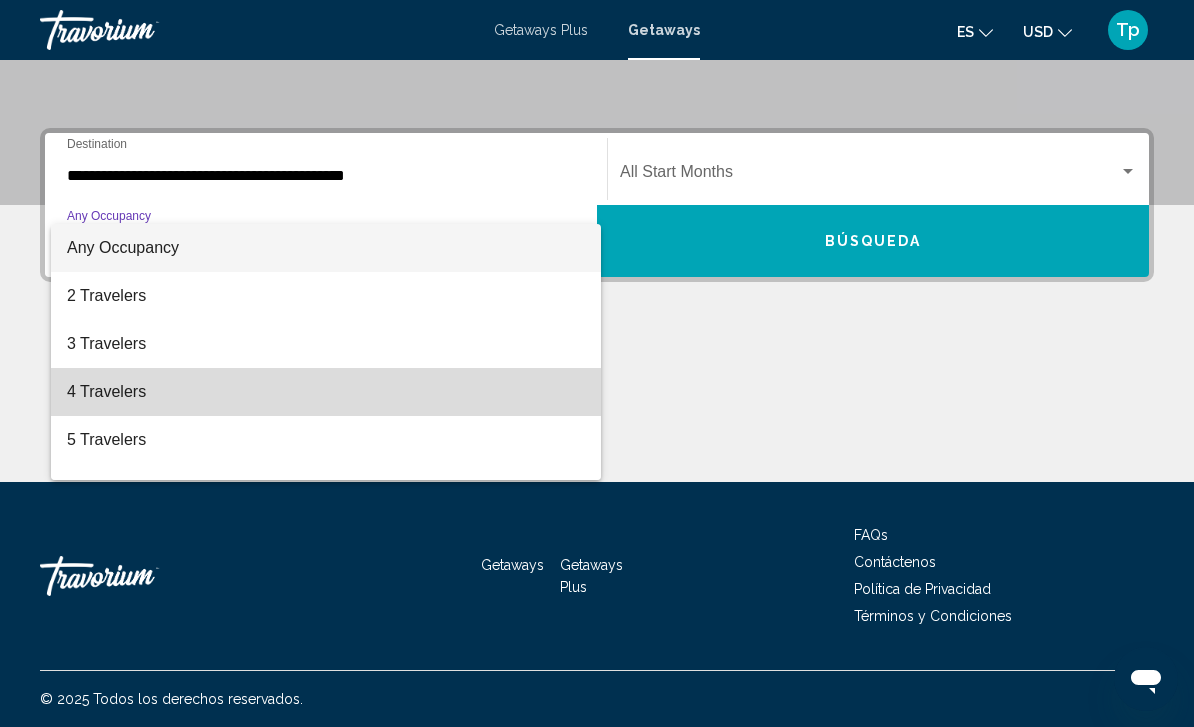 click on "4 Travelers" at bounding box center [326, 392] 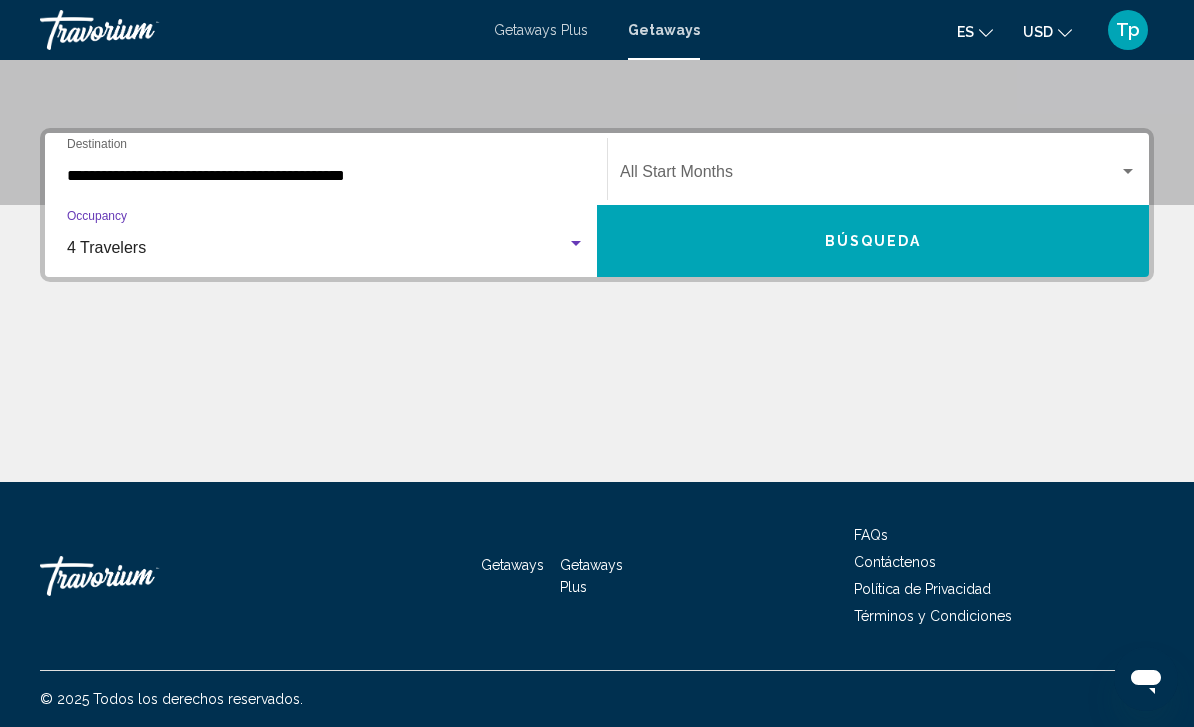 click on "Búsqueda" at bounding box center (873, 242) 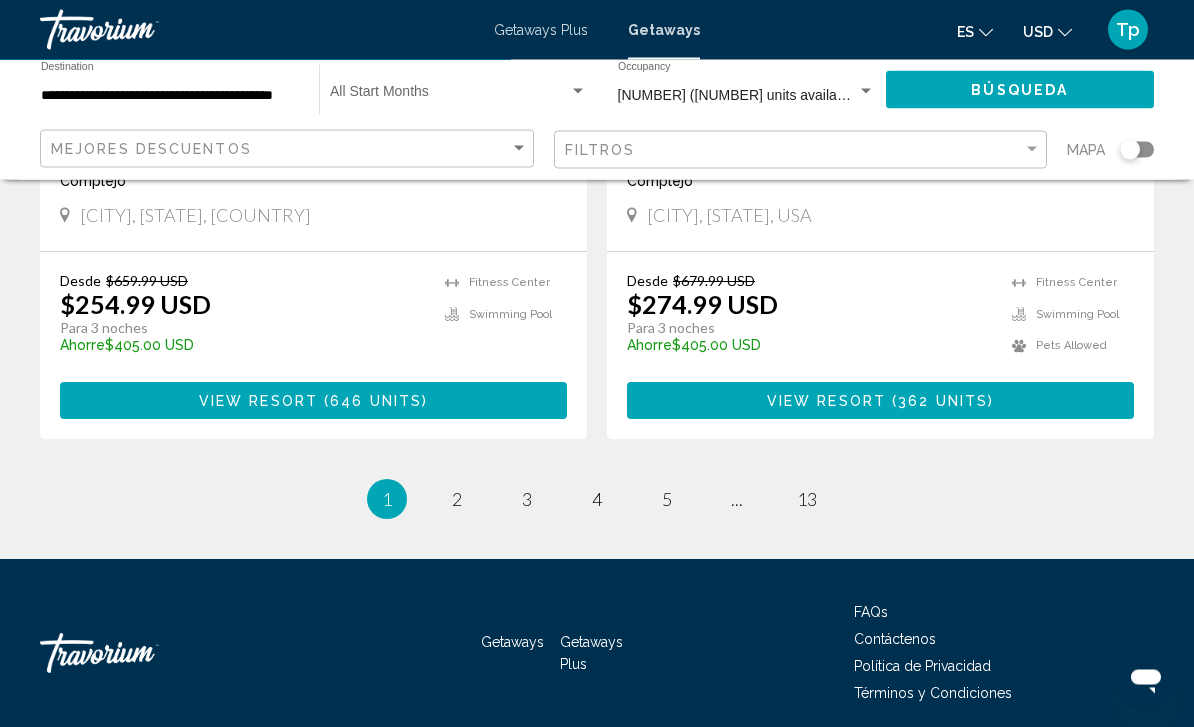 scroll, scrollTop: 4013, scrollLeft: 0, axis: vertical 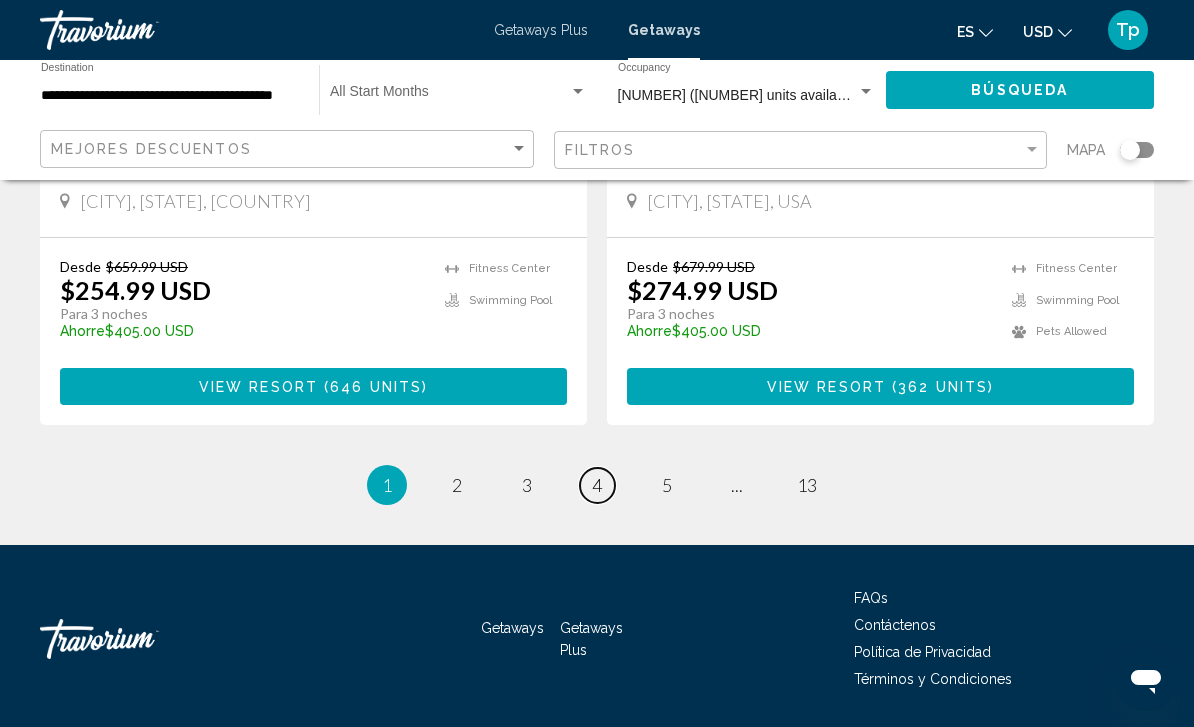 click on "4" at bounding box center [597, 485] 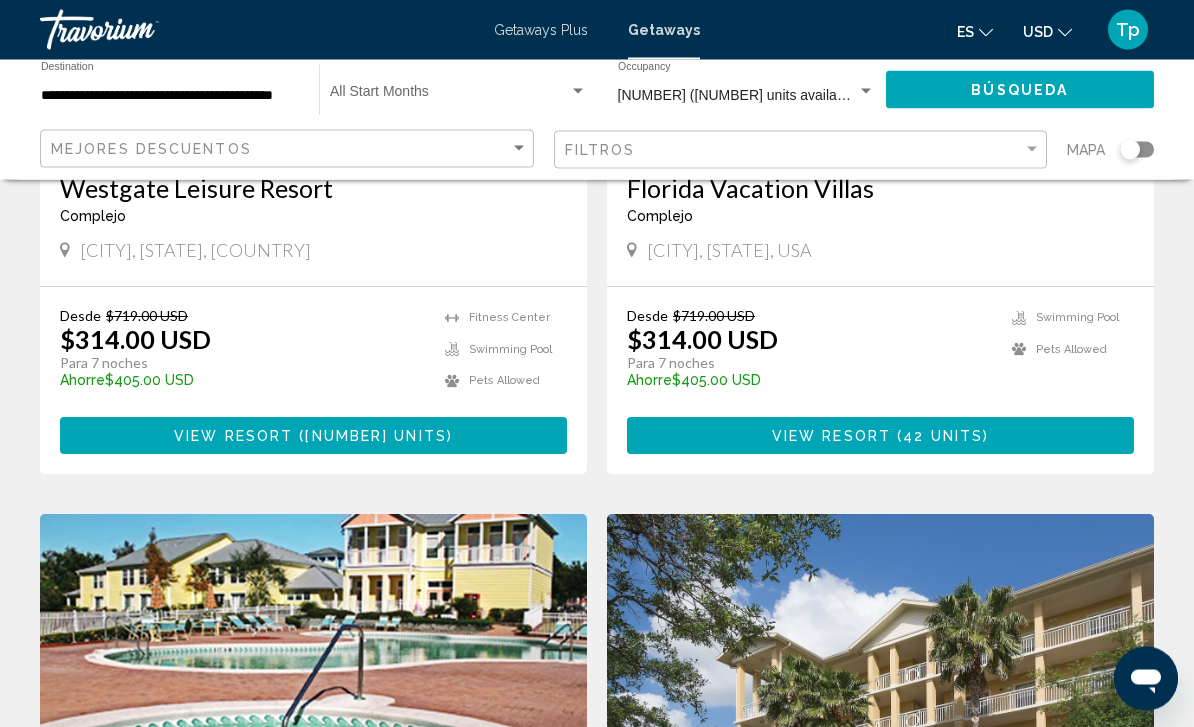 scroll, scrollTop: 1802, scrollLeft: 0, axis: vertical 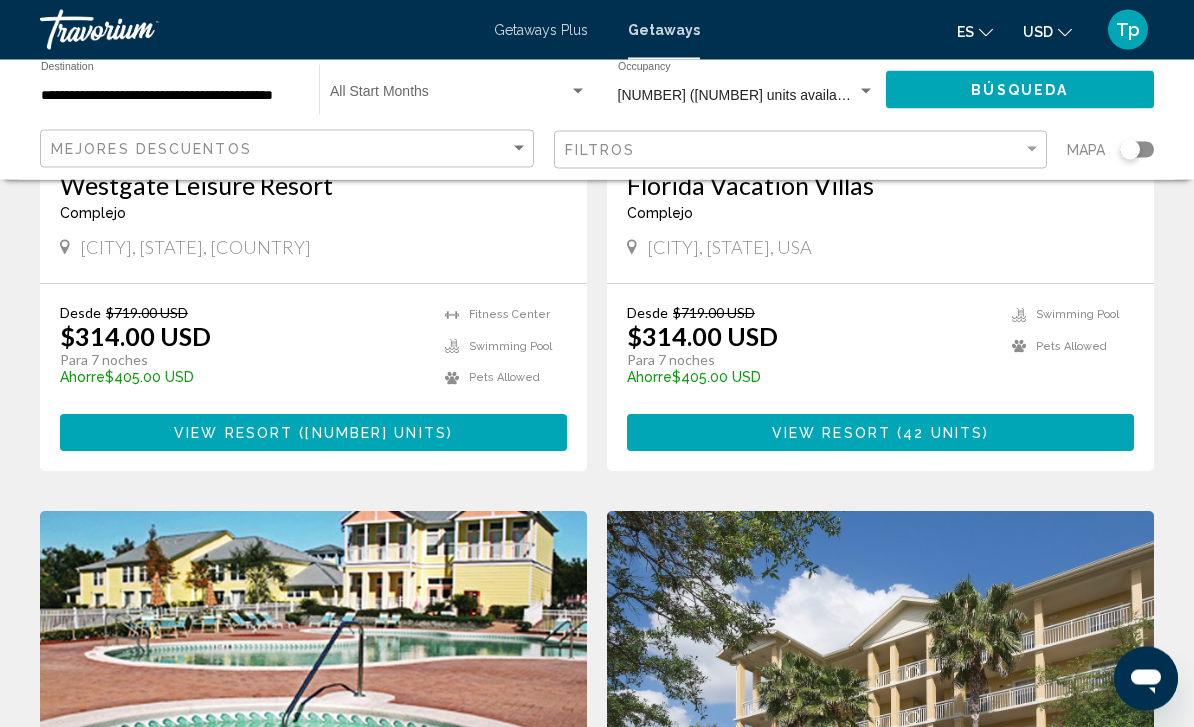 click on "USD" 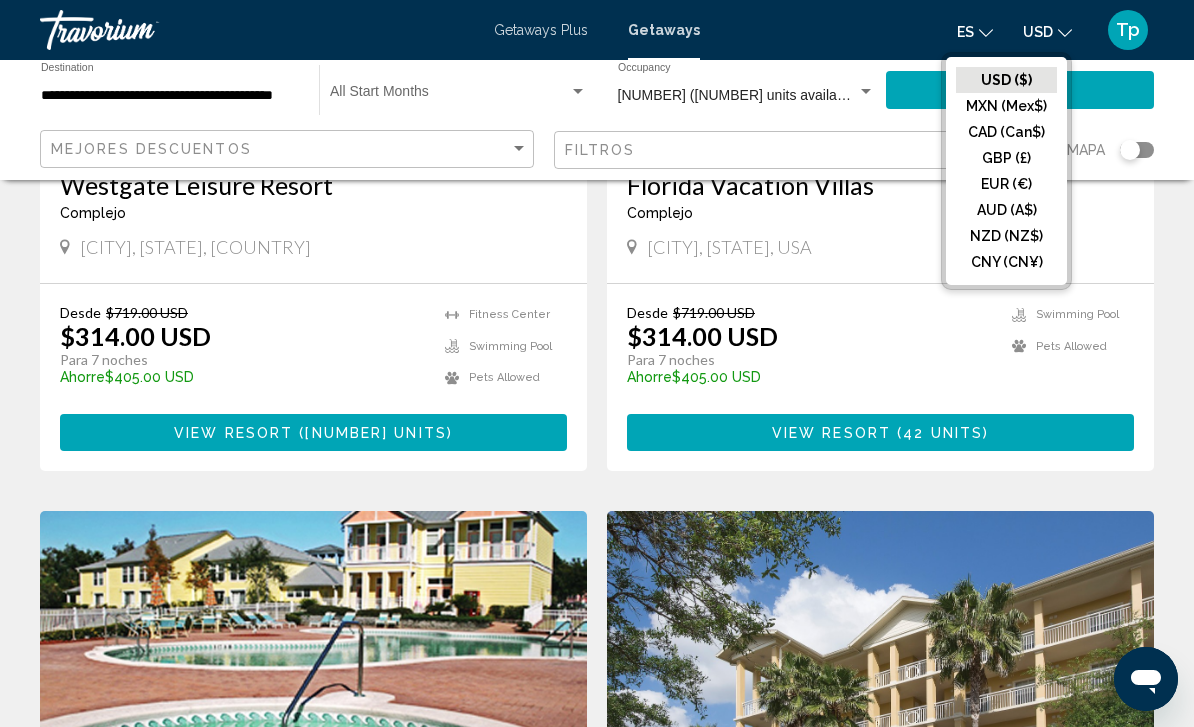 click on "GBP (£)" 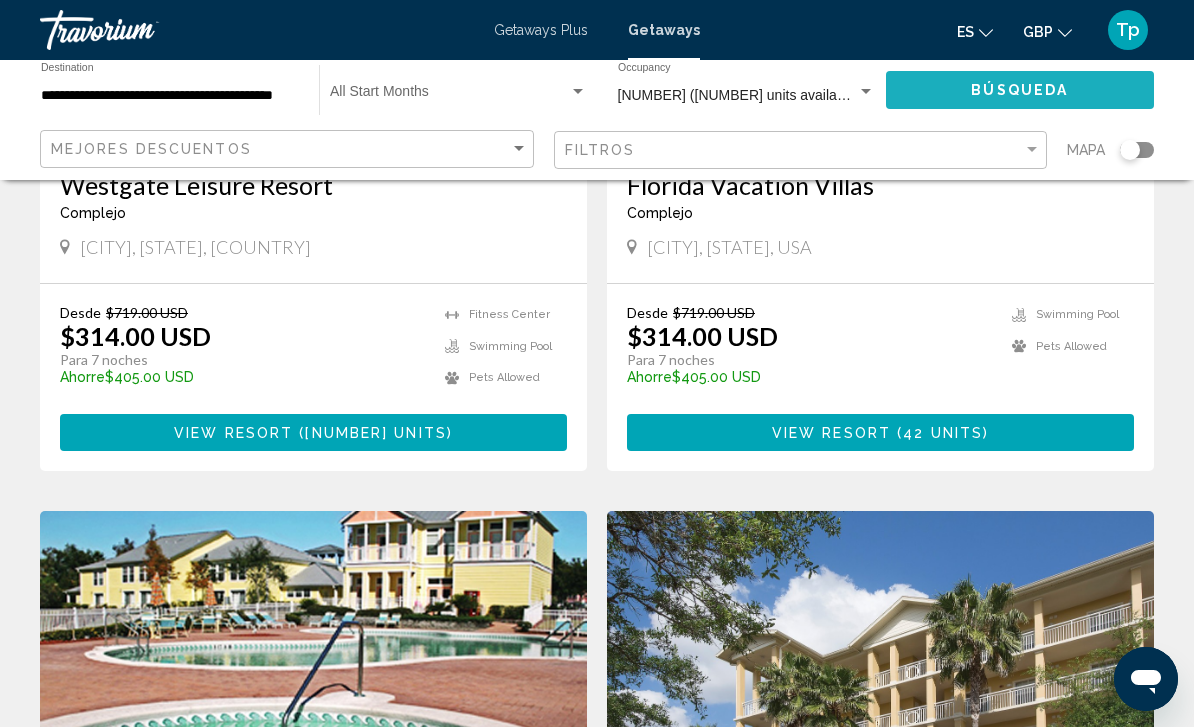 click on "Búsqueda" 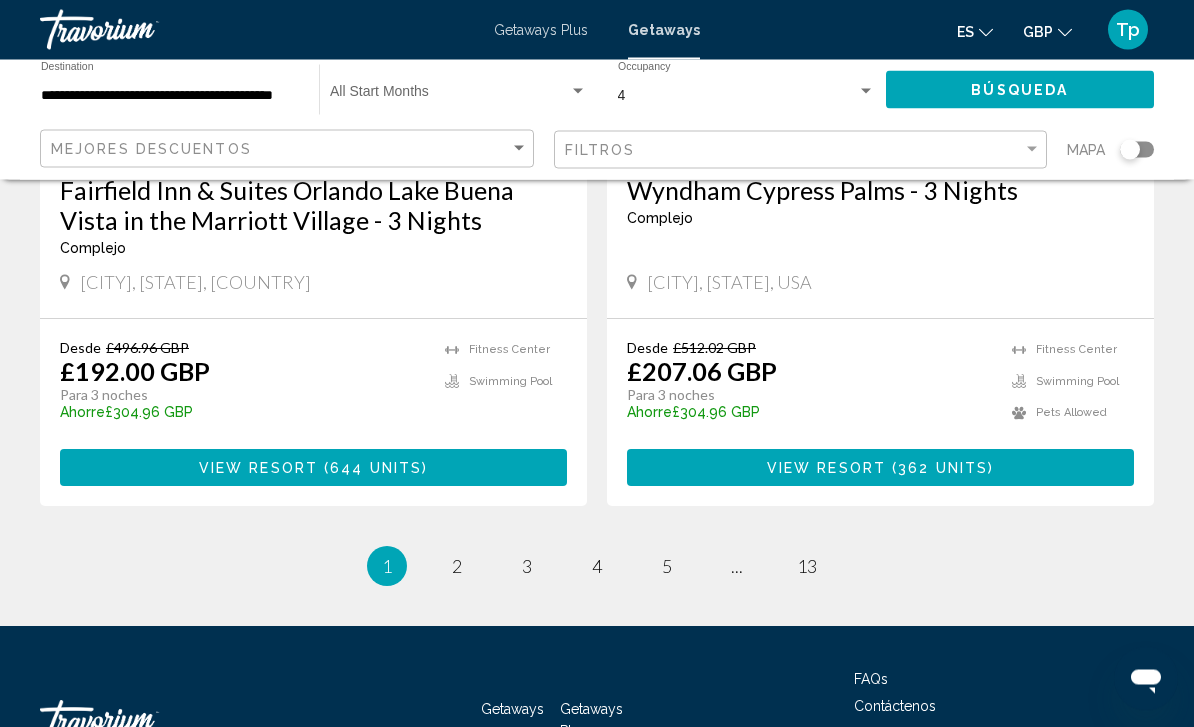 scroll, scrollTop: 3933, scrollLeft: 0, axis: vertical 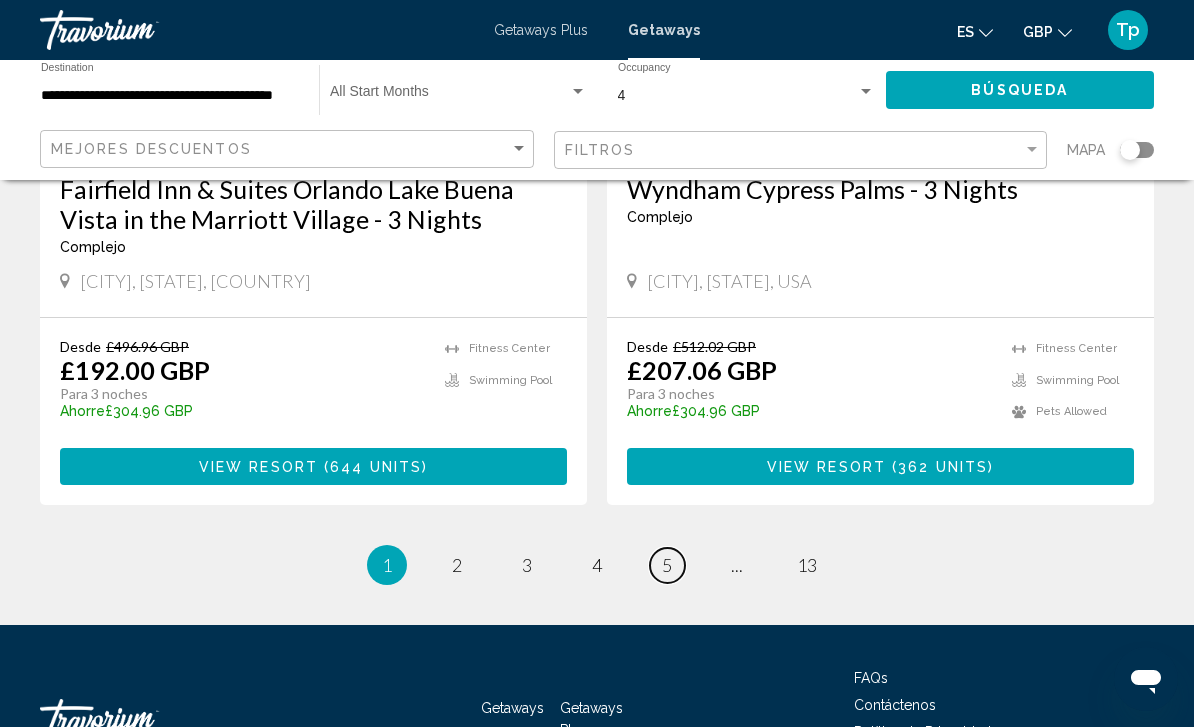 click on "5" at bounding box center [667, 565] 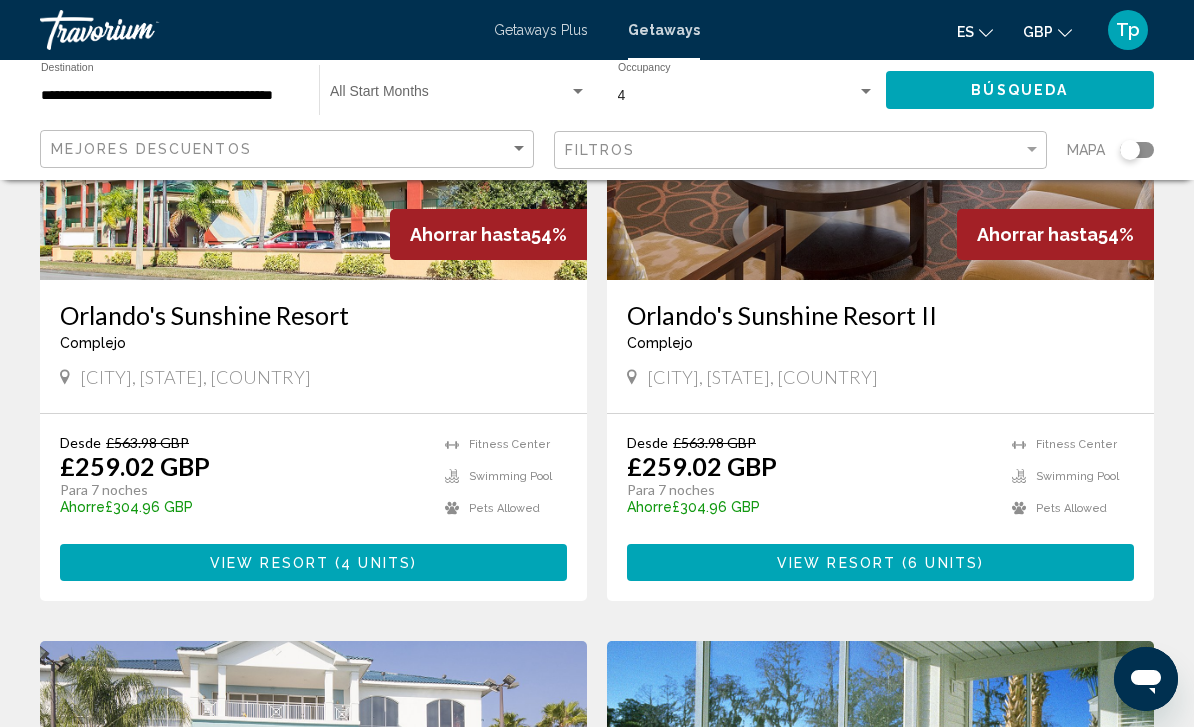 scroll, scrollTop: 305, scrollLeft: 0, axis: vertical 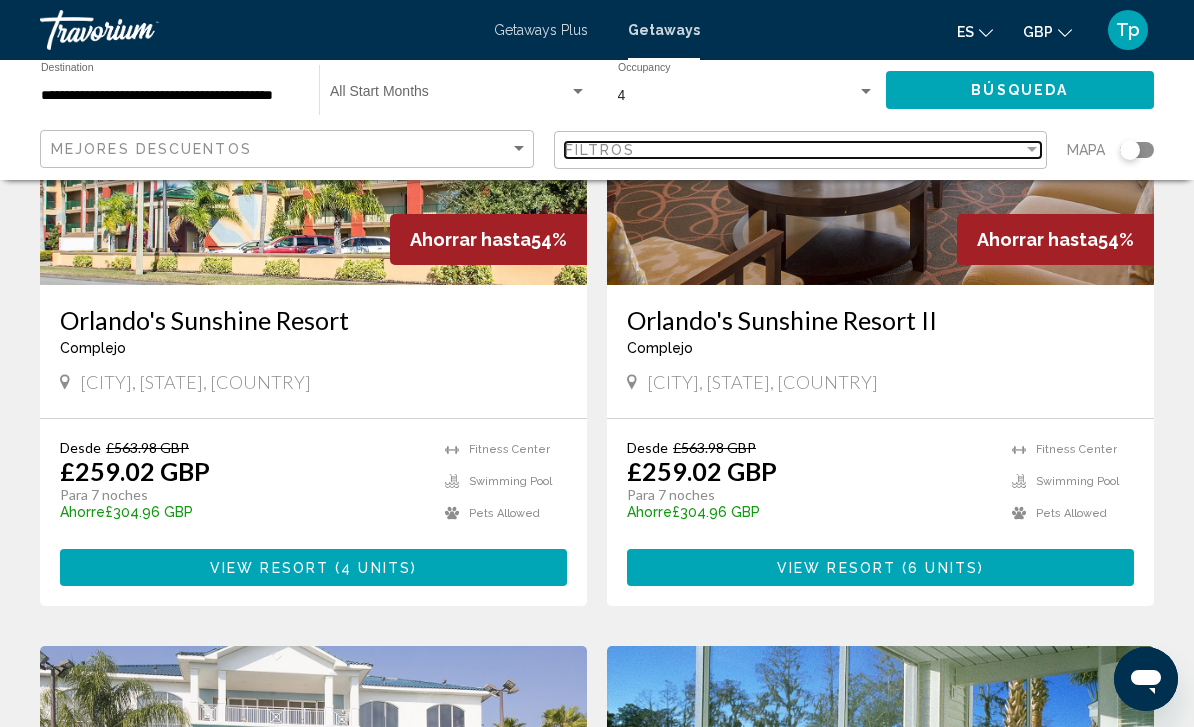 click on "Filtros" at bounding box center [600, 150] 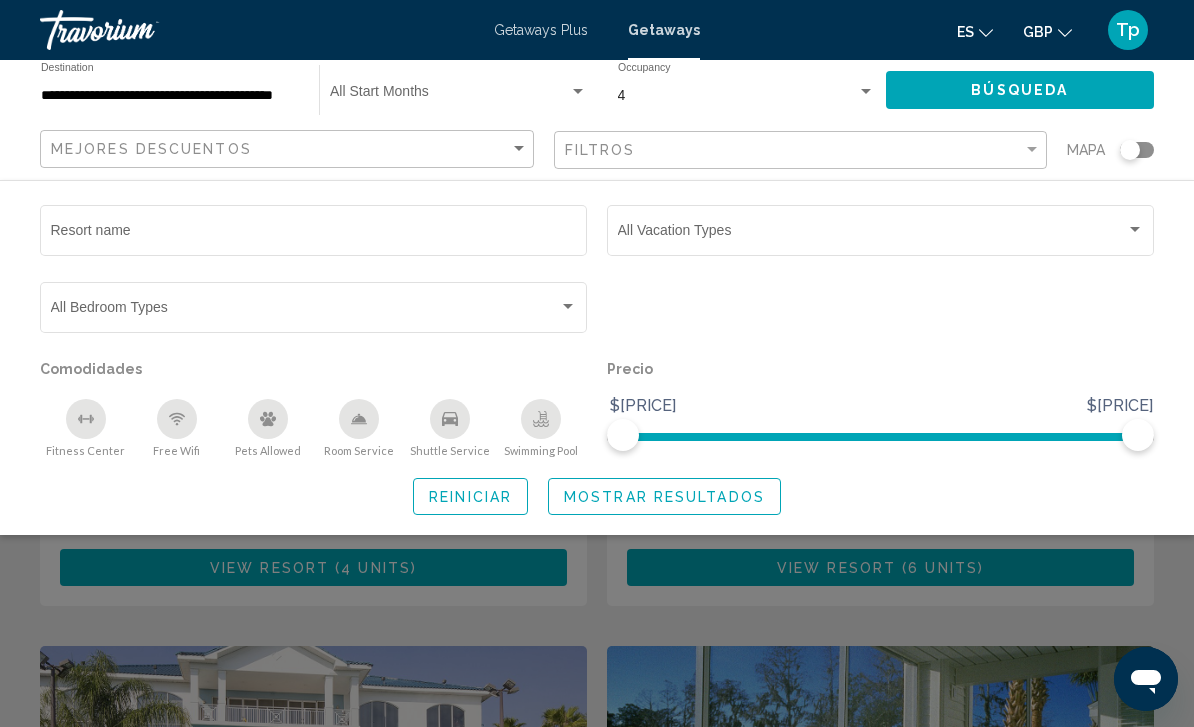 click 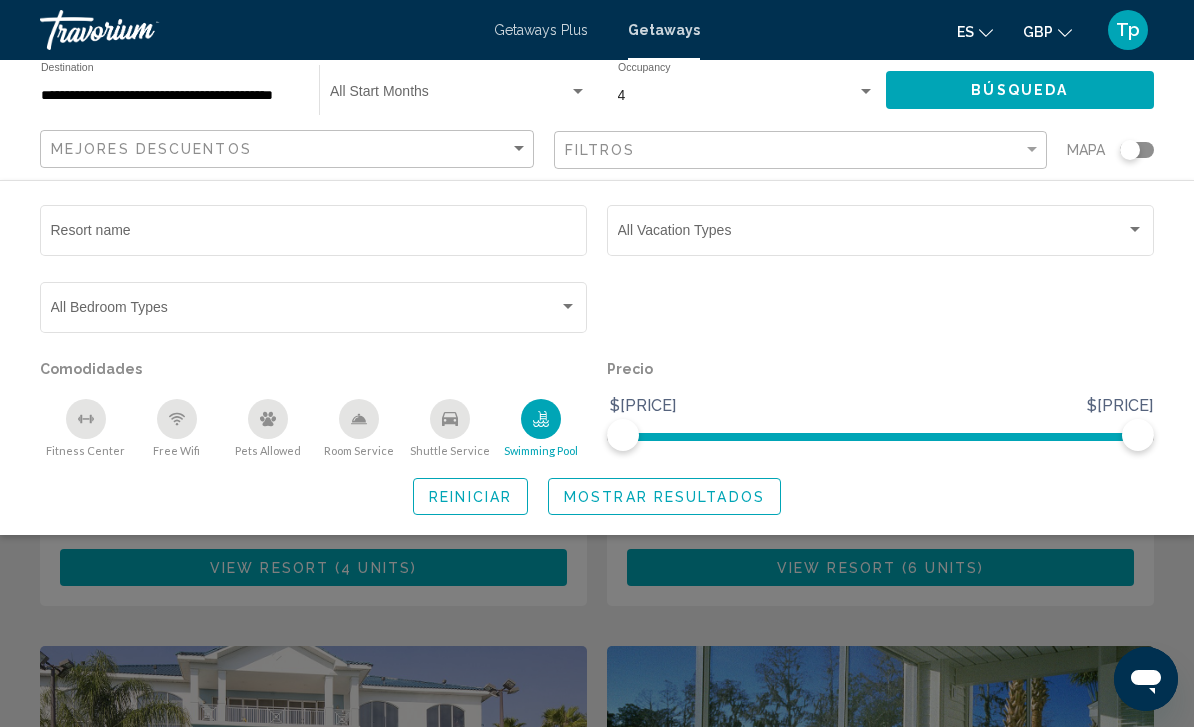 click 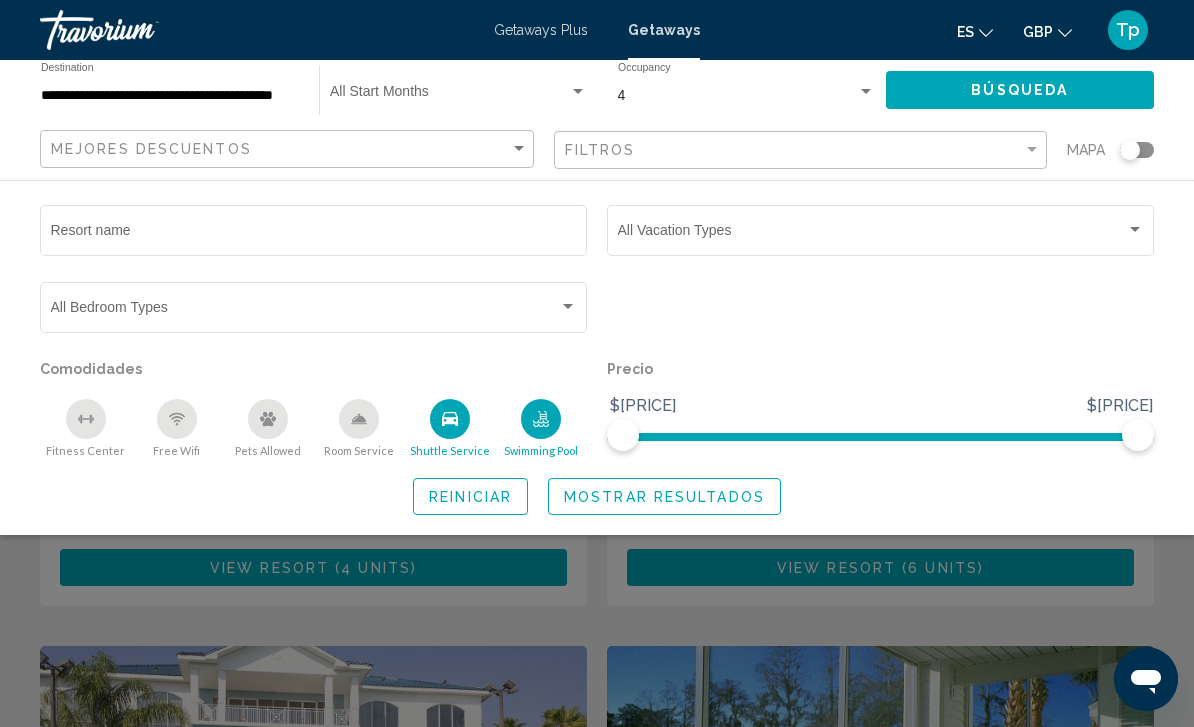 click 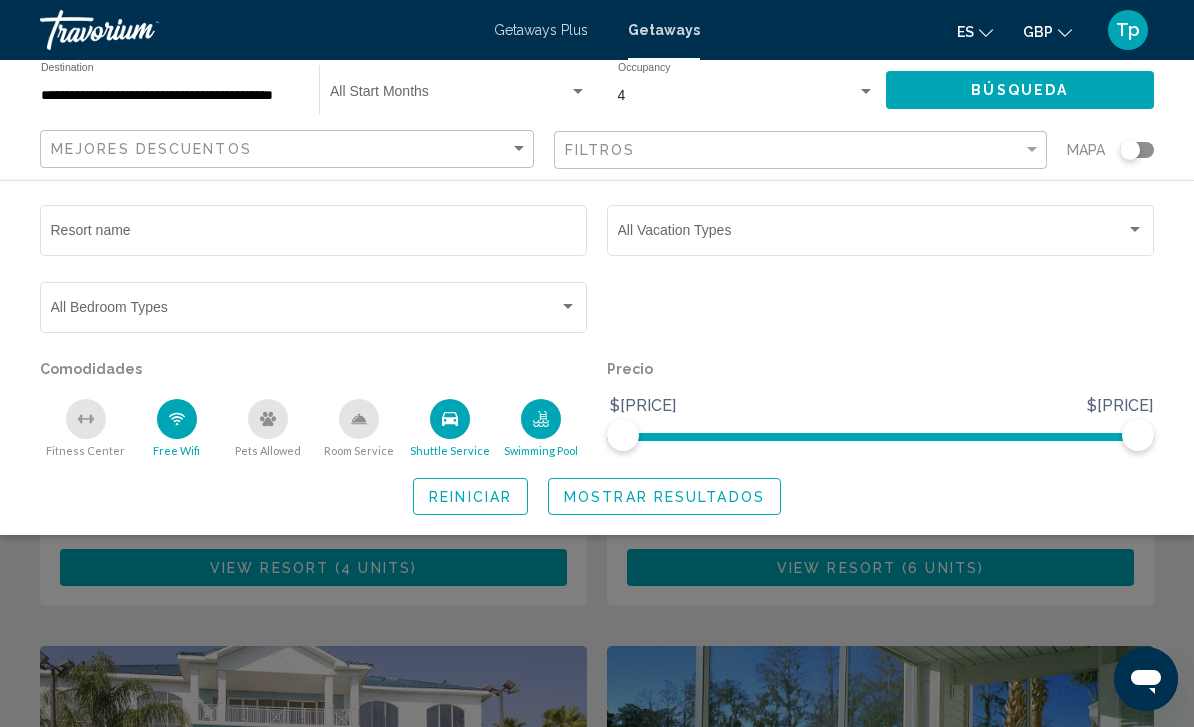 click 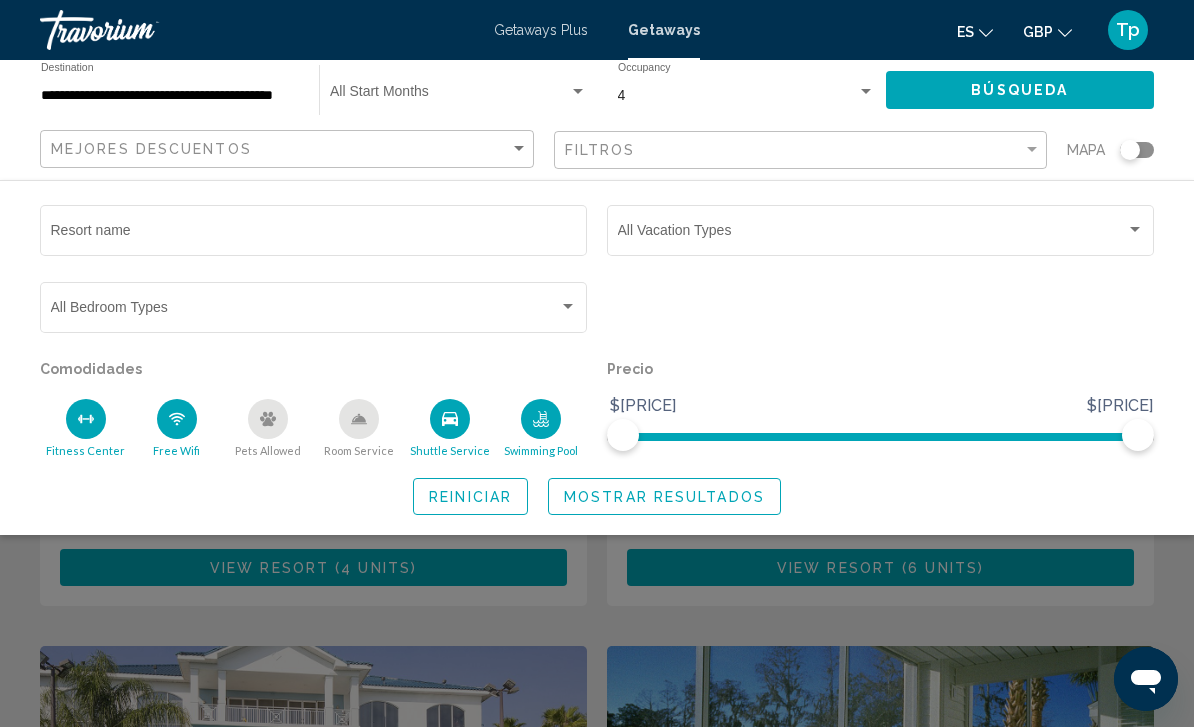 click 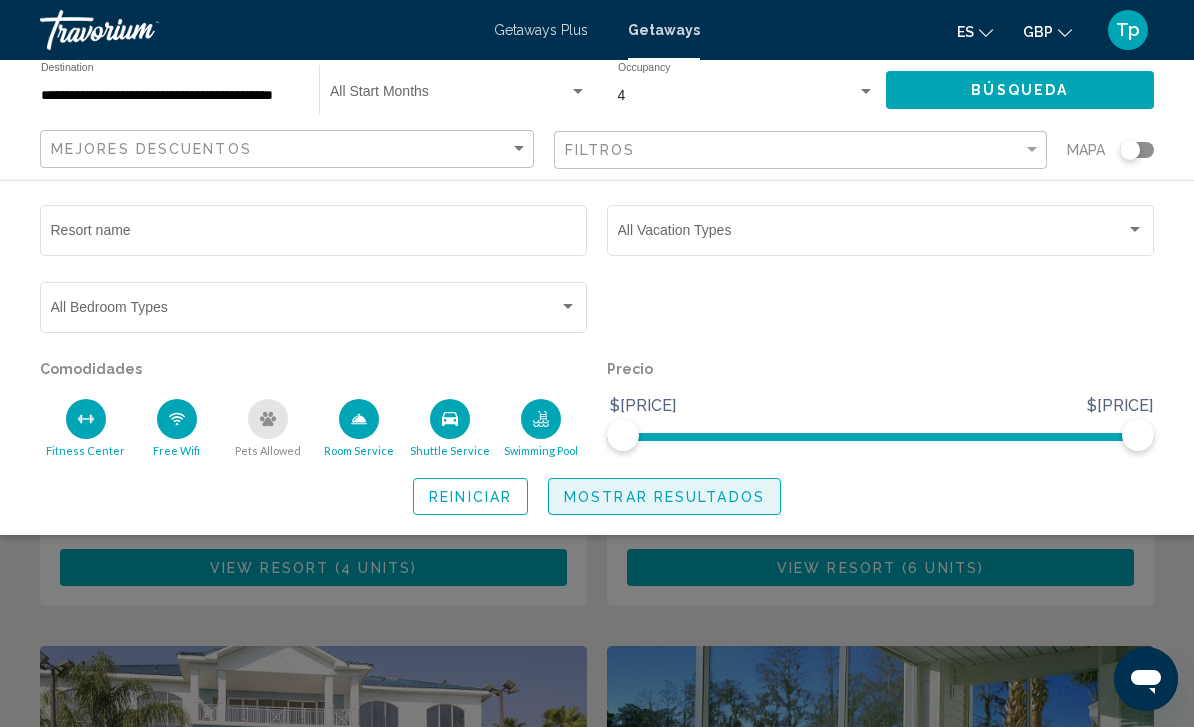 click on "Mostrar resultados" 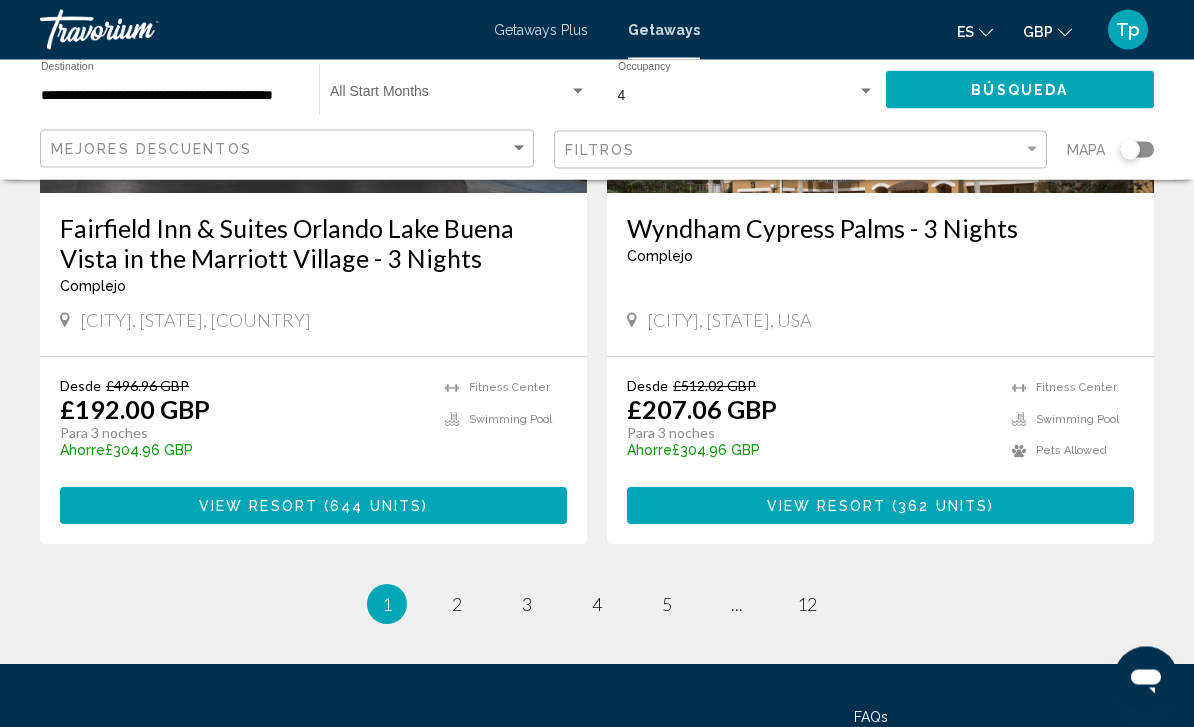 scroll, scrollTop: 3894, scrollLeft: 0, axis: vertical 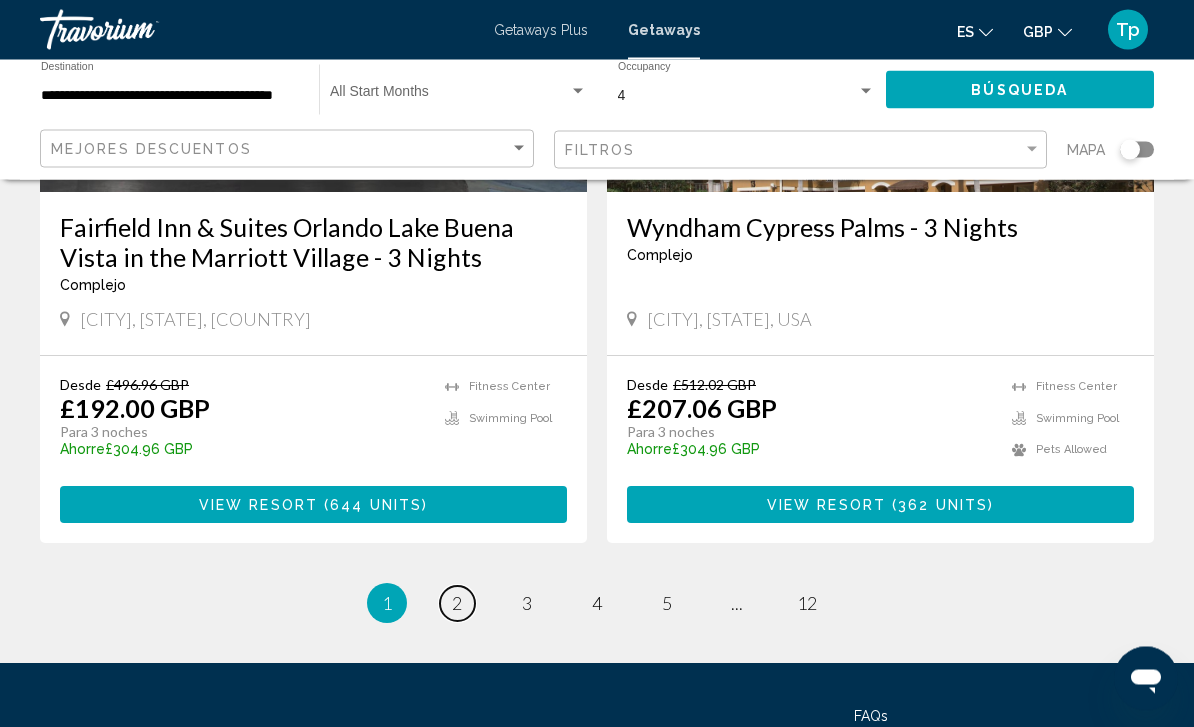 click on "2" at bounding box center (457, 604) 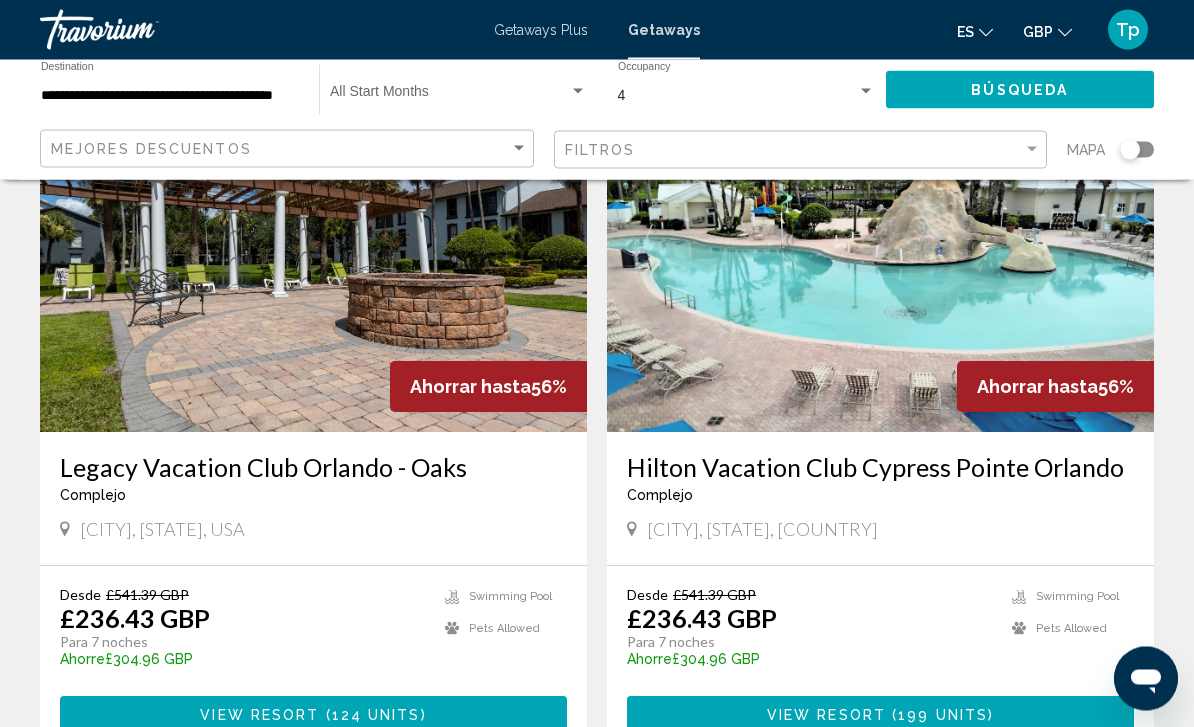 scroll, scrollTop: 3628, scrollLeft: 0, axis: vertical 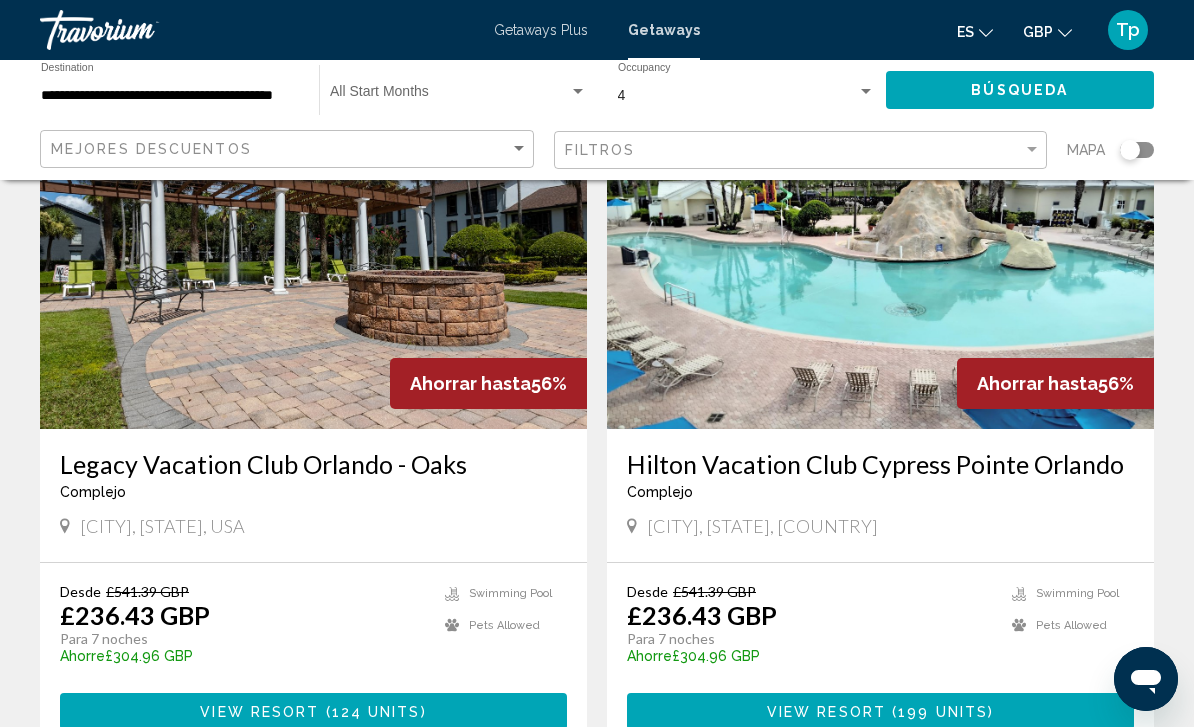 click on "Desde £541.39 GBP £236.43 GBP Para 7 noches Ahorre £304.96 GBP temp 4.2 Swimming Pool Pets Allowed View Resort ([NUMBER] units)" at bounding box center [313, 656] 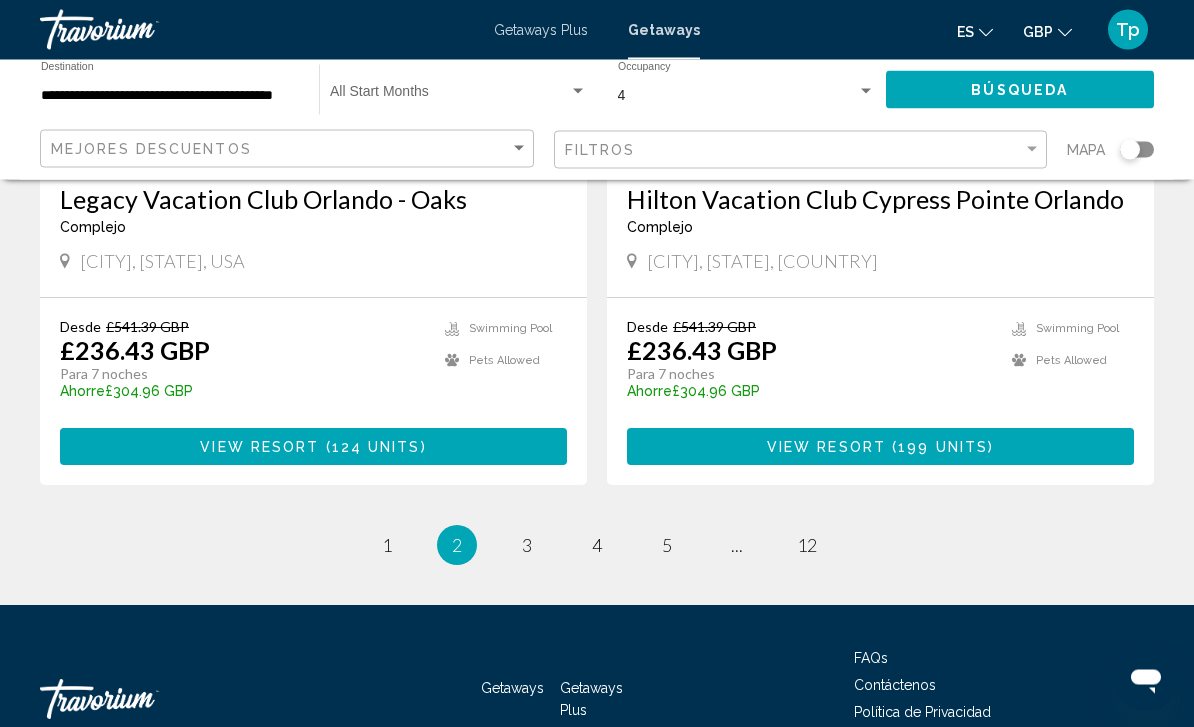 scroll, scrollTop: 3953, scrollLeft: 0, axis: vertical 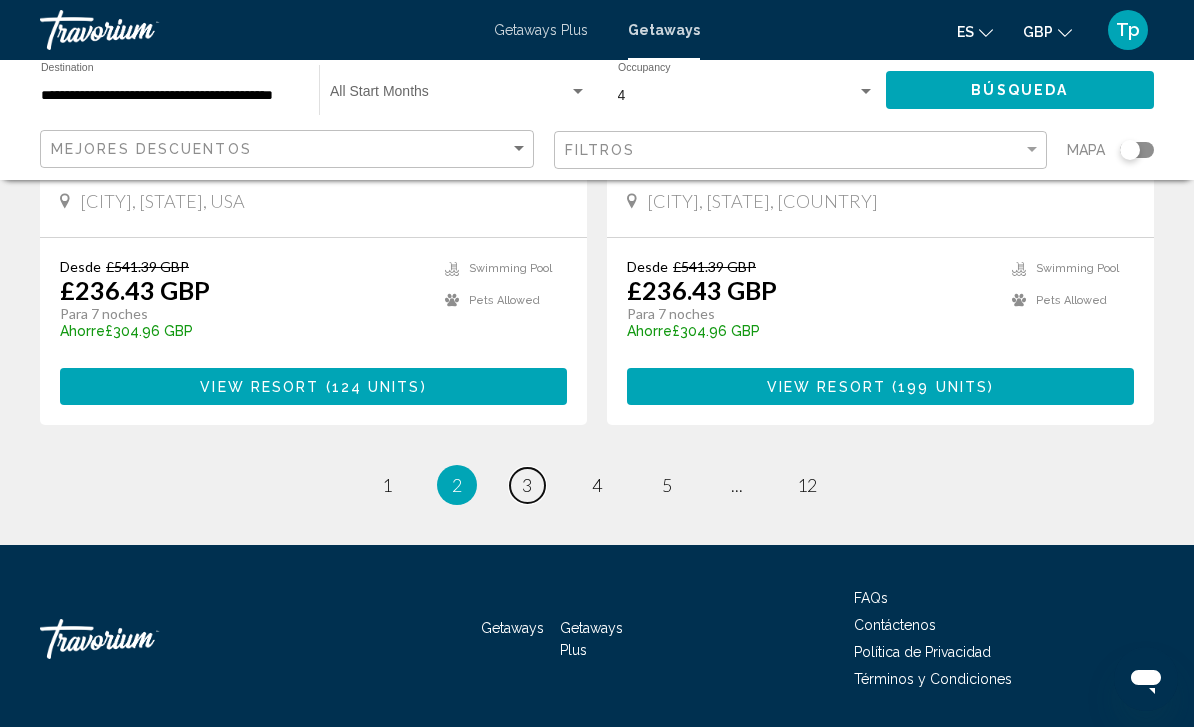click on "page  3" at bounding box center [527, 485] 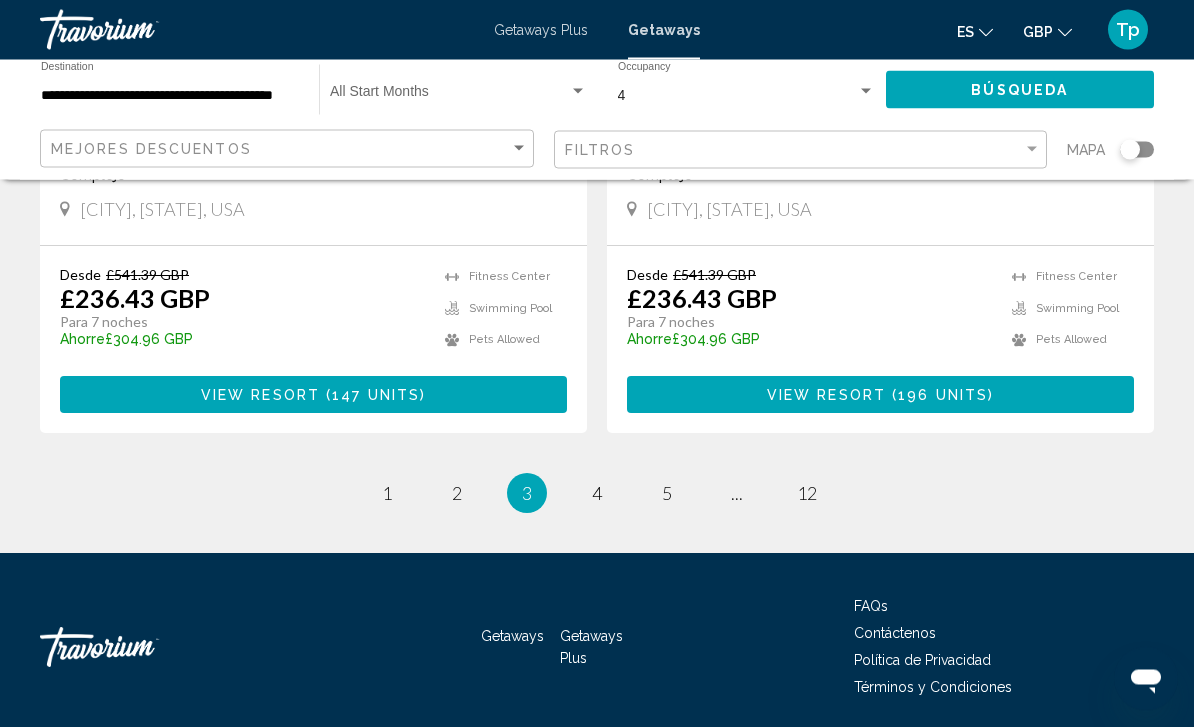 scroll, scrollTop: 3945, scrollLeft: 0, axis: vertical 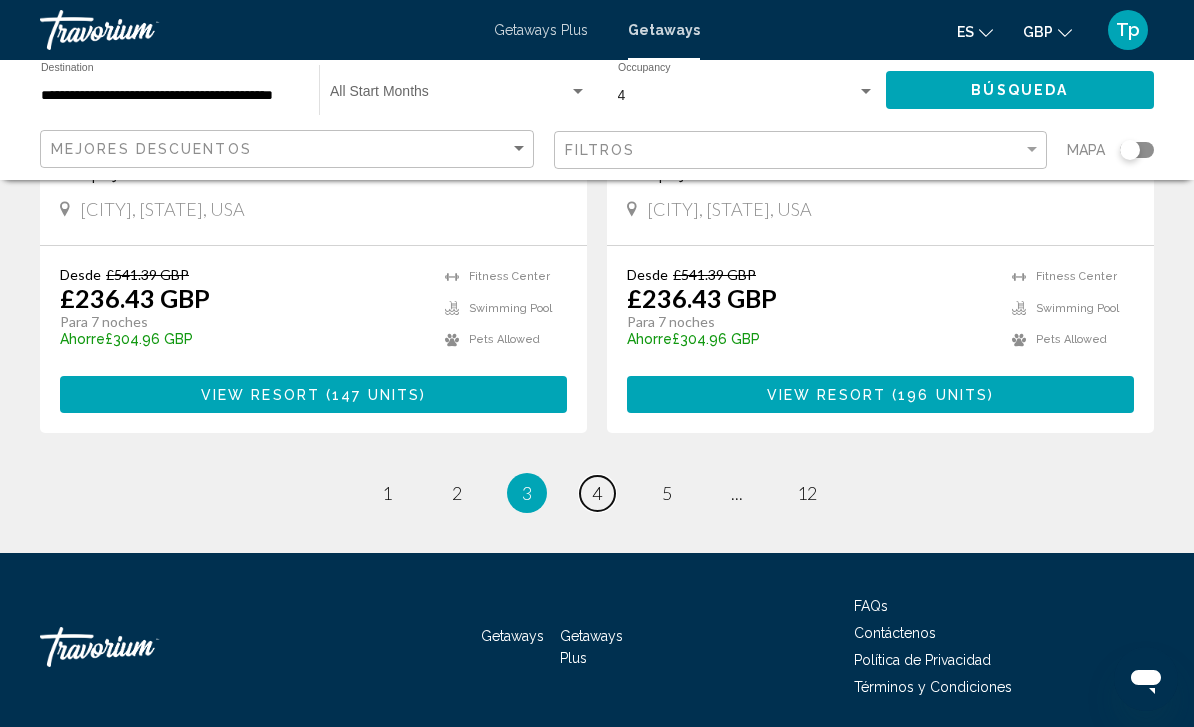 click on "4" at bounding box center (597, 493) 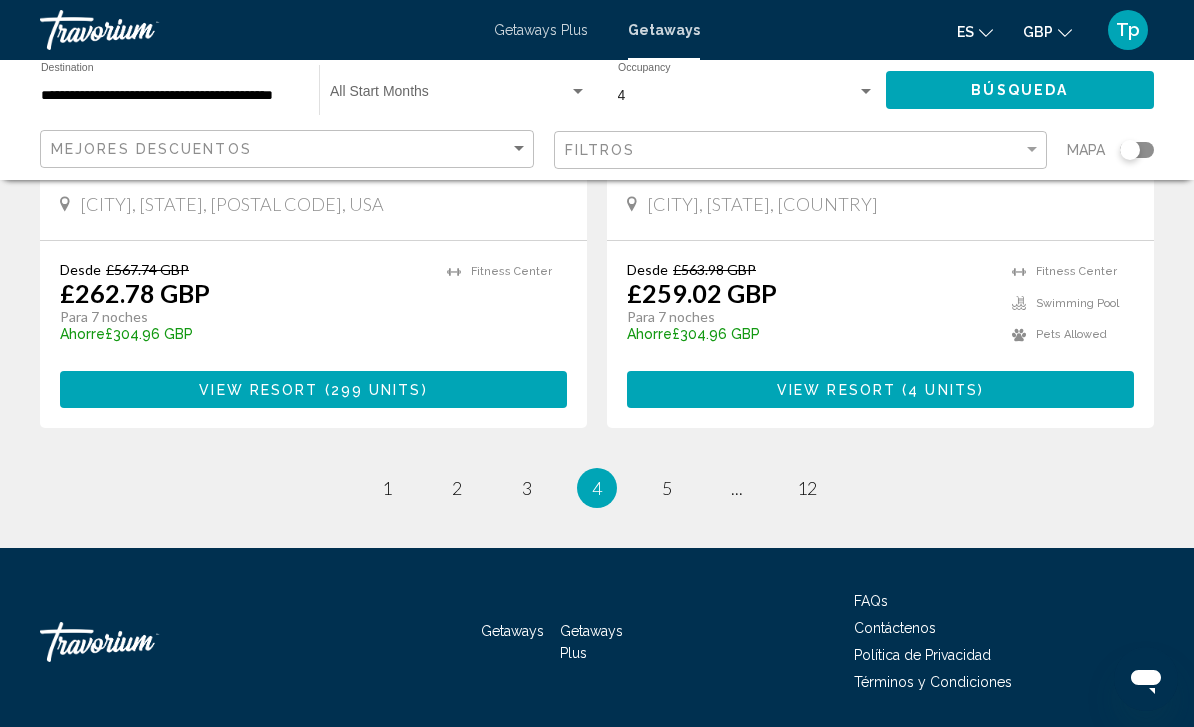 scroll, scrollTop: 3893, scrollLeft: 0, axis: vertical 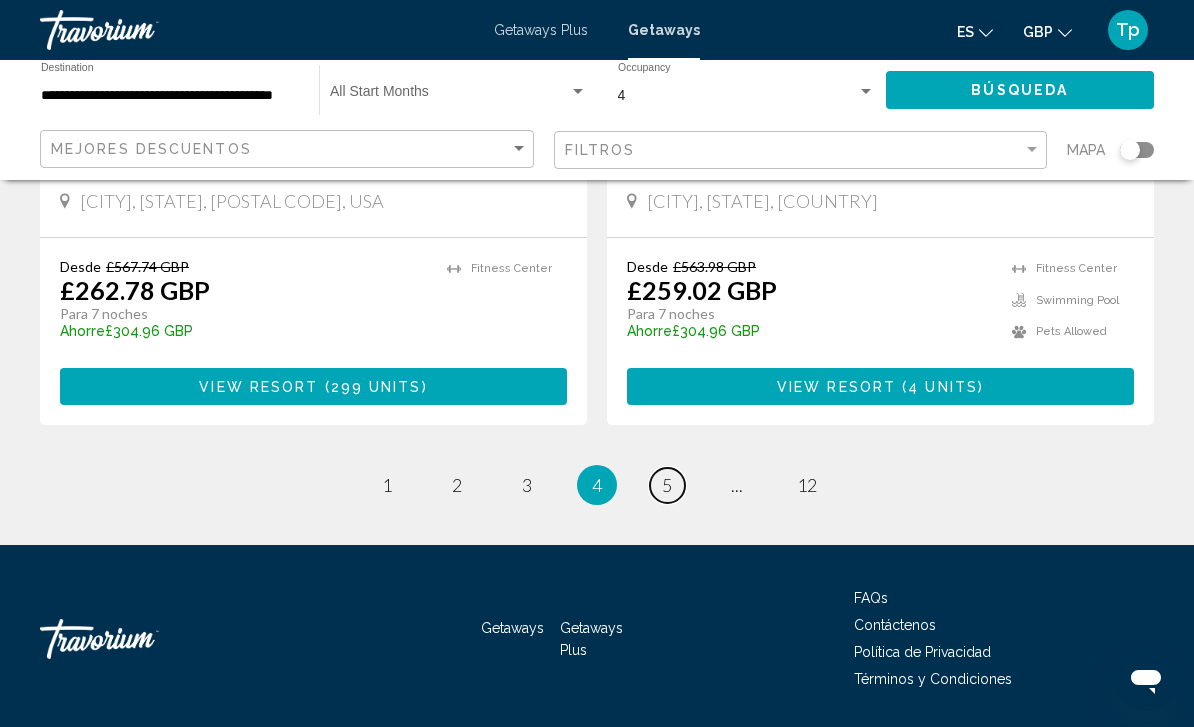 click on "5" at bounding box center (667, 485) 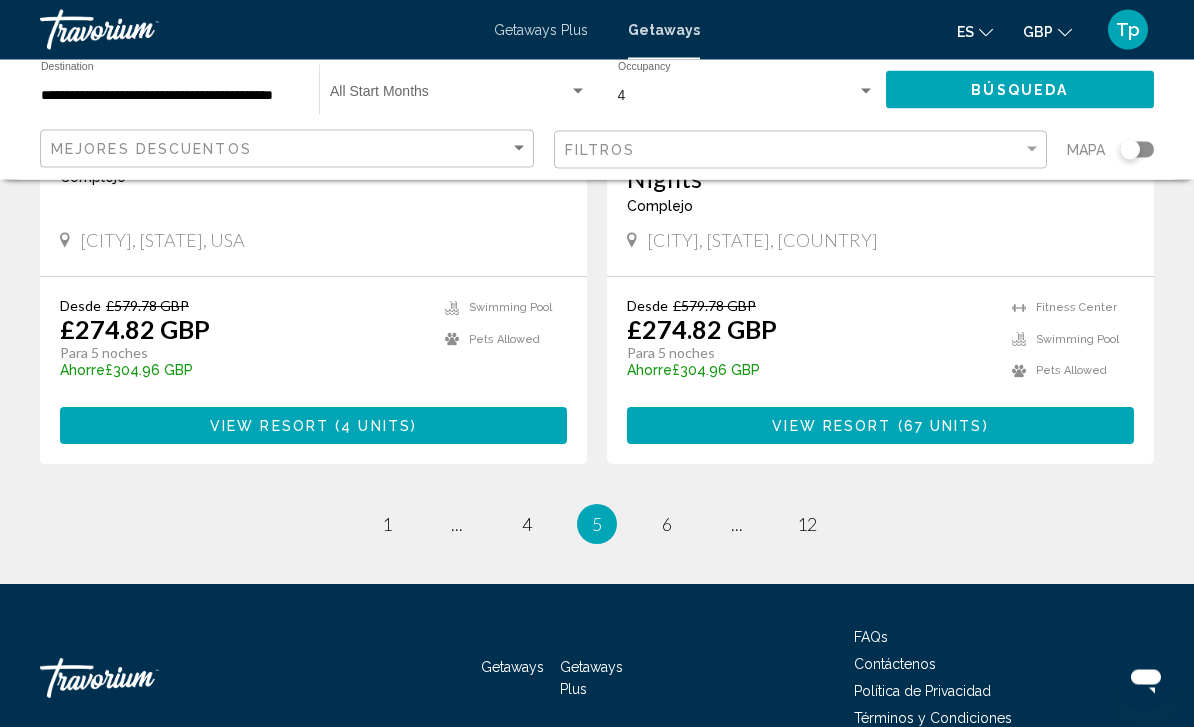 scroll, scrollTop: 3901, scrollLeft: 0, axis: vertical 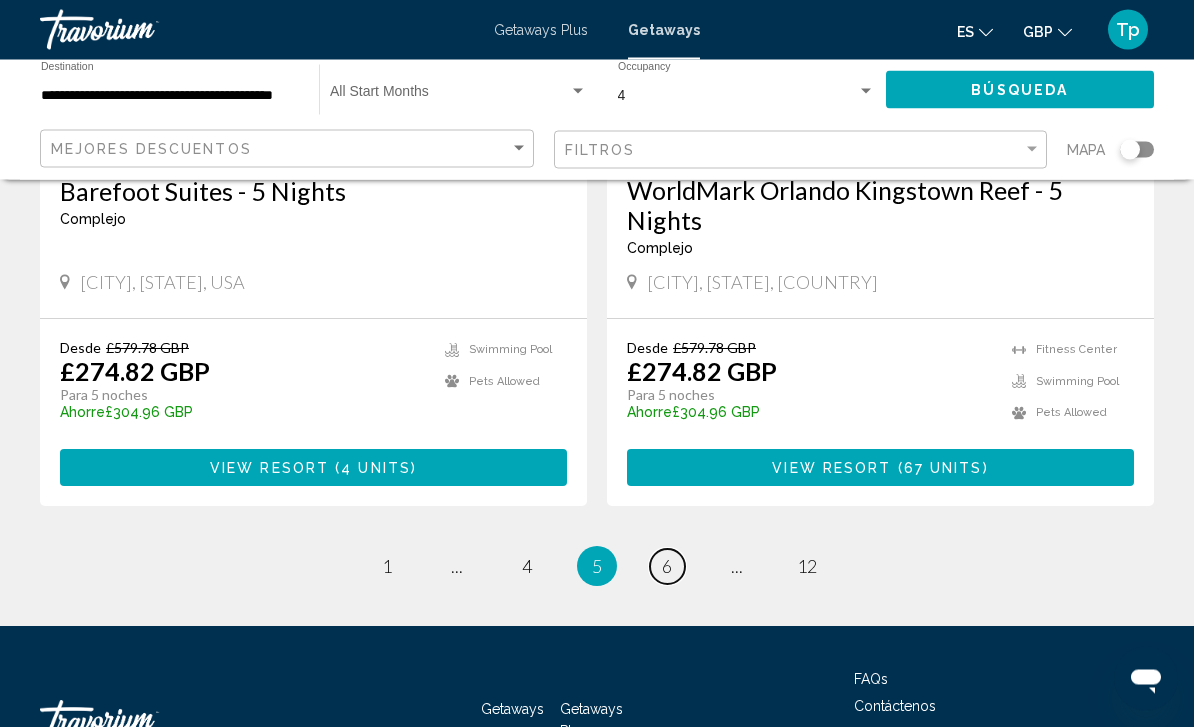 click on "6" at bounding box center (667, 567) 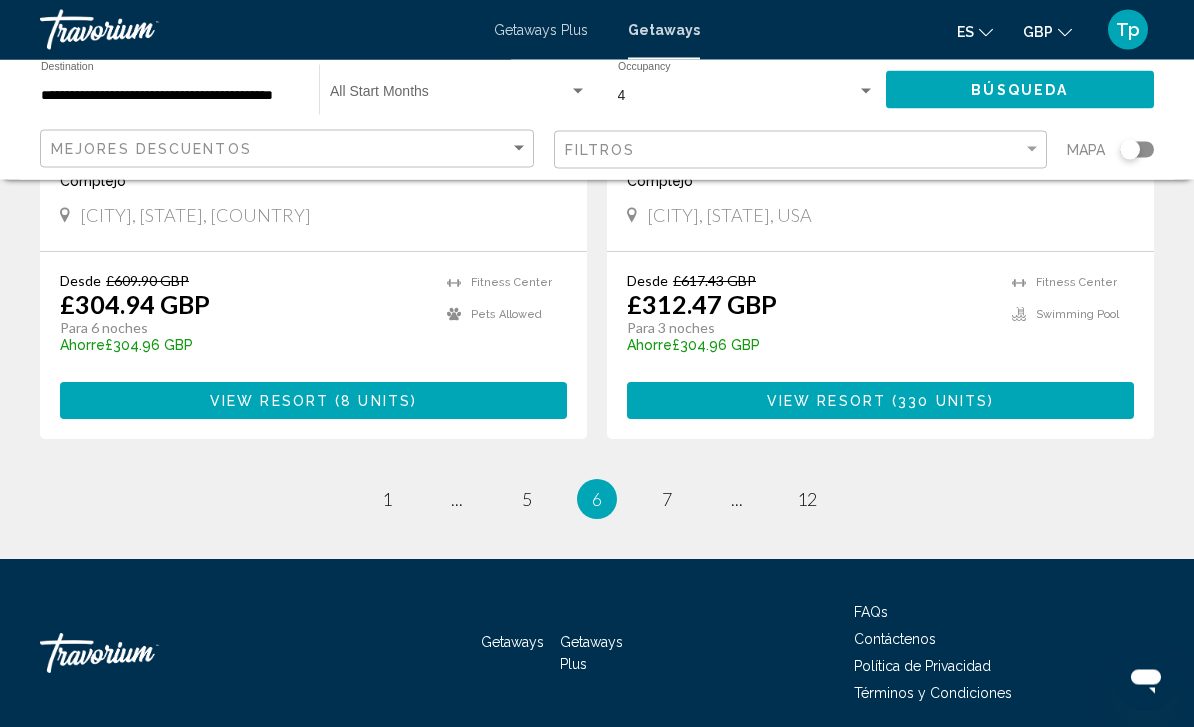 scroll, scrollTop: 3923, scrollLeft: 0, axis: vertical 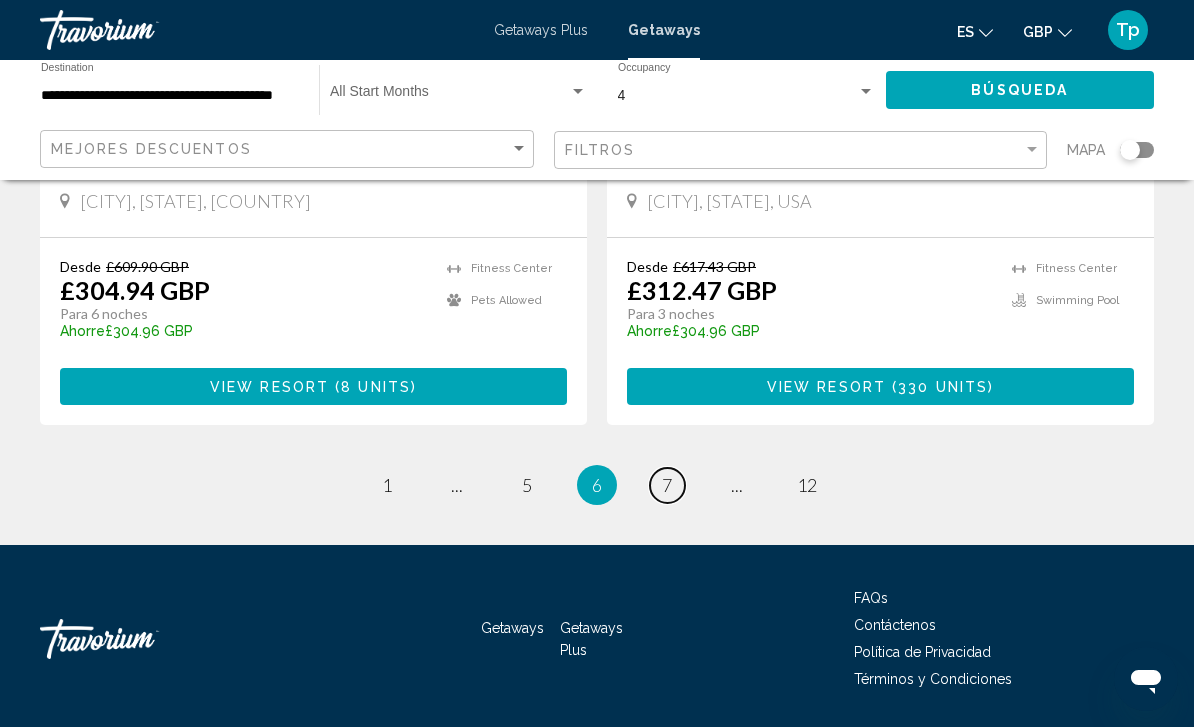 click on "7" at bounding box center [667, 485] 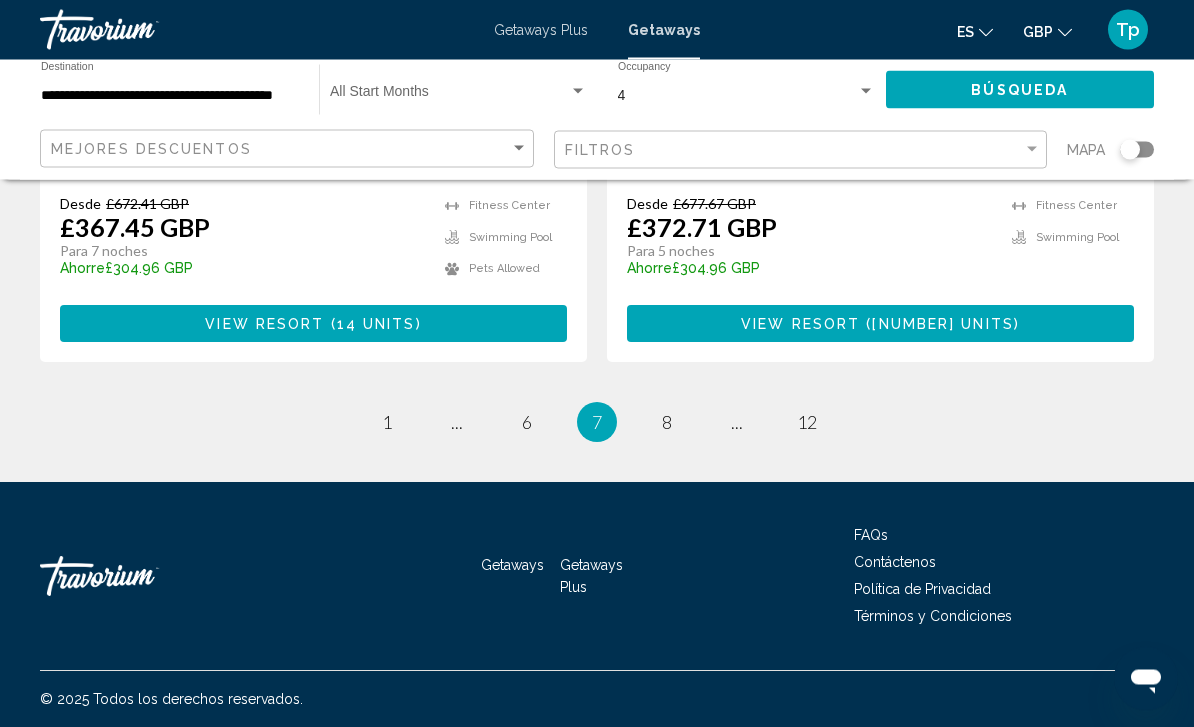scroll, scrollTop: 3983, scrollLeft: 0, axis: vertical 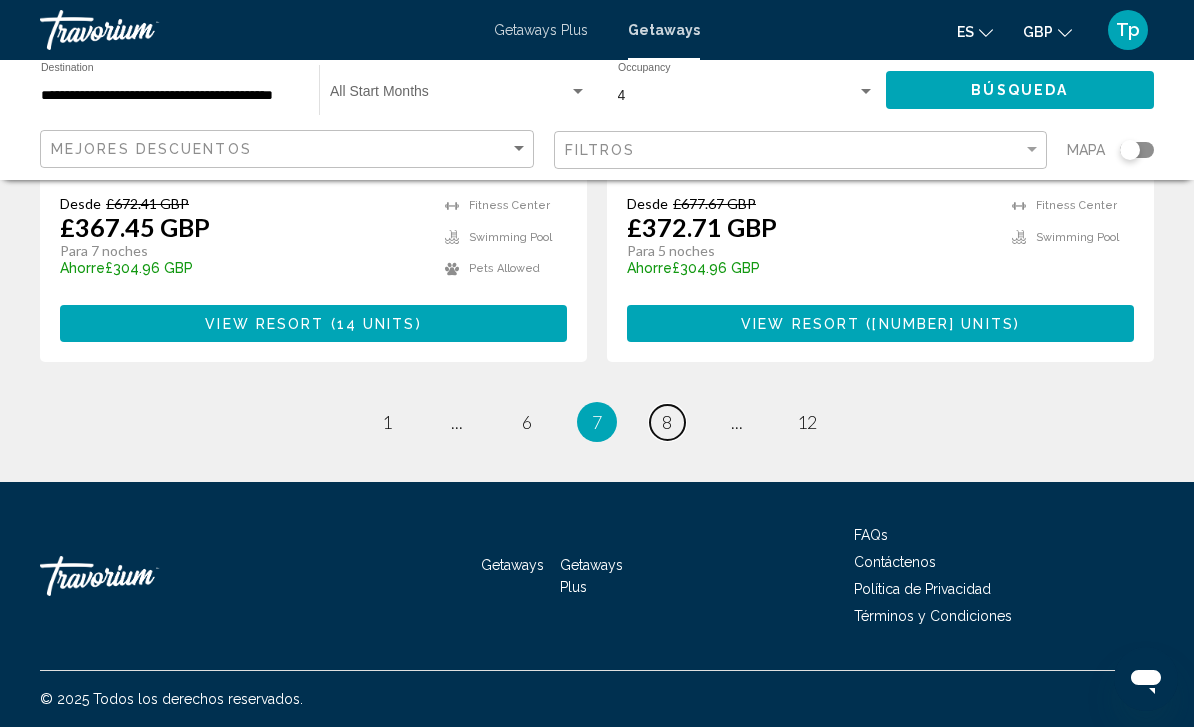 click on "page  8" at bounding box center (667, 422) 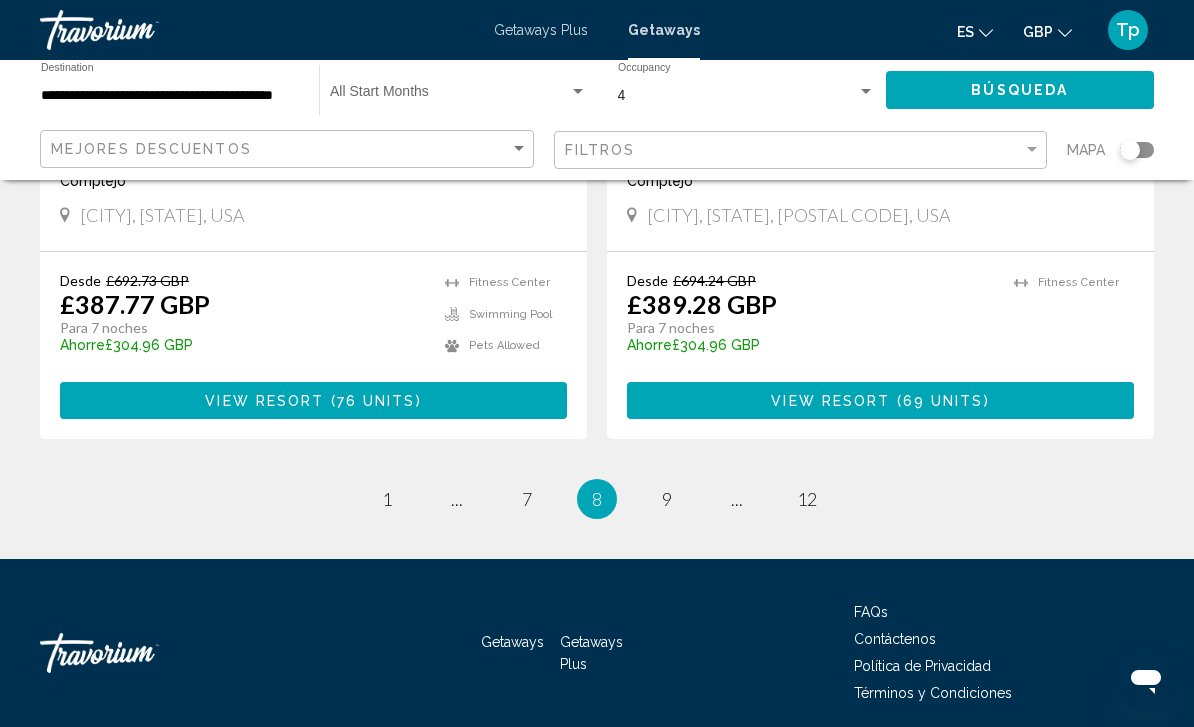 scroll, scrollTop: 3923, scrollLeft: 0, axis: vertical 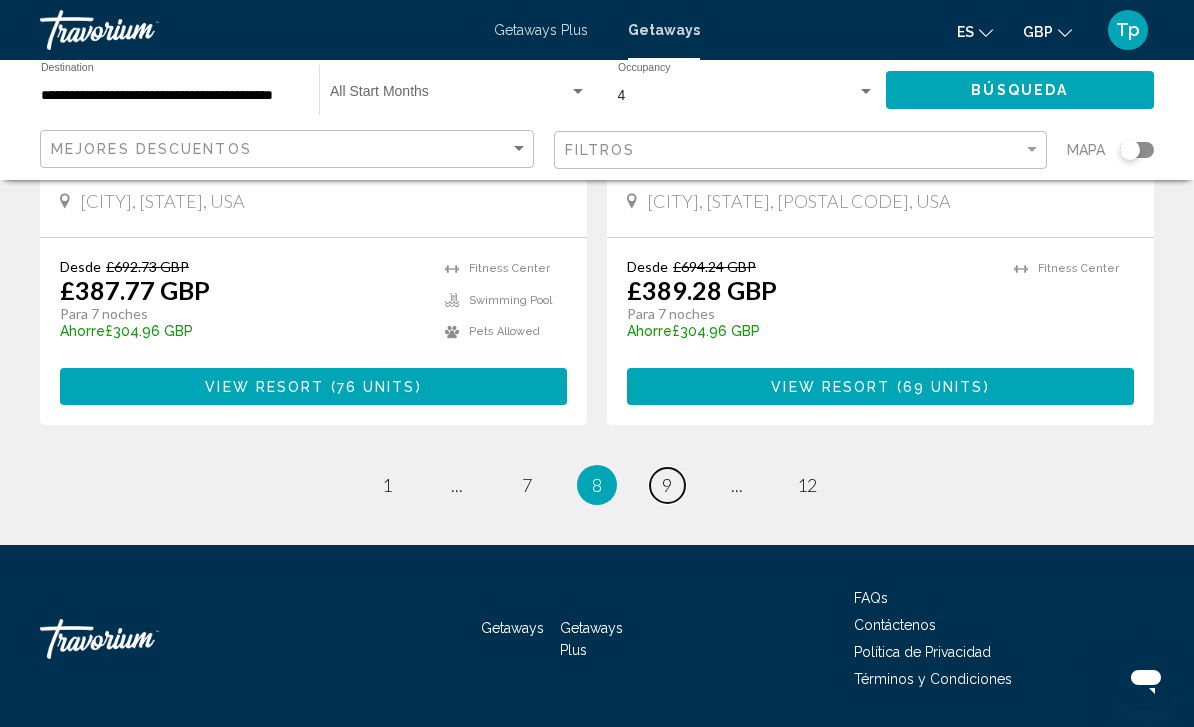 click on "page  9" at bounding box center (667, 485) 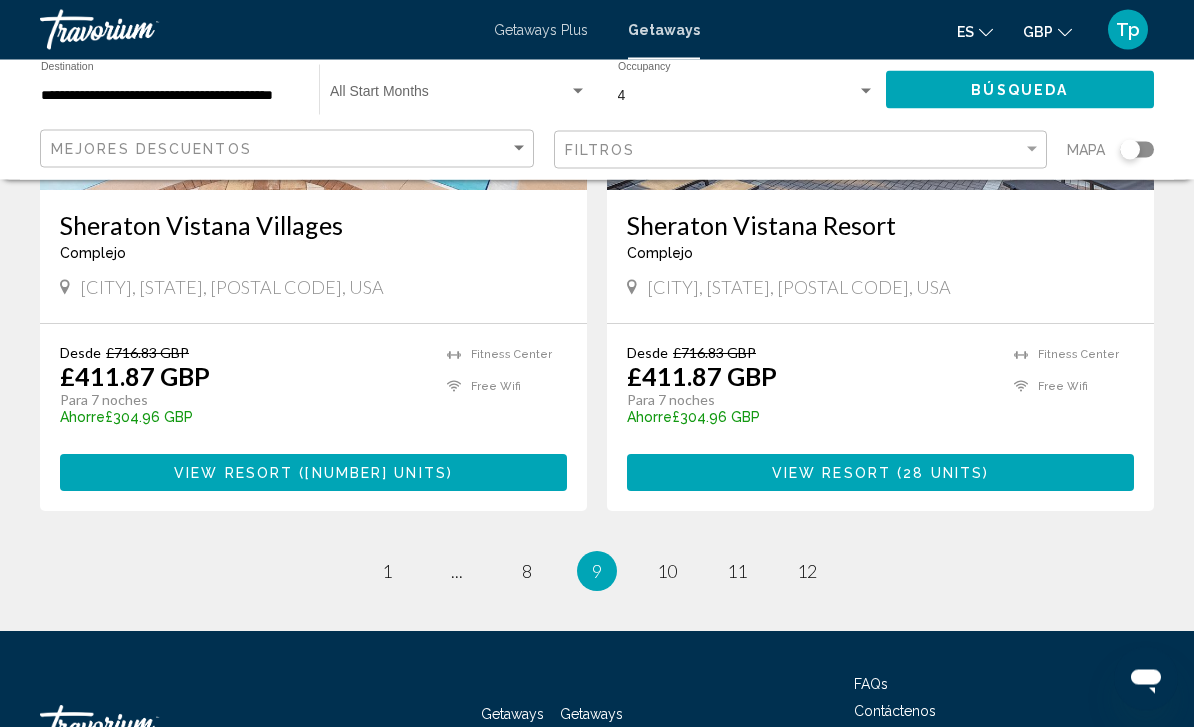 scroll, scrollTop: 3923, scrollLeft: 0, axis: vertical 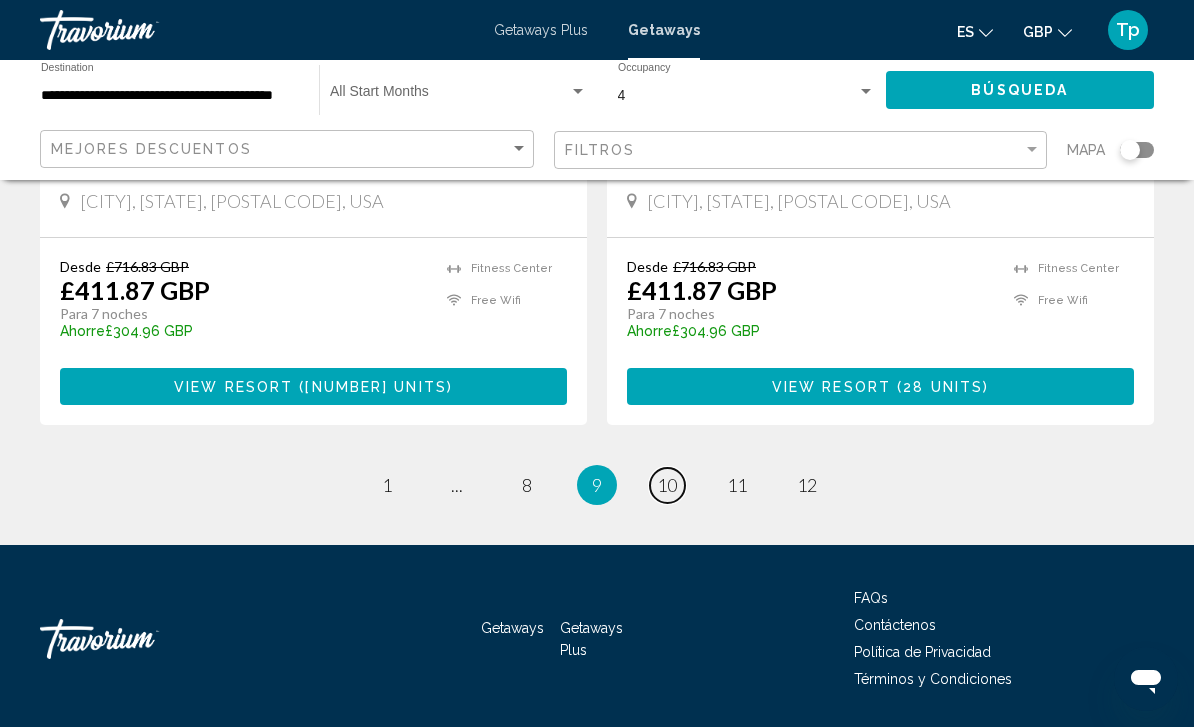 click on "10" at bounding box center [667, 485] 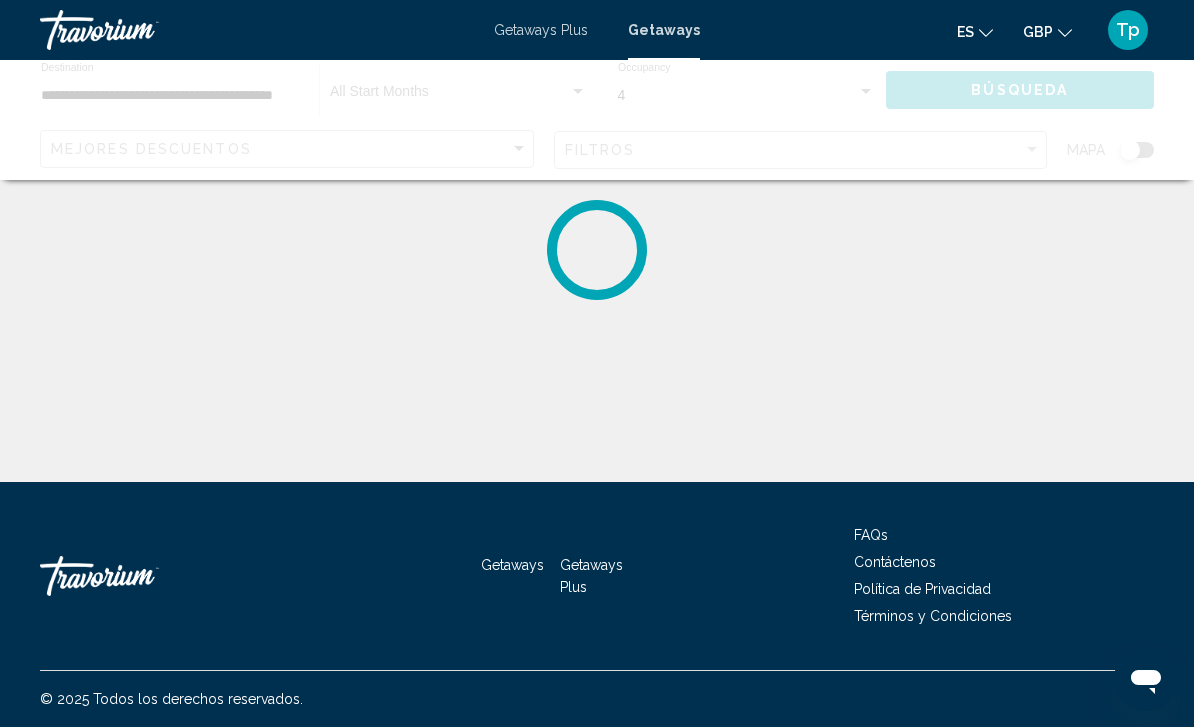click on "**********" 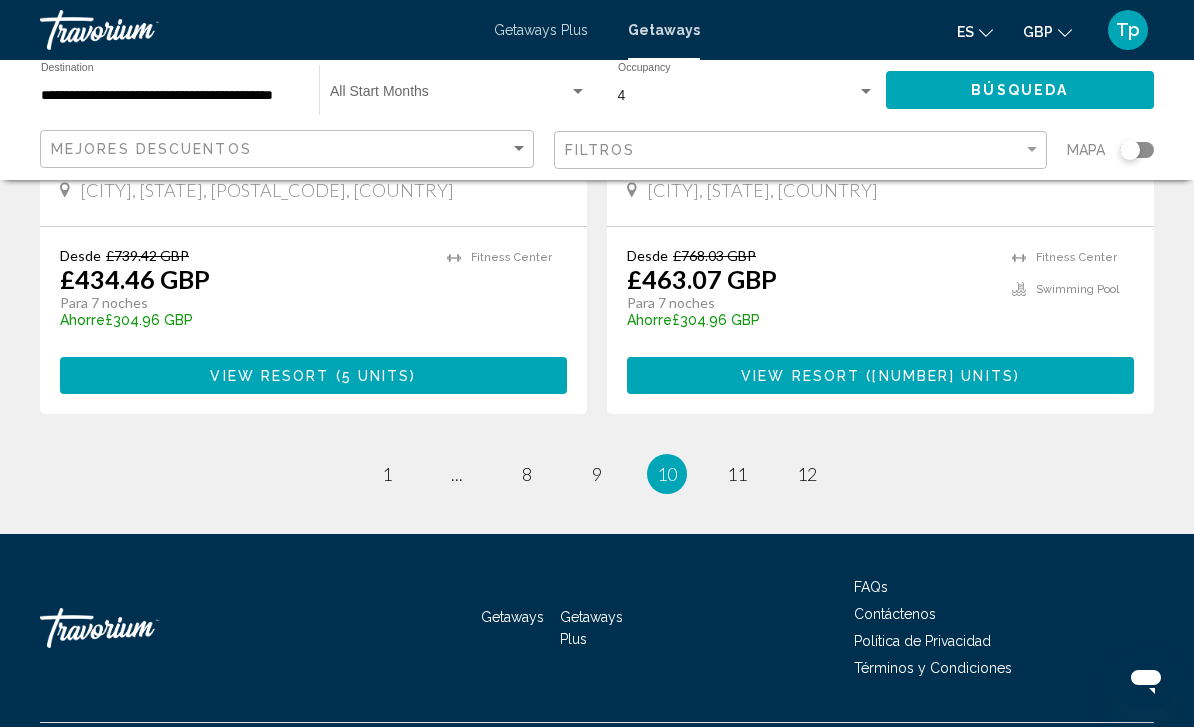 scroll, scrollTop: 3920, scrollLeft: 0, axis: vertical 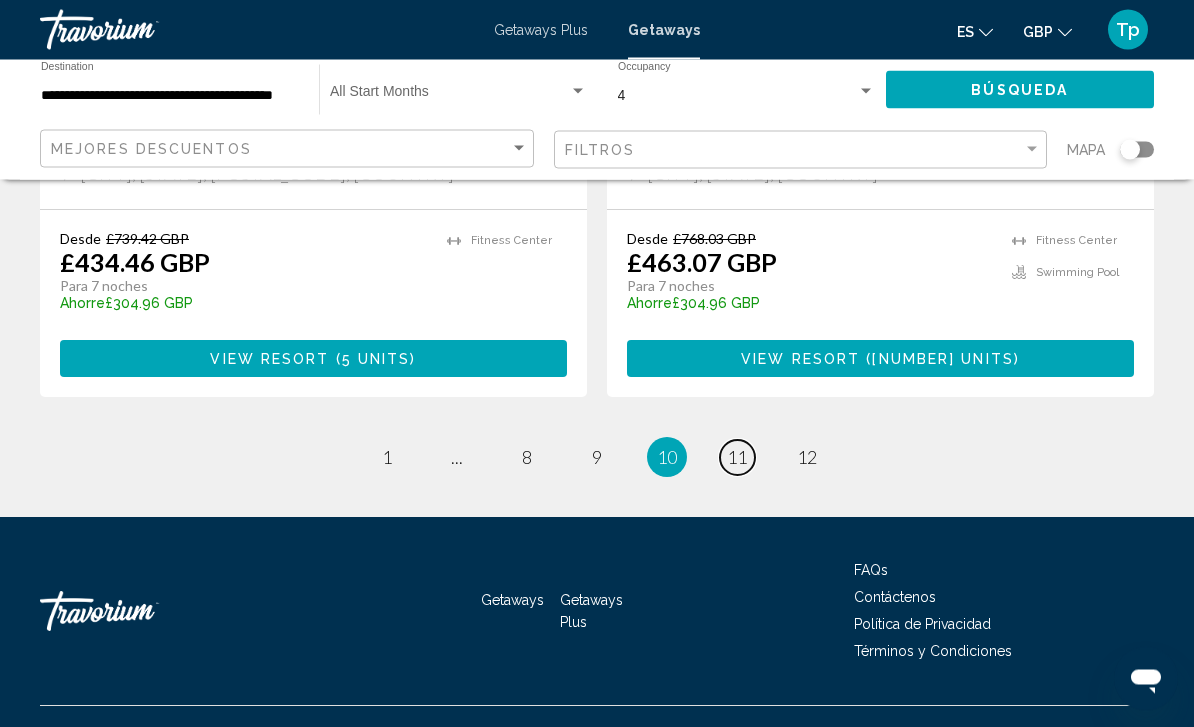 click on "11" at bounding box center [737, 458] 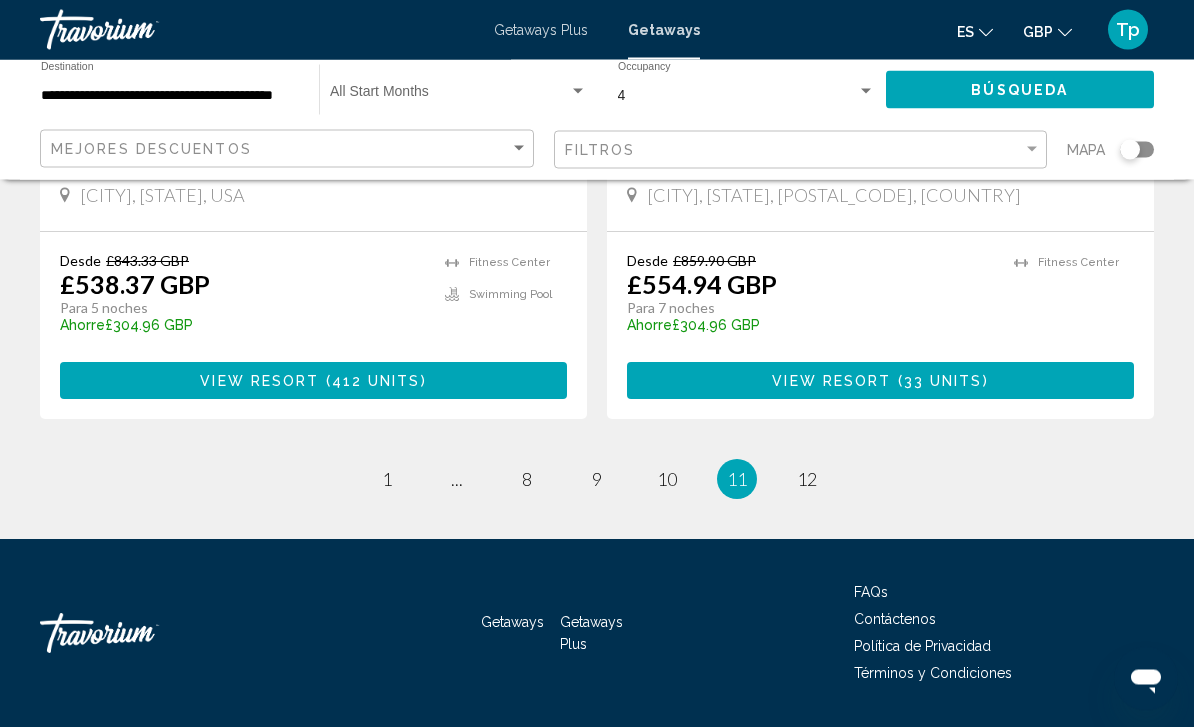 scroll, scrollTop: 3930, scrollLeft: 0, axis: vertical 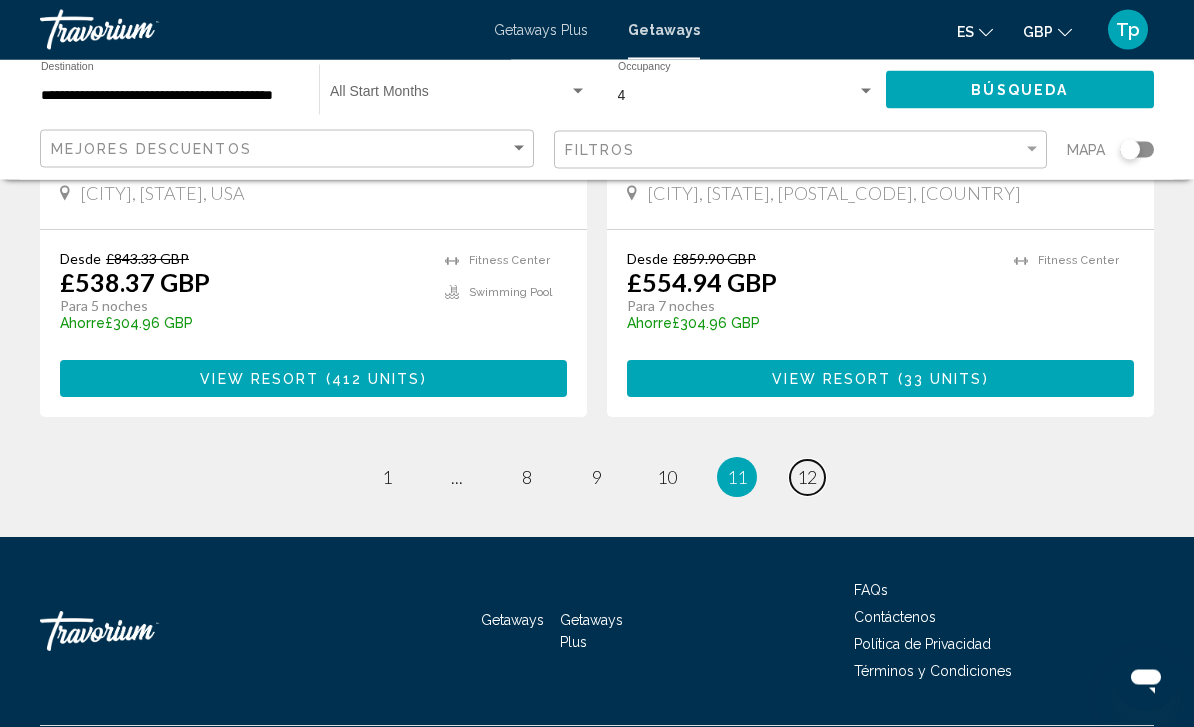 click on "page  12" at bounding box center [807, 478] 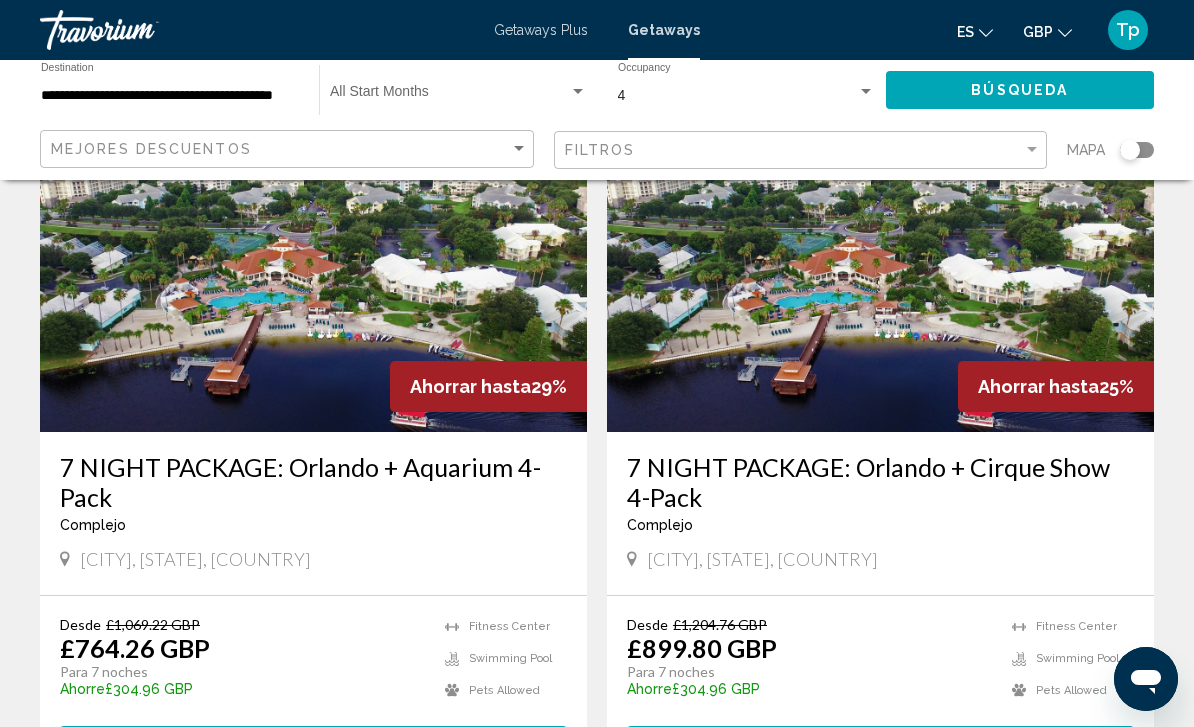 scroll, scrollTop: 2208, scrollLeft: 0, axis: vertical 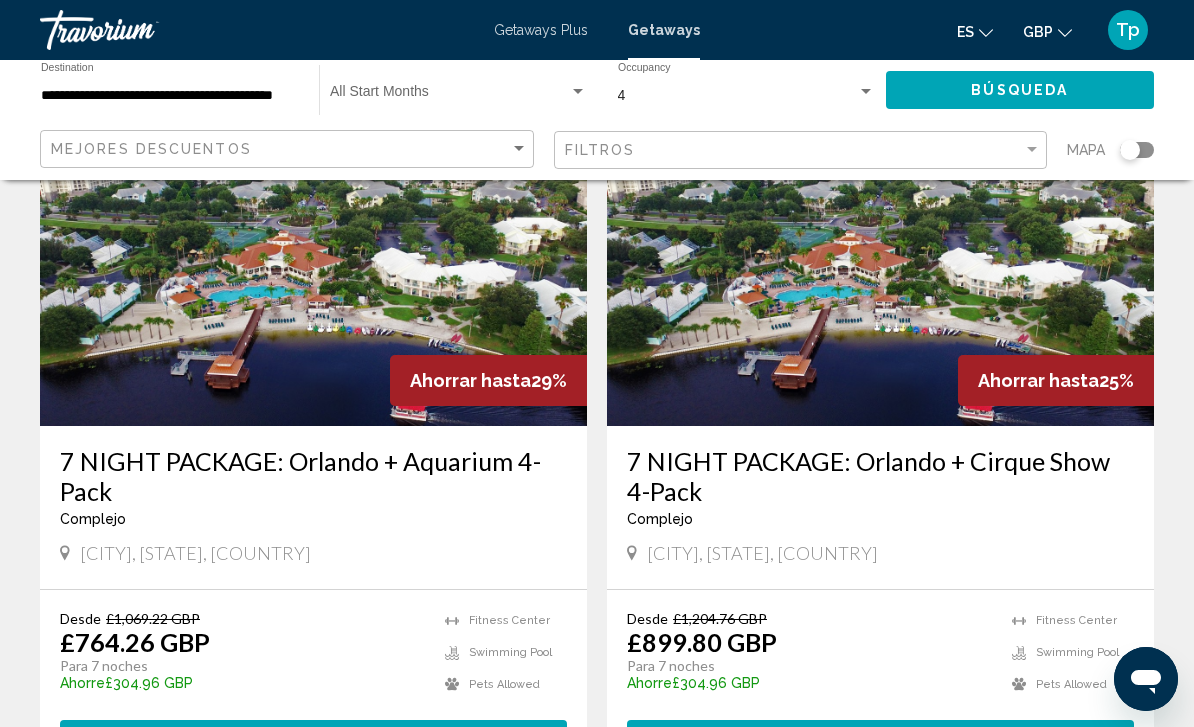 click at bounding box center (313, 266) 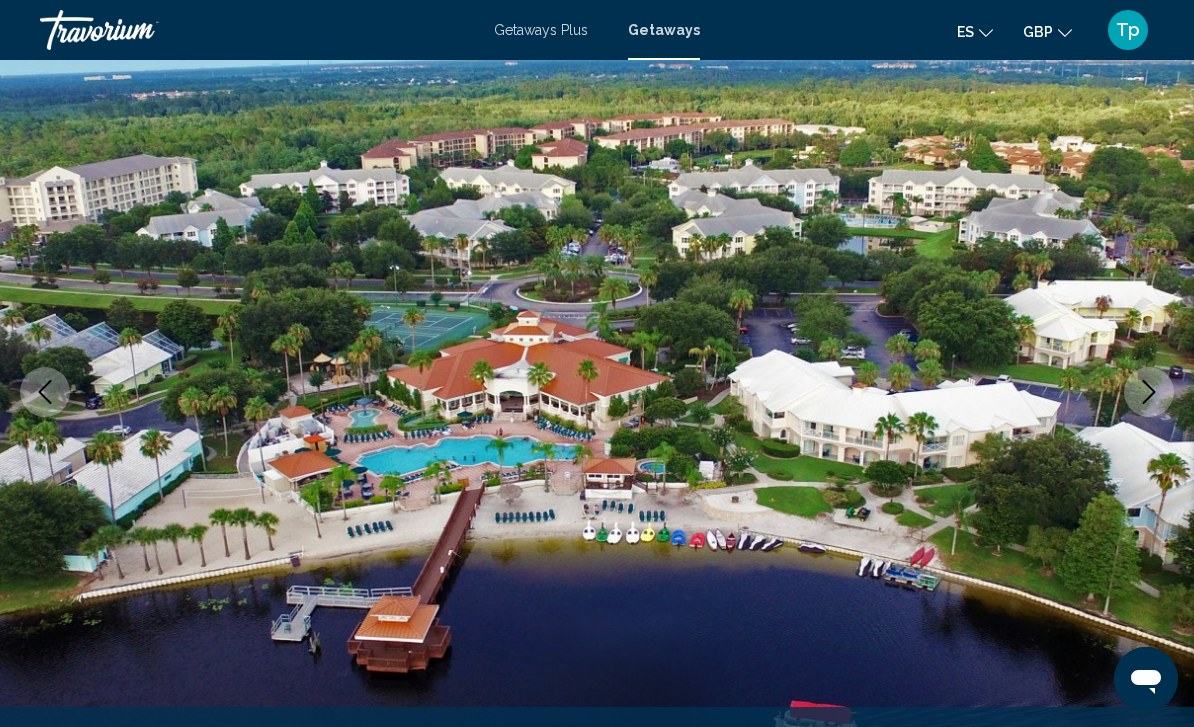 scroll, scrollTop: 127, scrollLeft: 0, axis: vertical 